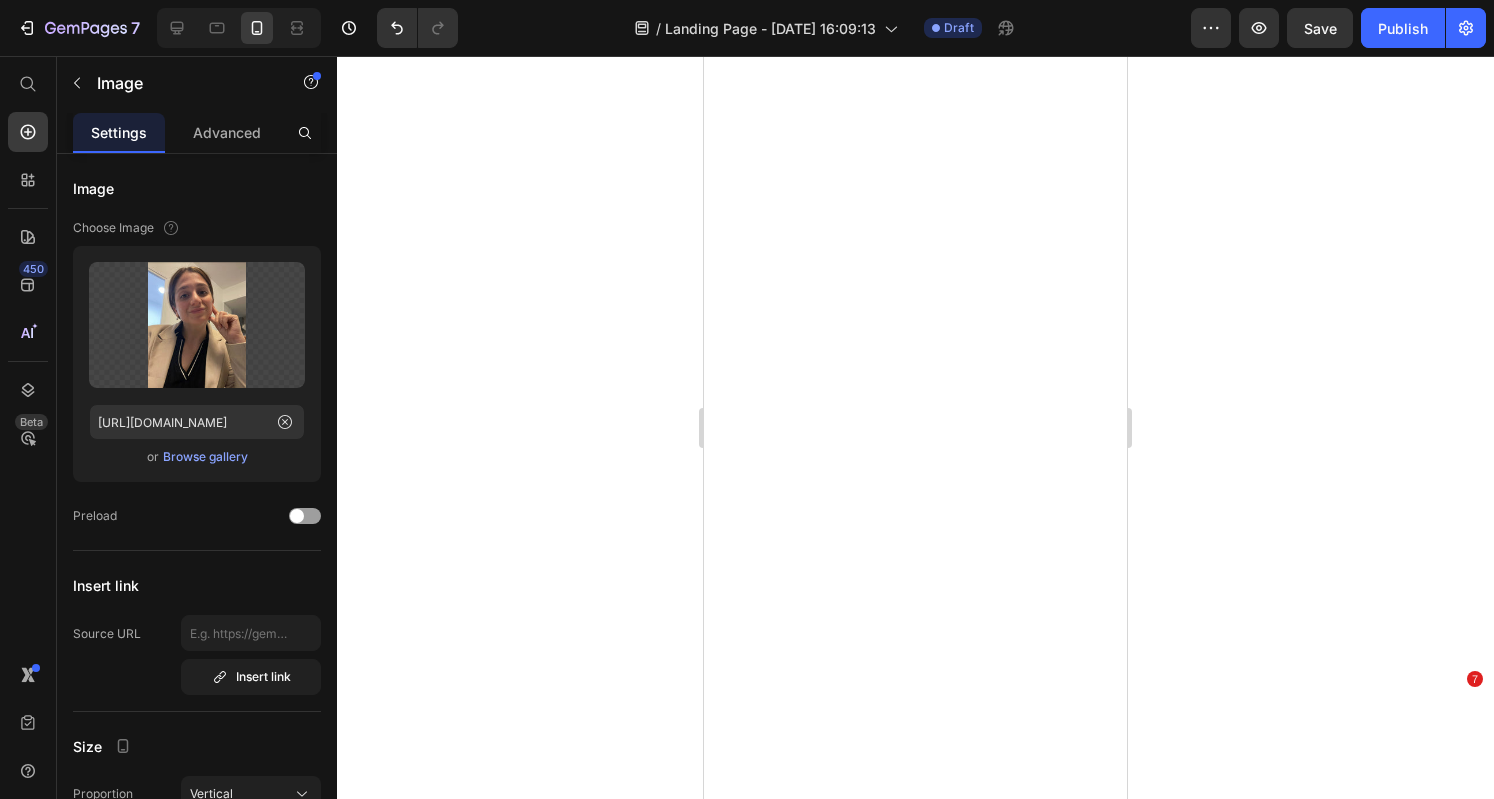 scroll, scrollTop: 0, scrollLeft: 0, axis: both 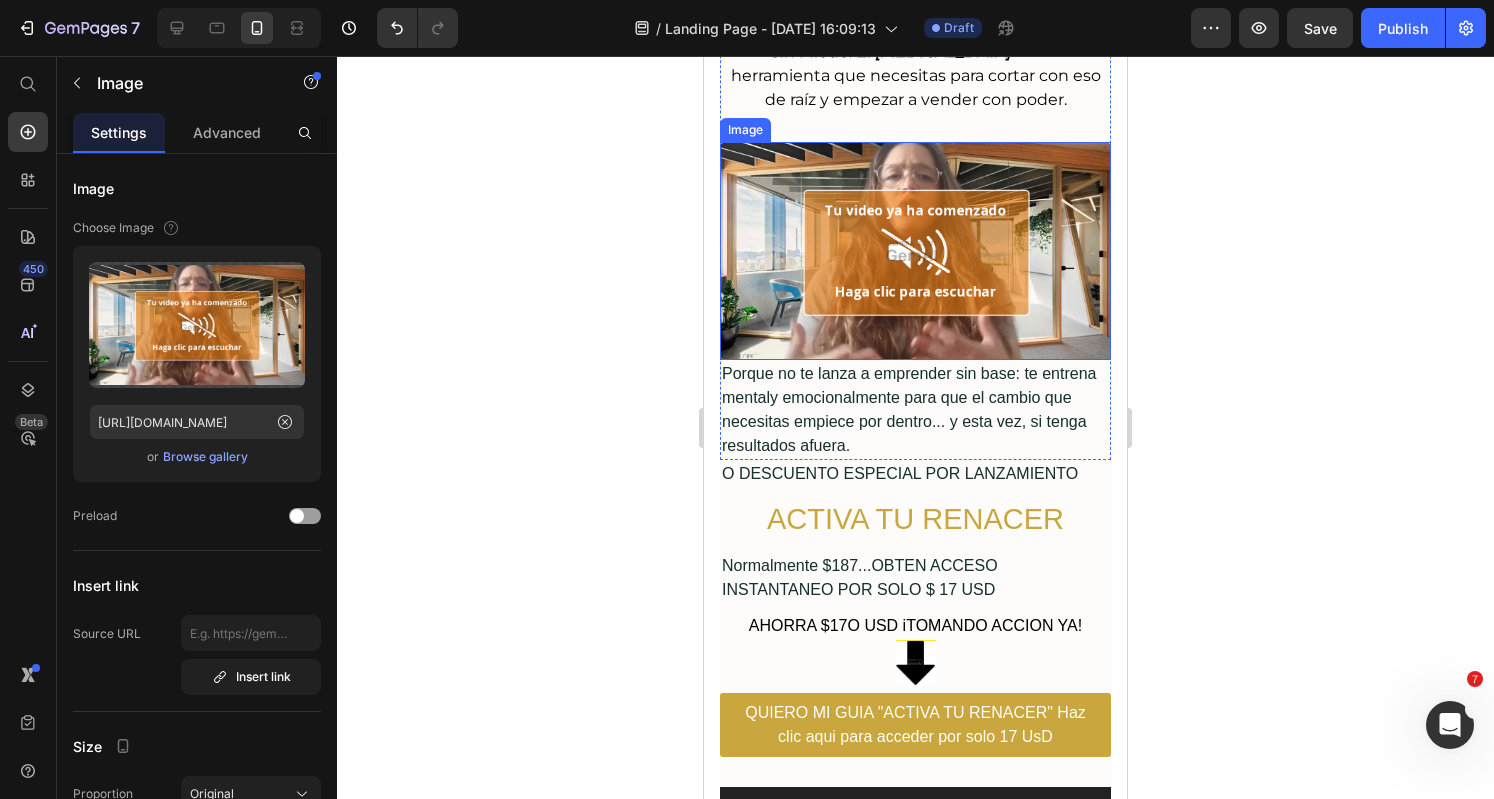 click at bounding box center (915, 251) 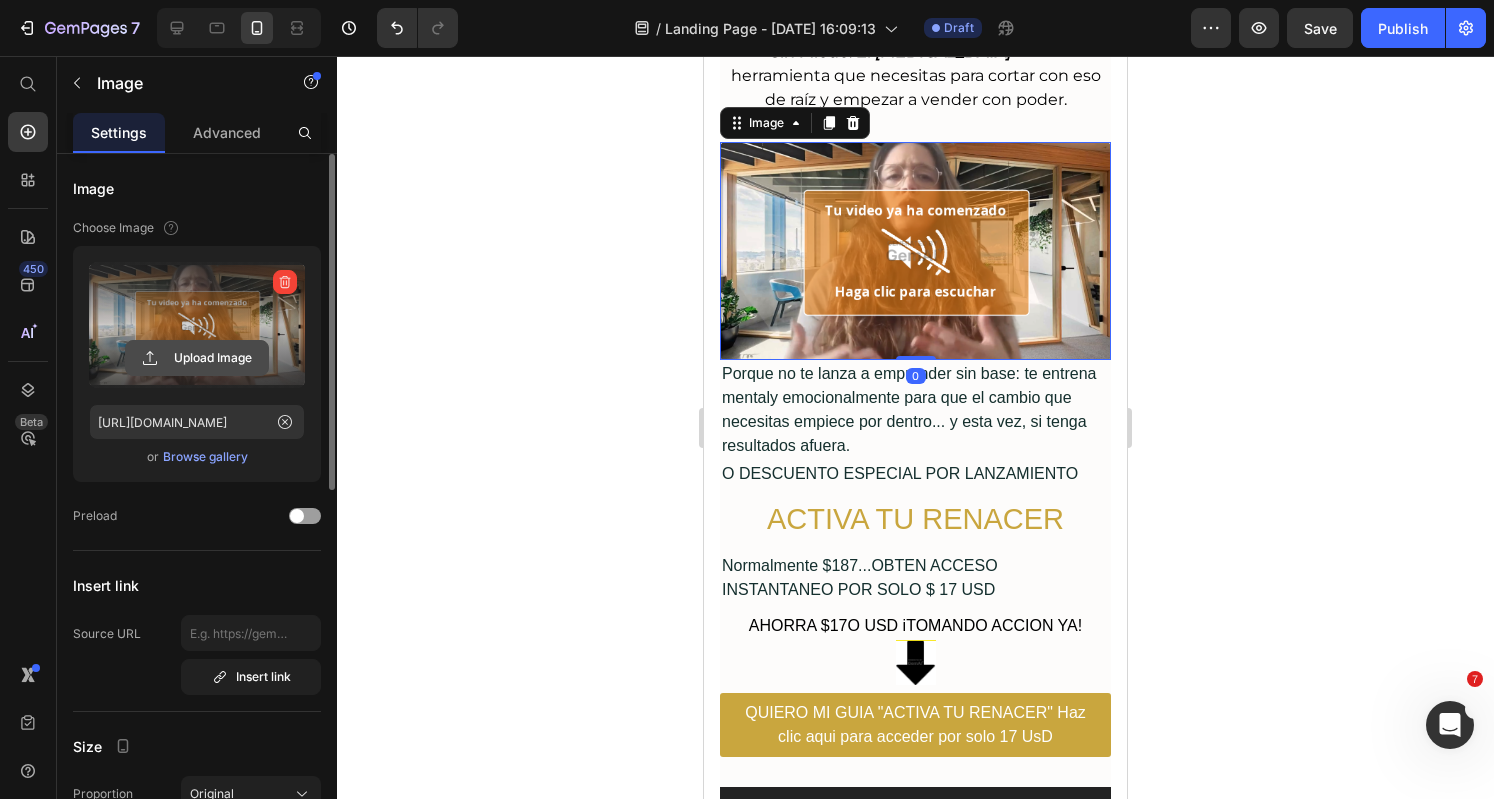 click 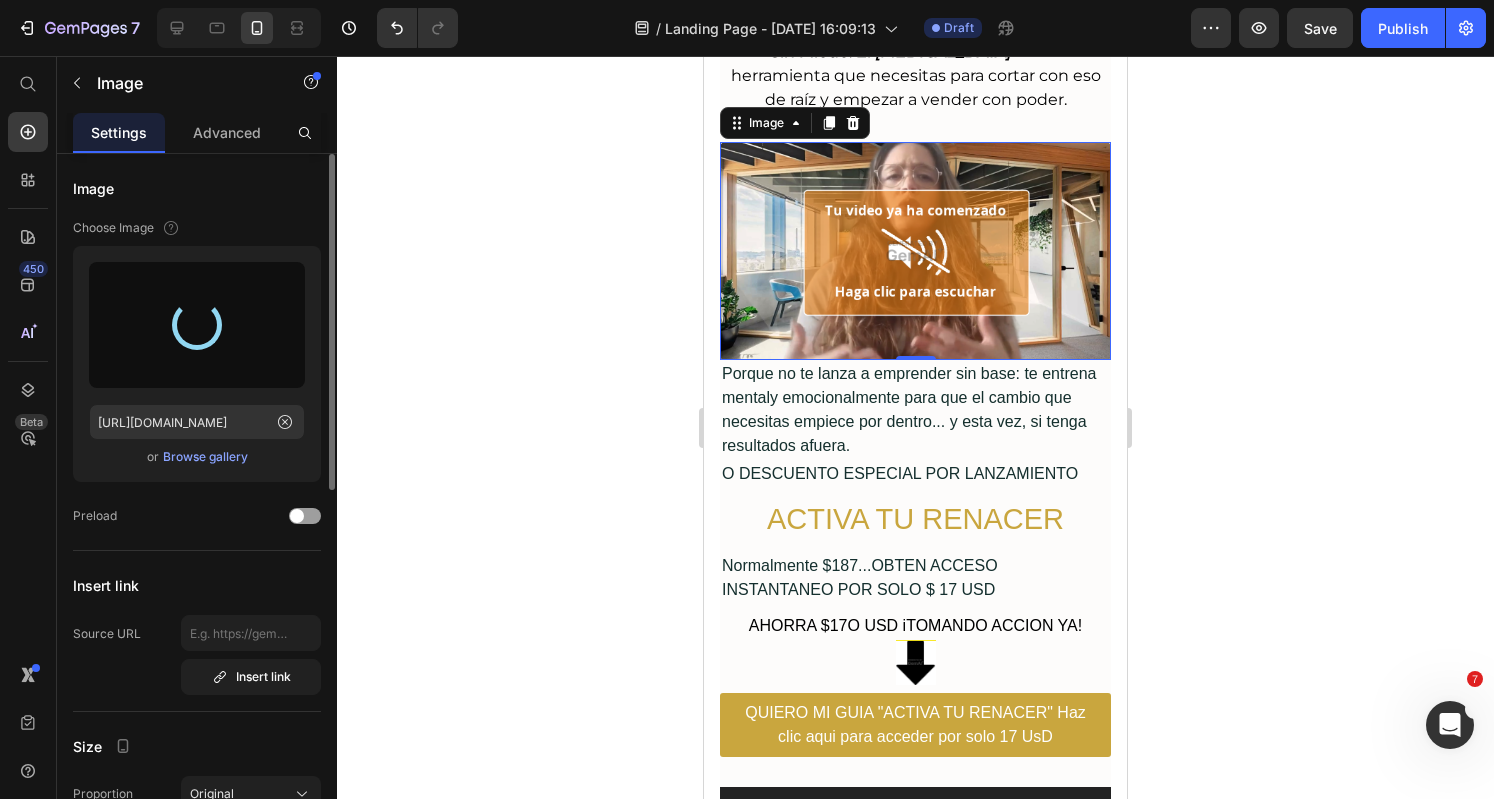 type on "[URL][DOMAIN_NAME]" 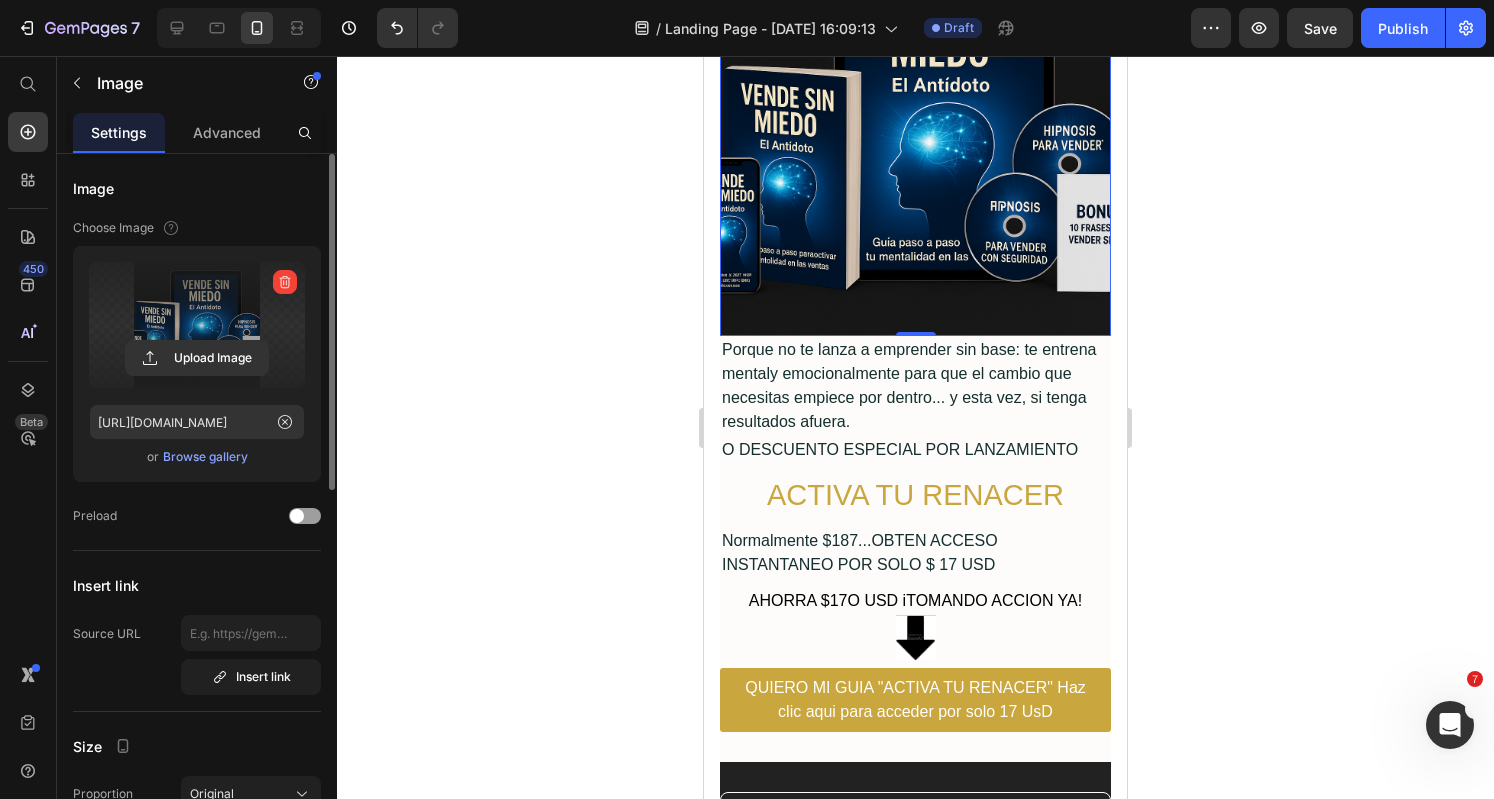 scroll, scrollTop: 827, scrollLeft: 0, axis: vertical 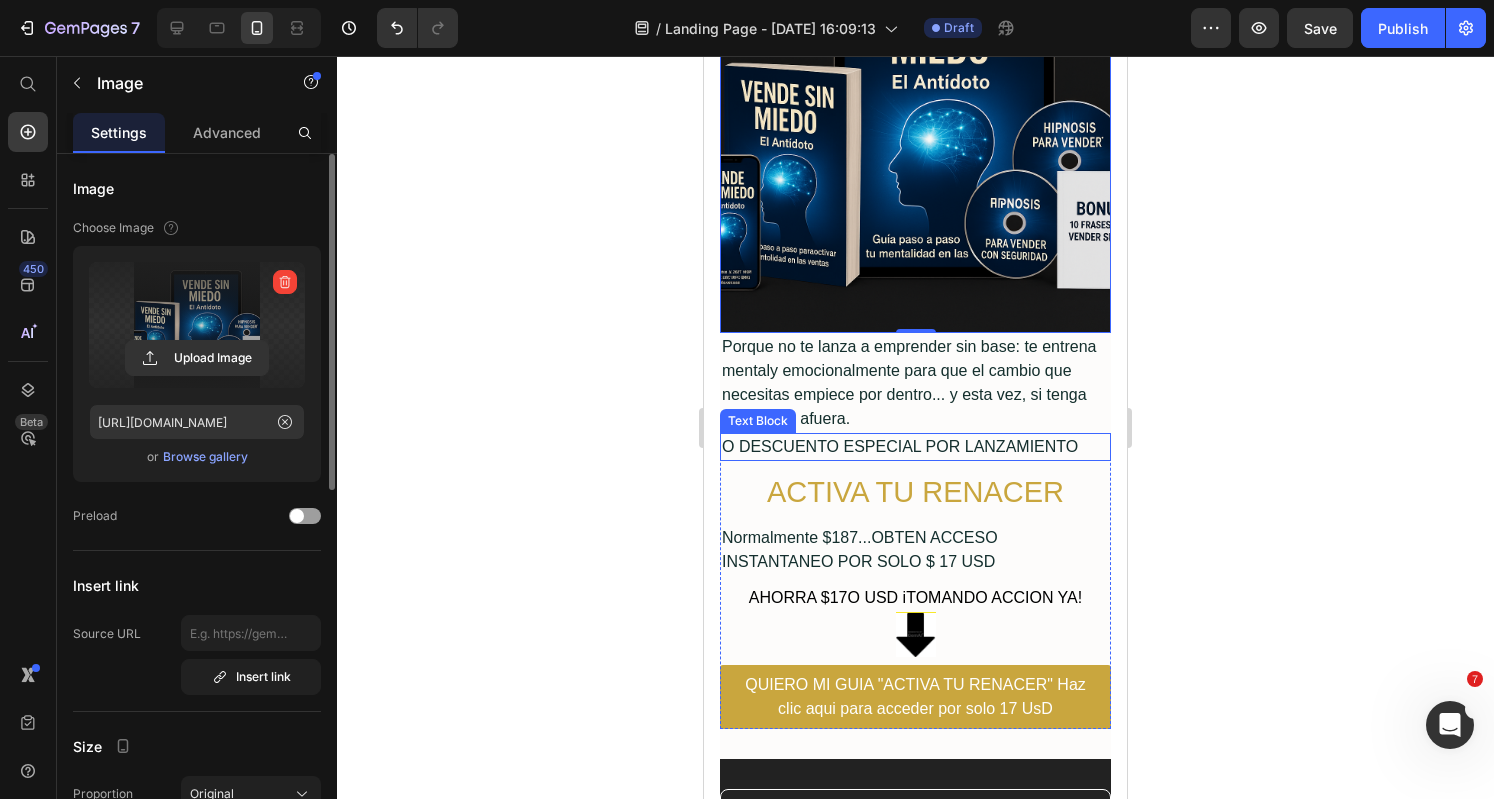 click on "Porque no te lanza a emprender sin base: te entrena mentaly emocionalmente para que el cambio que necesitas empiece por dentro... y esta vez, si tenga resultados afuera." at bounding box center [915, 383] 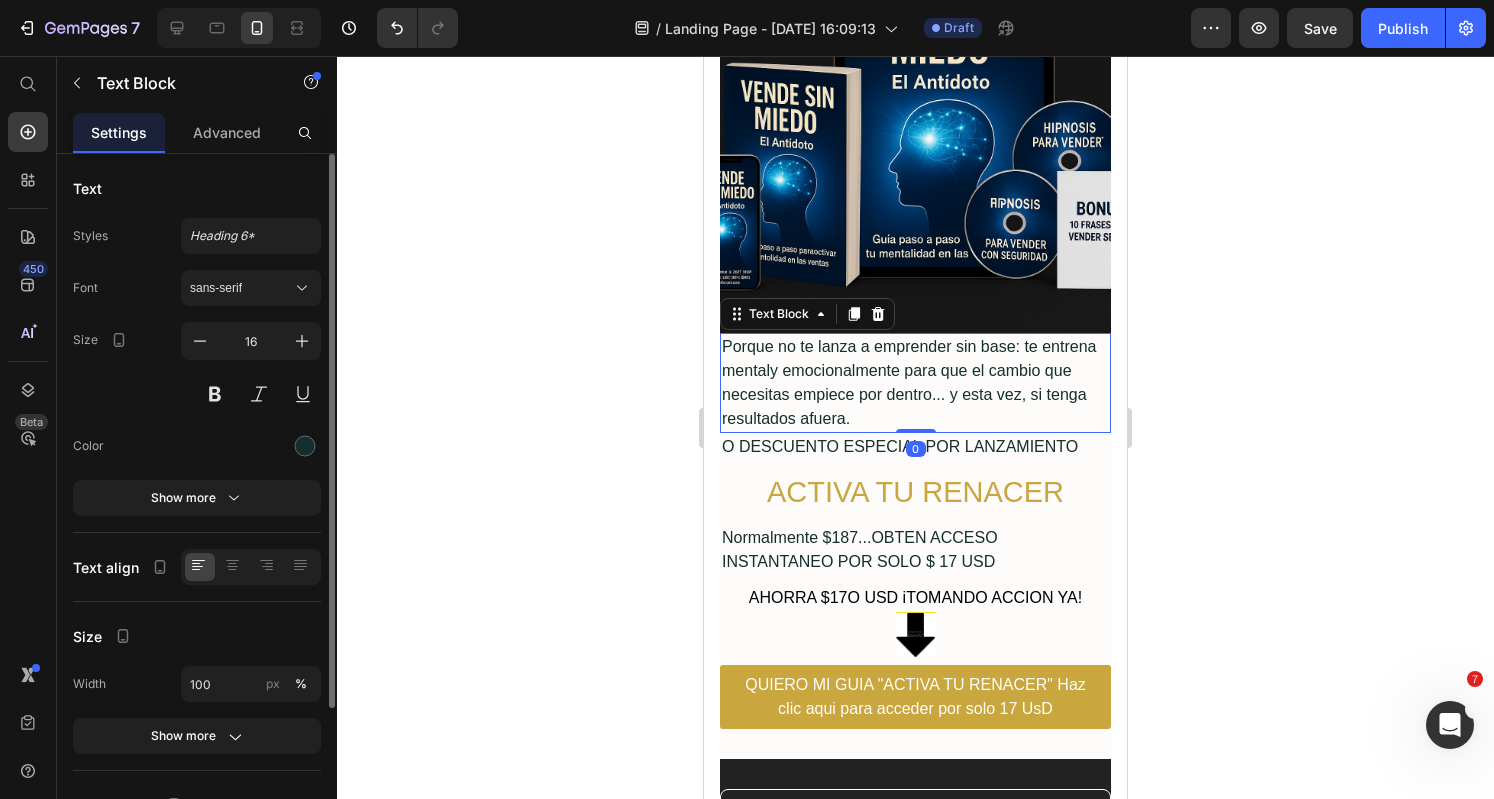 click on "Porque no te lanza a emprender sin base: te entrena mentaly emocionalmente para que el cambio que necesitas empiece por dentro... y esta vez, si tenga resultados afuera." at bounding box center [915, 383] 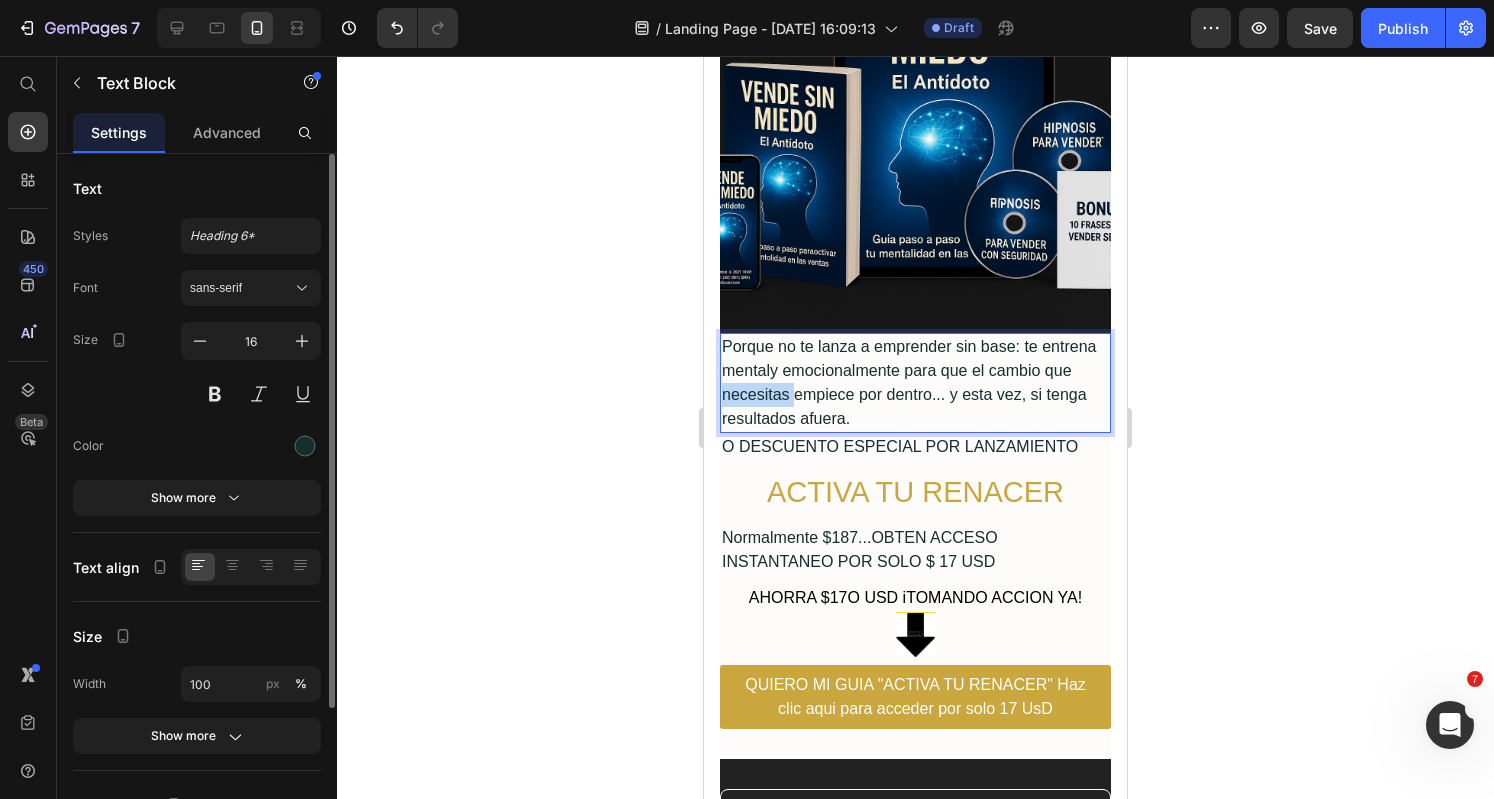 click on "Porque no te lanza a emprender sin base: te entrena mentaly emocionalmente para que el cambio que necesitas empiece por dentro... y esta vez, si tenga resultados afuera." at bounding box center (915, 383) 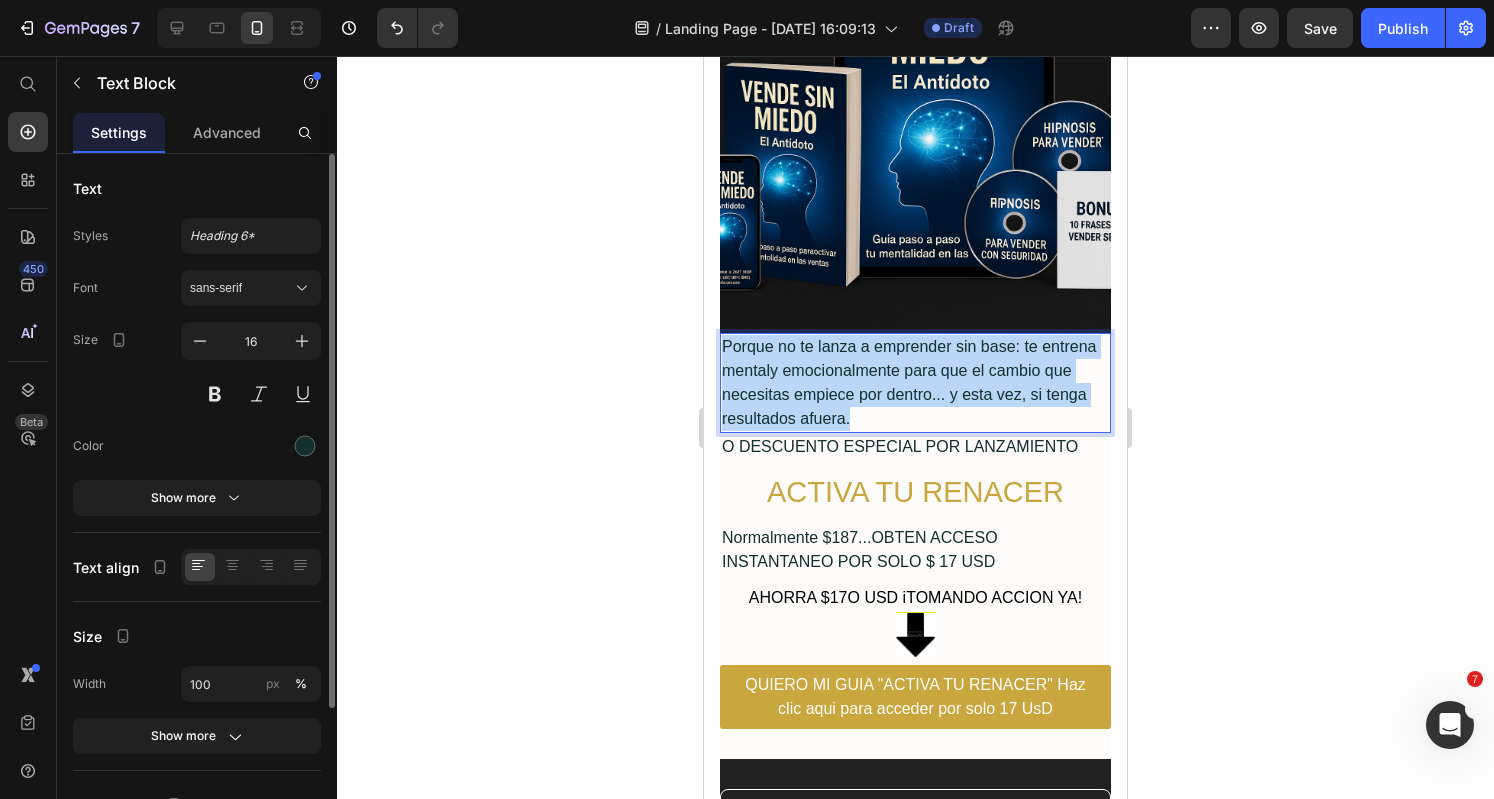 click on "Porque no te lanza a emprender sin base: te entrena mentaly emocionalmente para que el cambio que necesitas empiece por dentro... y esta vez, si tenga resultados afuera." at bounding box center [915, 383] 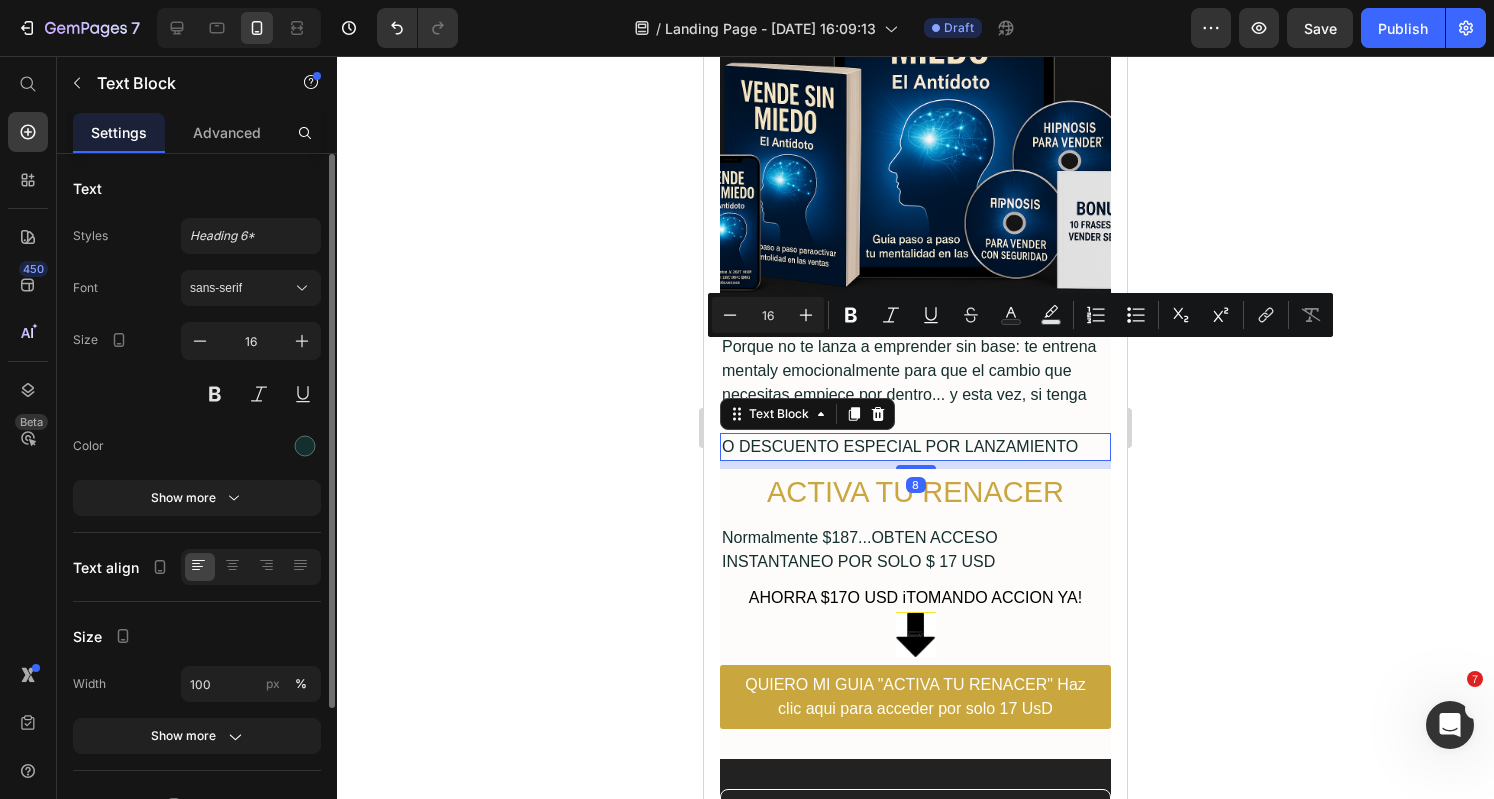 click on "O DESCUENTO ESPECIAL POR LANZAMIENTO" at bounding box center [915, 447] 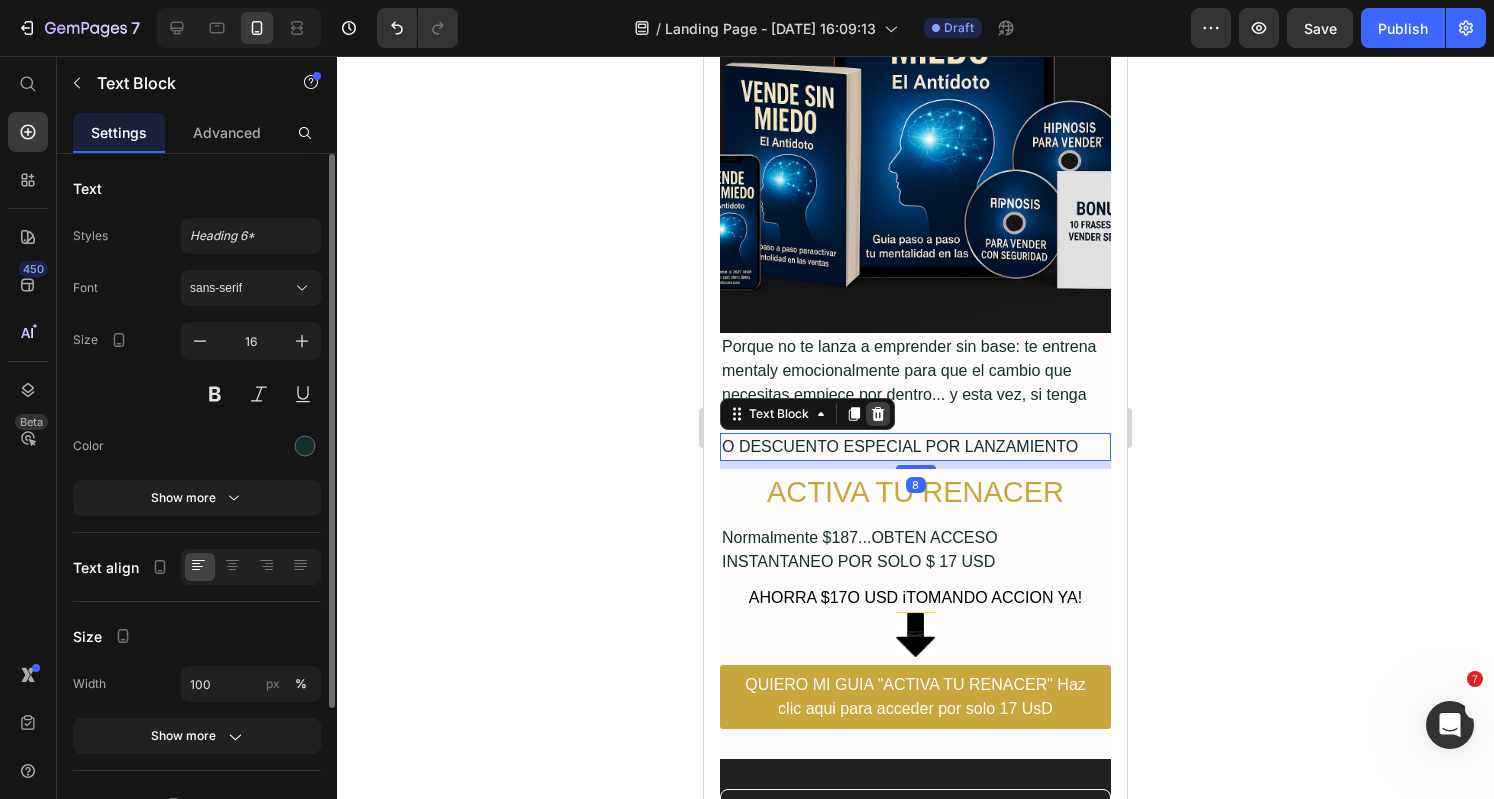 click 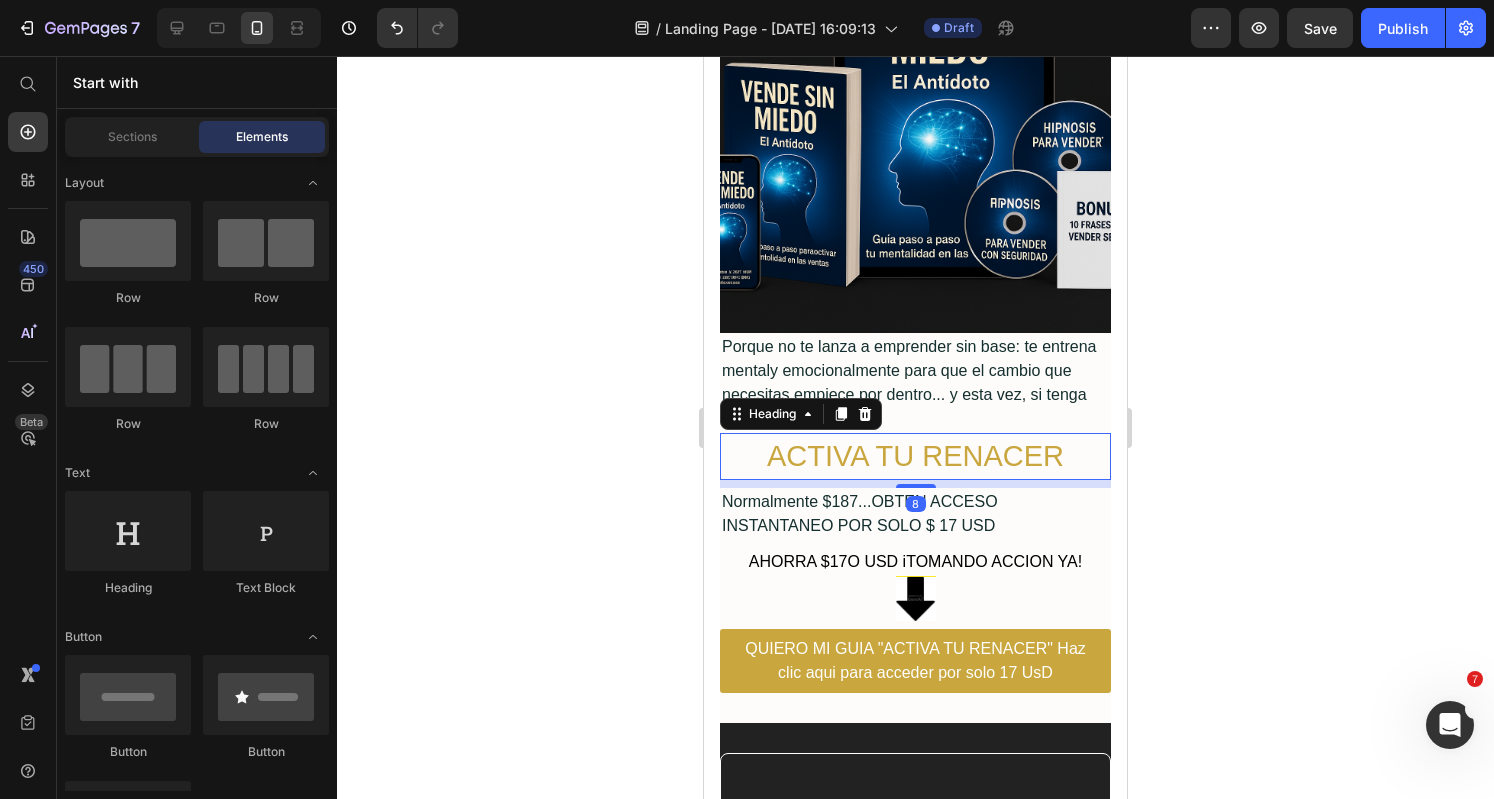 click on "ACTIVA TU RENACER" at bounding box center (915, 457) 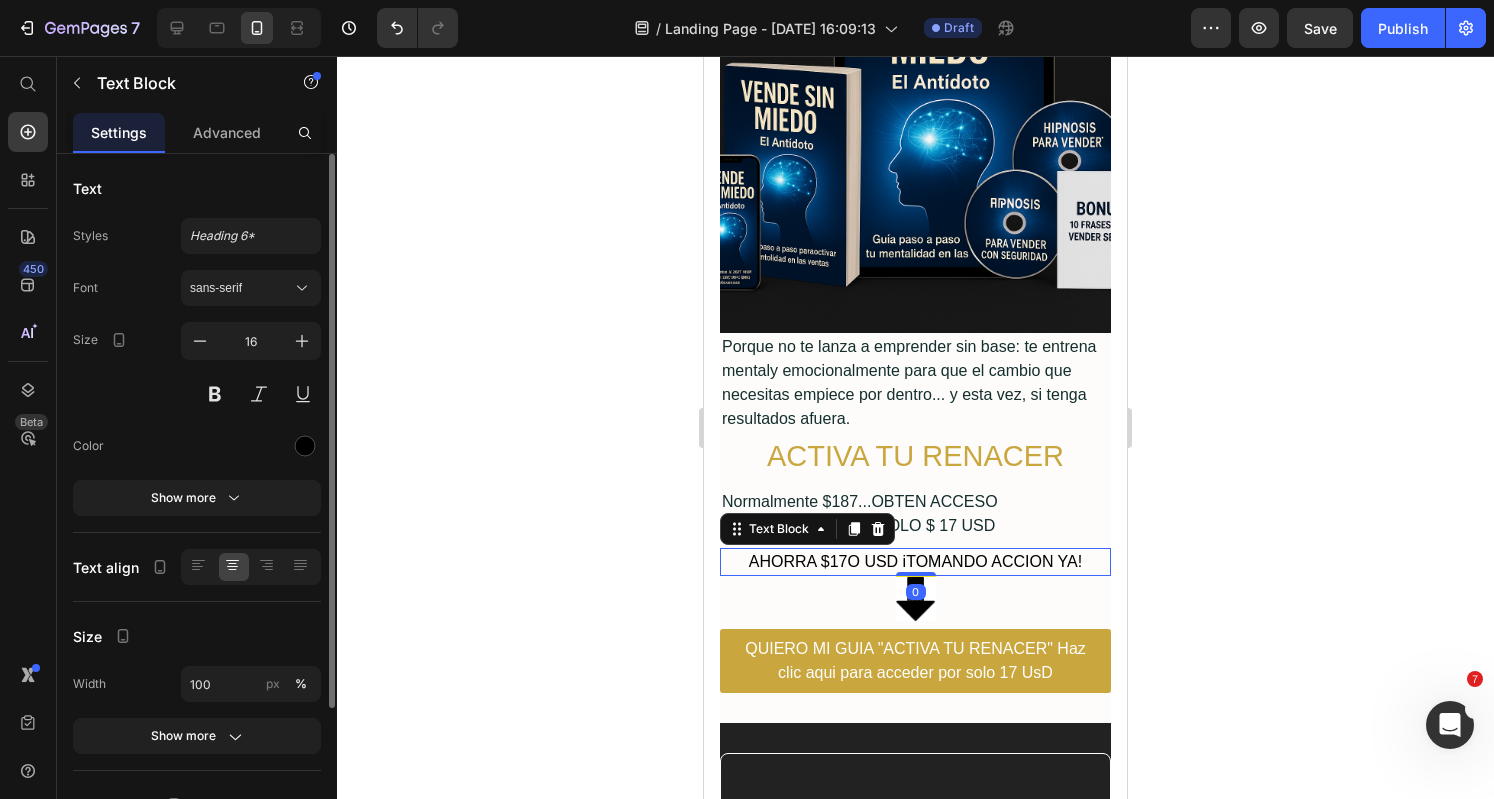 click on "AHORRA $17O USD iTOMANDO ACCION YA!" at bounding box center [915, 562] 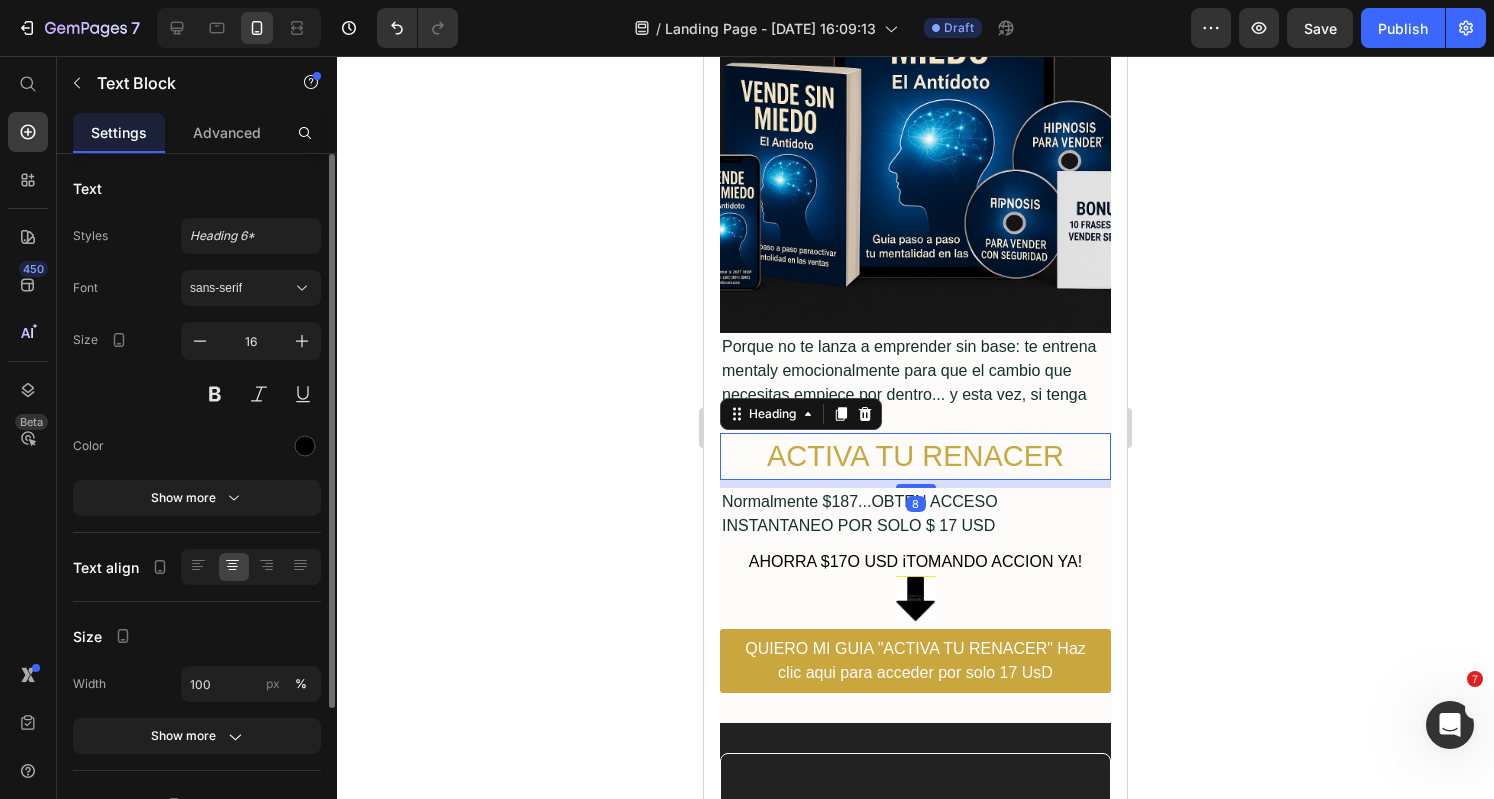 click on "ACTIVA TU RENACER" at bounding box center [915, 457] 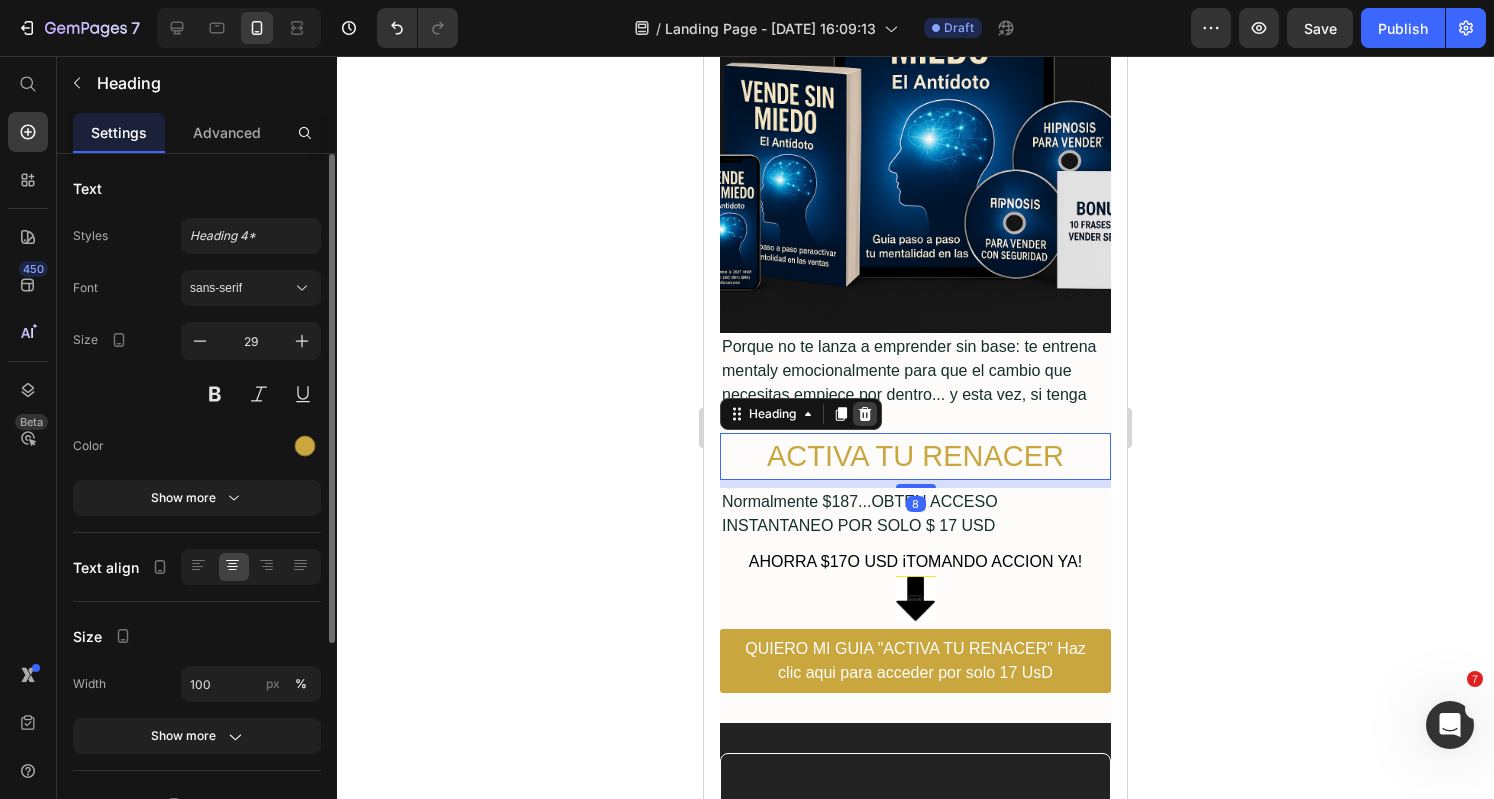 drag, startPoint x: 866, startPoint y: 425, endPoint x: 873, endPoint y: 441, distance: 17.464249 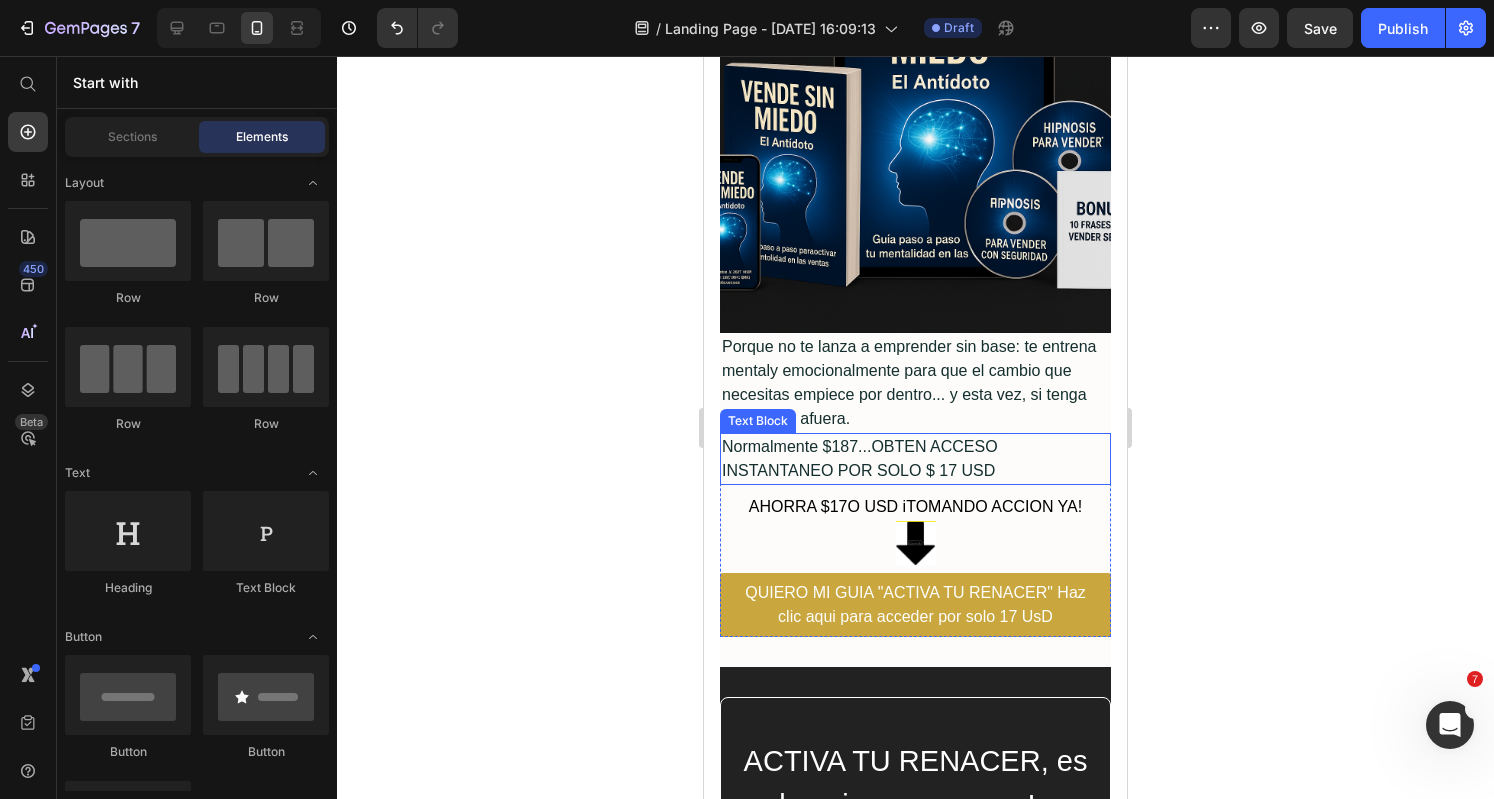 click on "Normalmente $187...OBTEN ACCESO INSTANTANEO POR SOLO $ 17 USD" at bounding box center (915, 459) 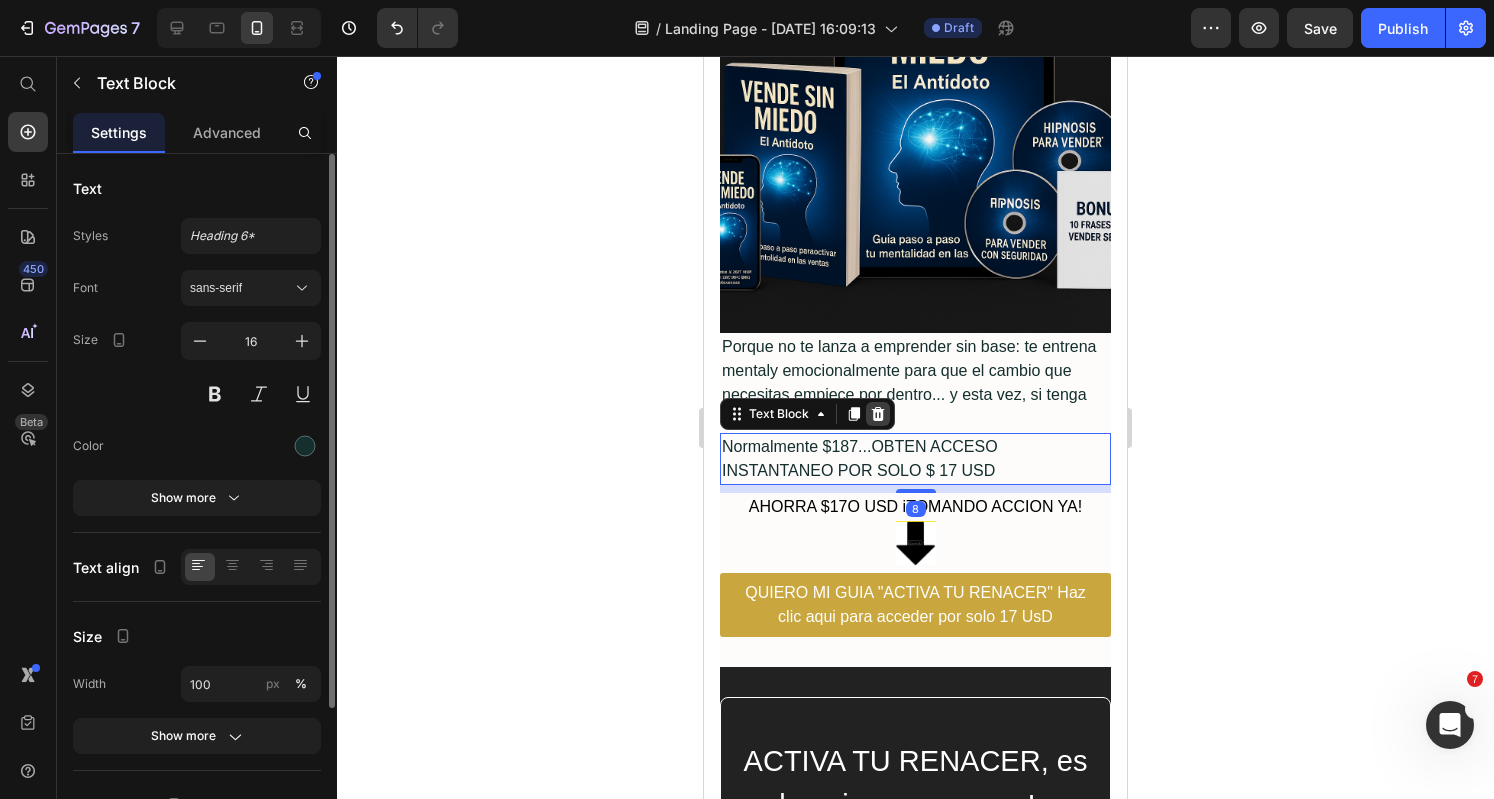 click 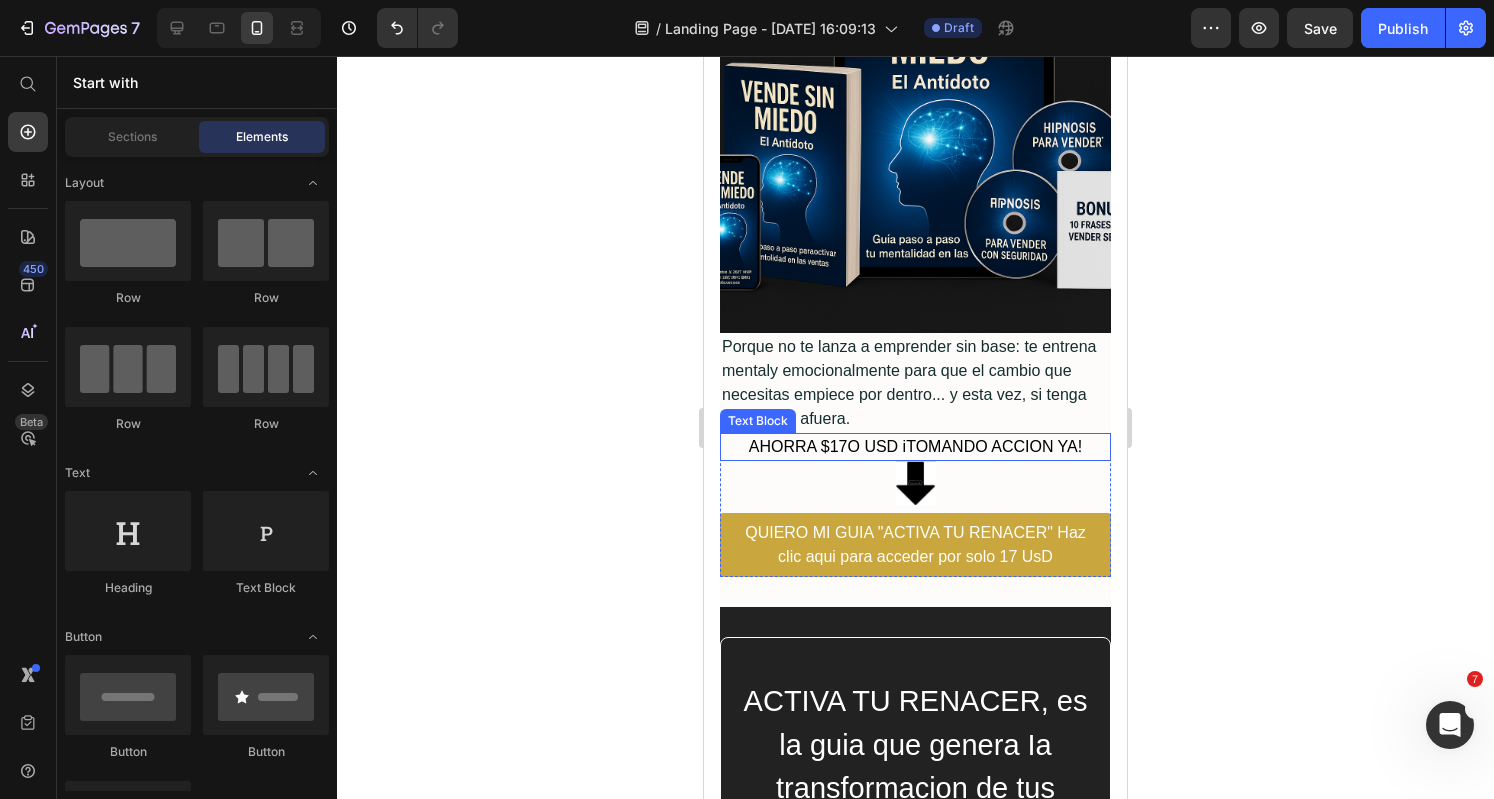 click on "AHORRA $17O USD iTOMANDO ACCION YA!" at bounding box center (915, 447) 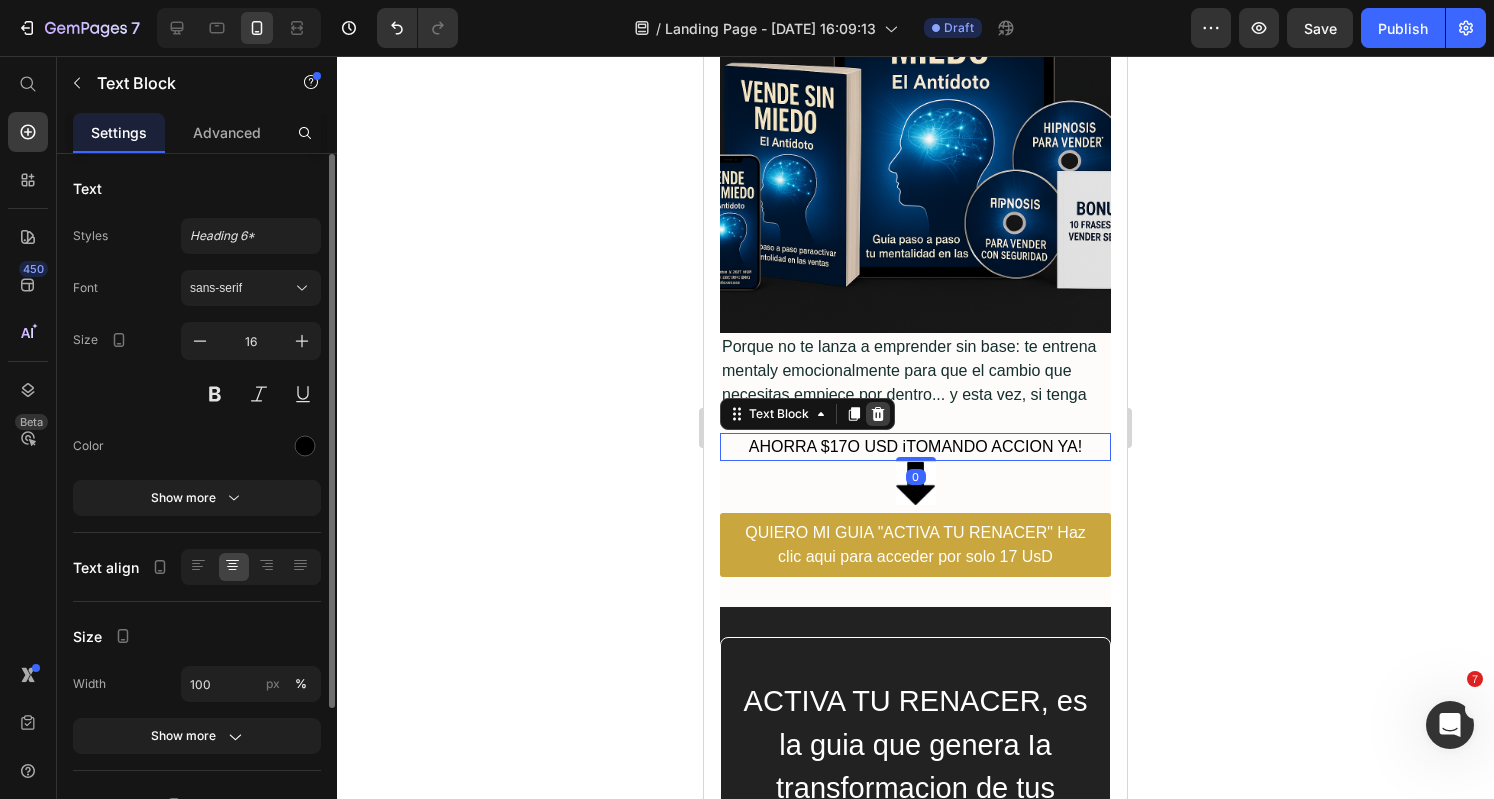 click 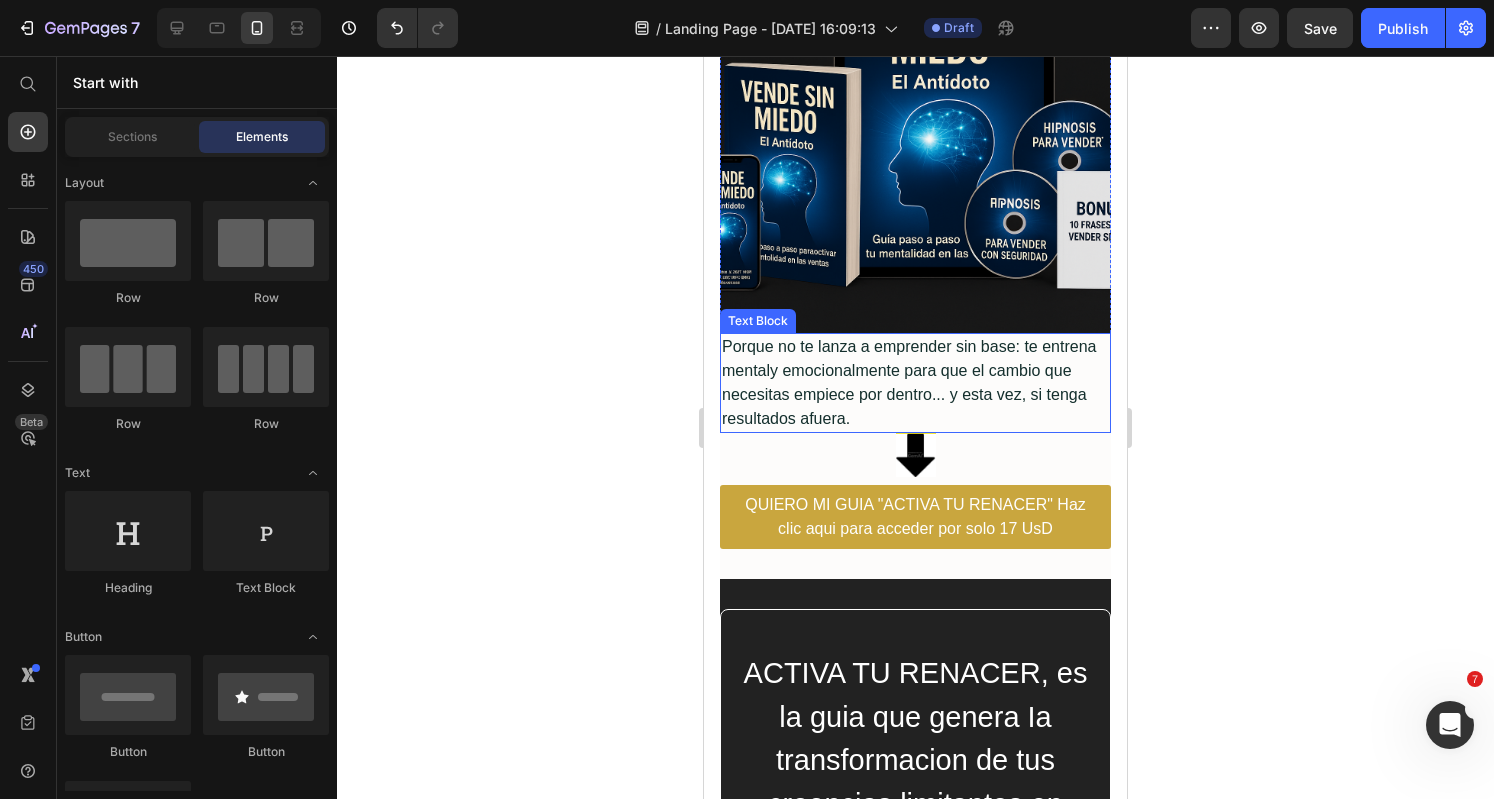 click on "Porque no te lanza a emprender sin base: te entrena mentaly emocionalmente para que el cambio que necesitas empiece por dentro... y esta vez, si tenga resultados afuera." at bounding box center (915, 383) 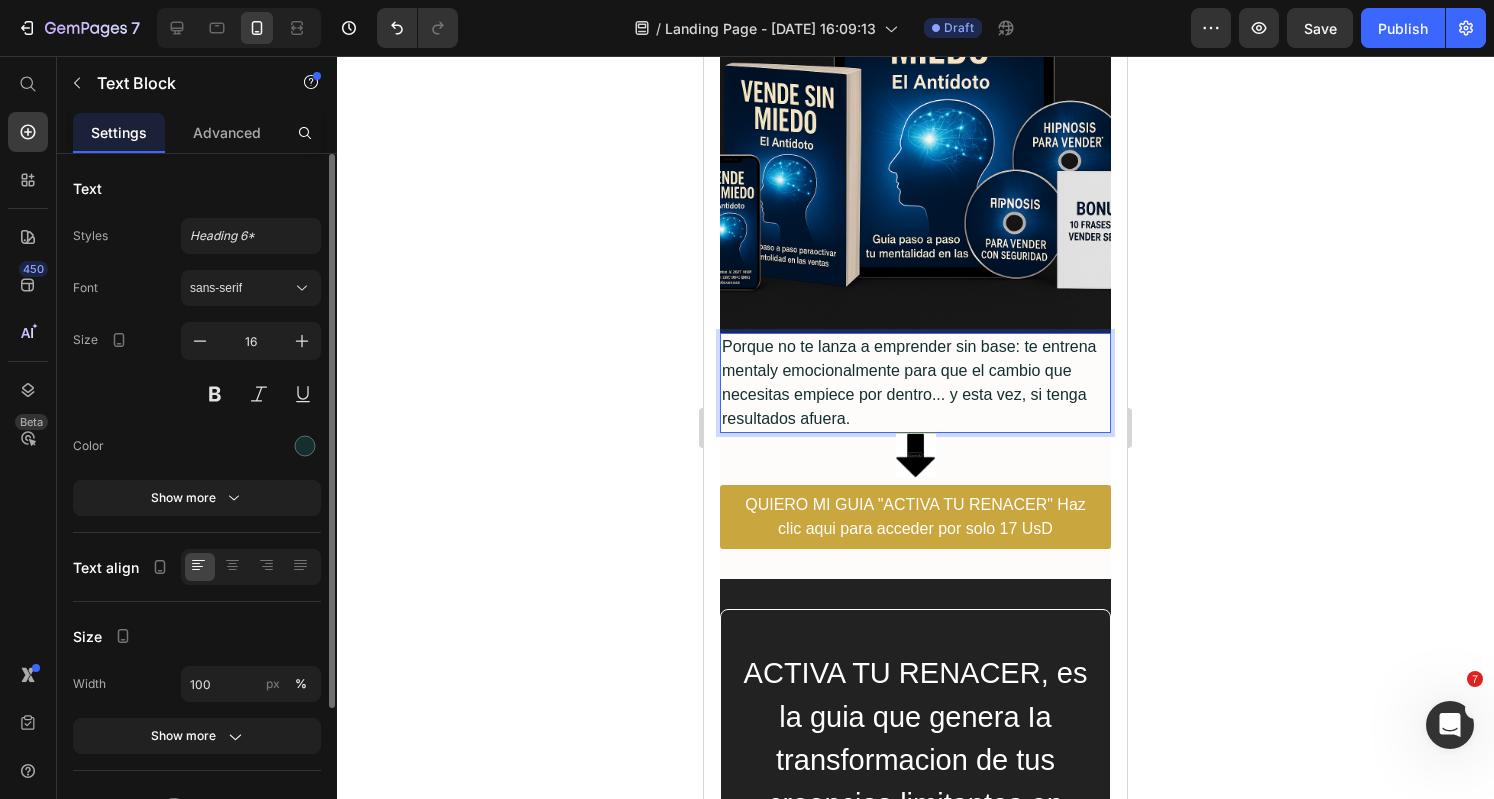 click on "Porque no te lanza a emprender sin base: te entrena mentaly emocionalmente para que el cambio que necesitas empiece por dentro... y esta vez, si tenga resultados afuera." at bounding box center (915, 383) 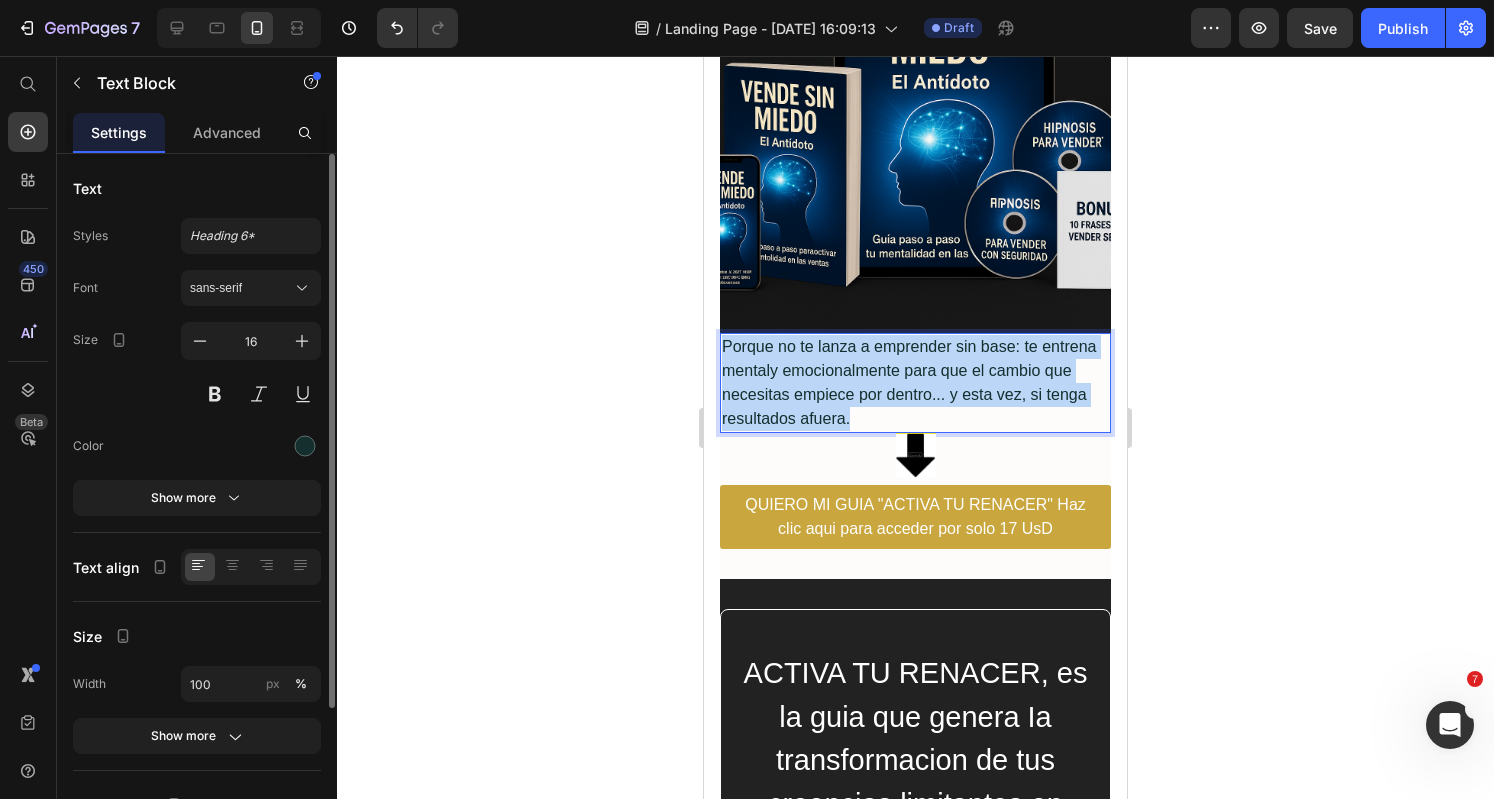 click on "Porque no te lanza a emprender sin base: te entrena mentaly emocionalmente para que el cambio que necesitas empiece por dentro... y esta vez, si tenga resultados afuera." at bounding box center [915, 383] 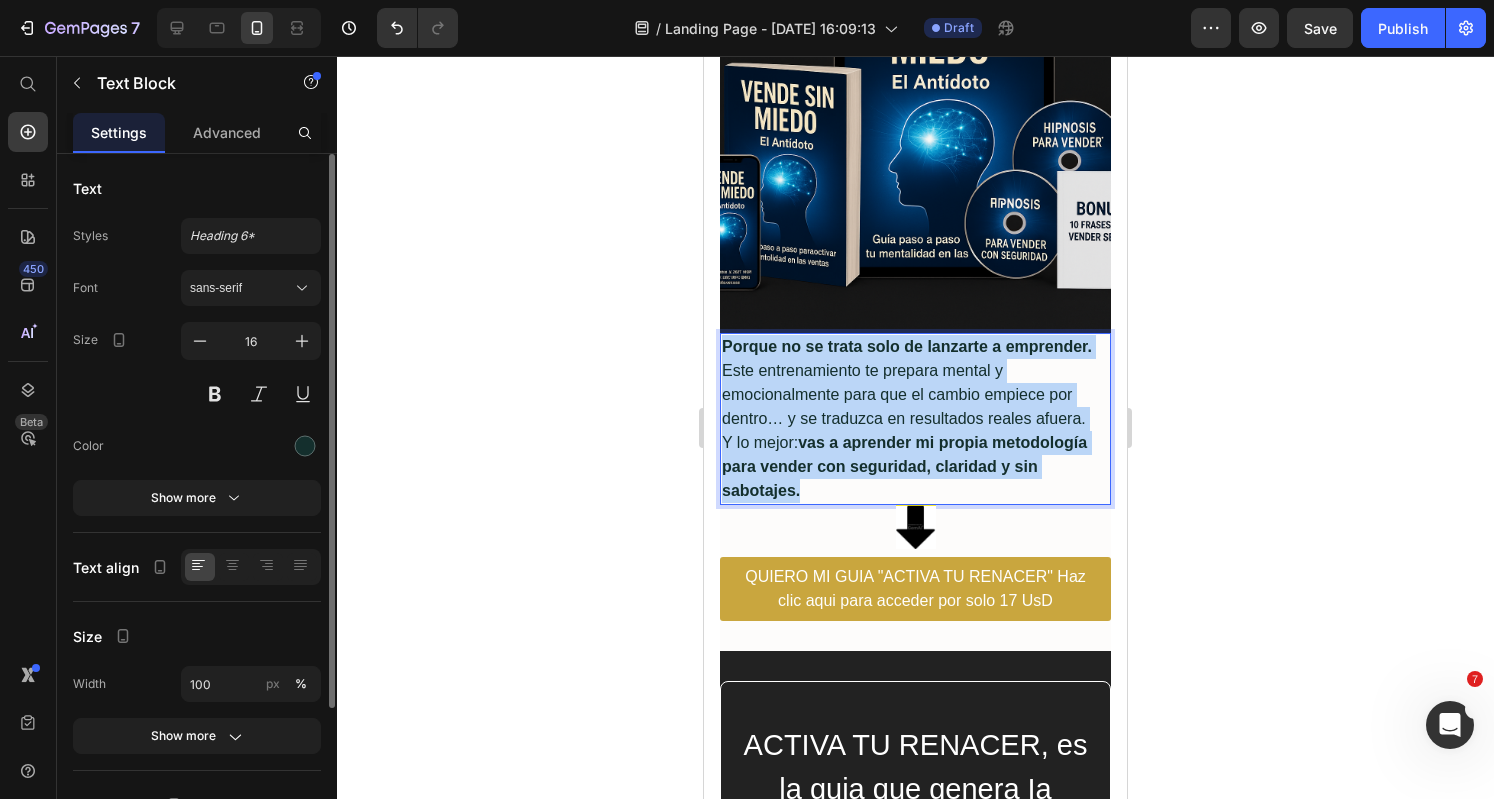 drag, startPoint x: 806, startPoint y: 510, endPoint x: 726, endPoint y: 359, distance: 170.883 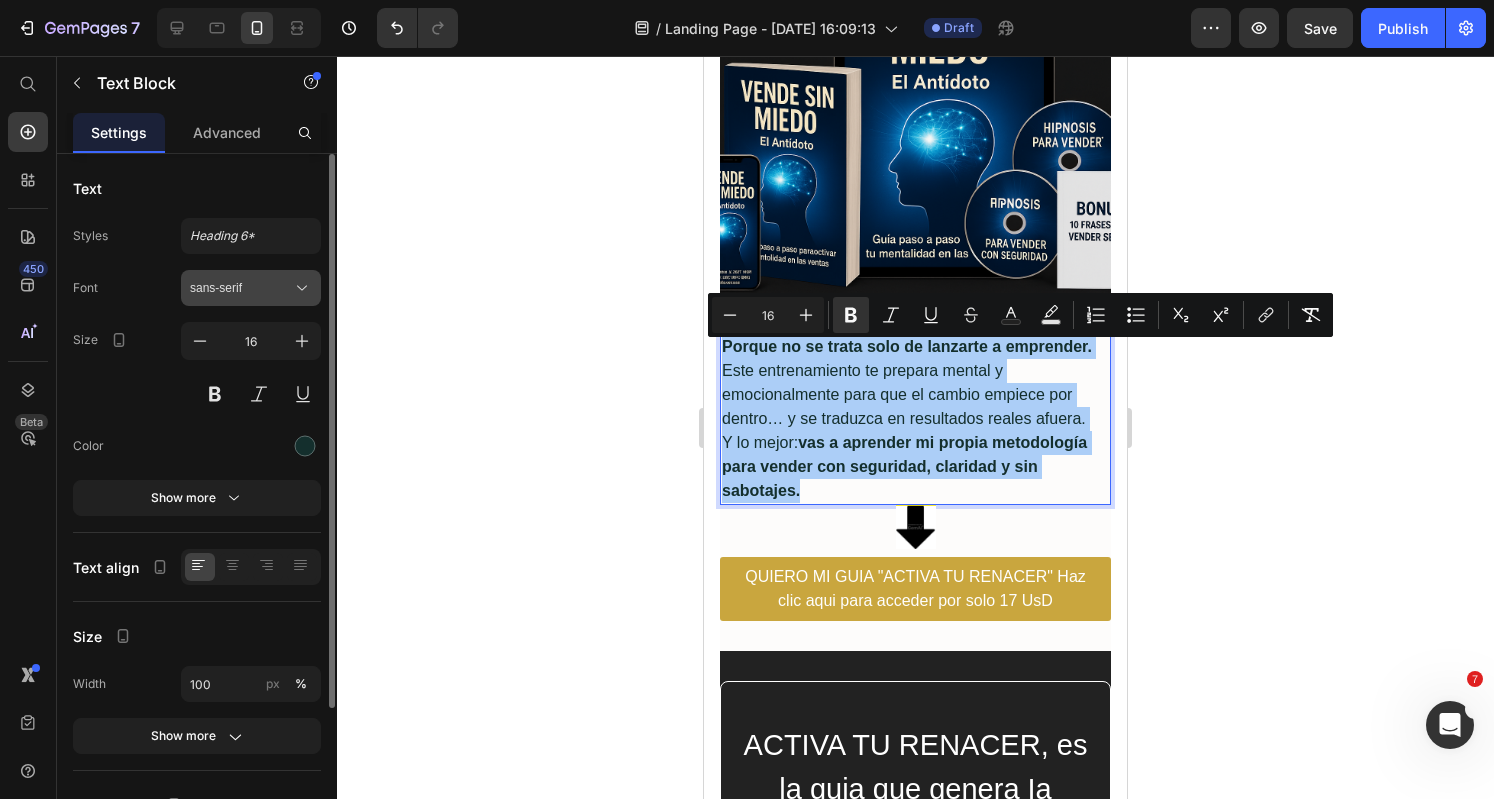 click on "sans-serif" at bounding box center (251, 288) 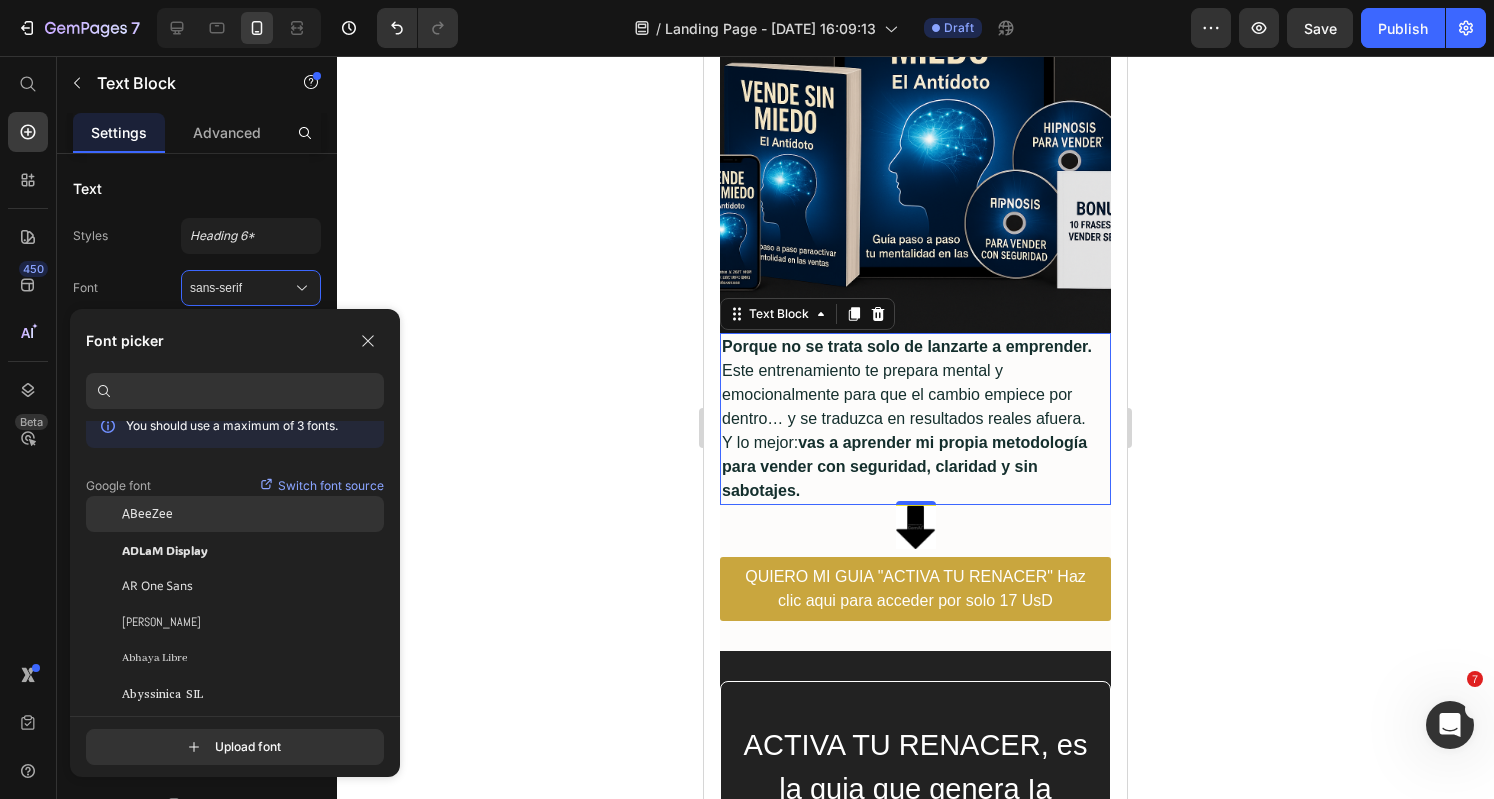 scroll, scrollTop: 0, scrollLeft: 0, axis: both 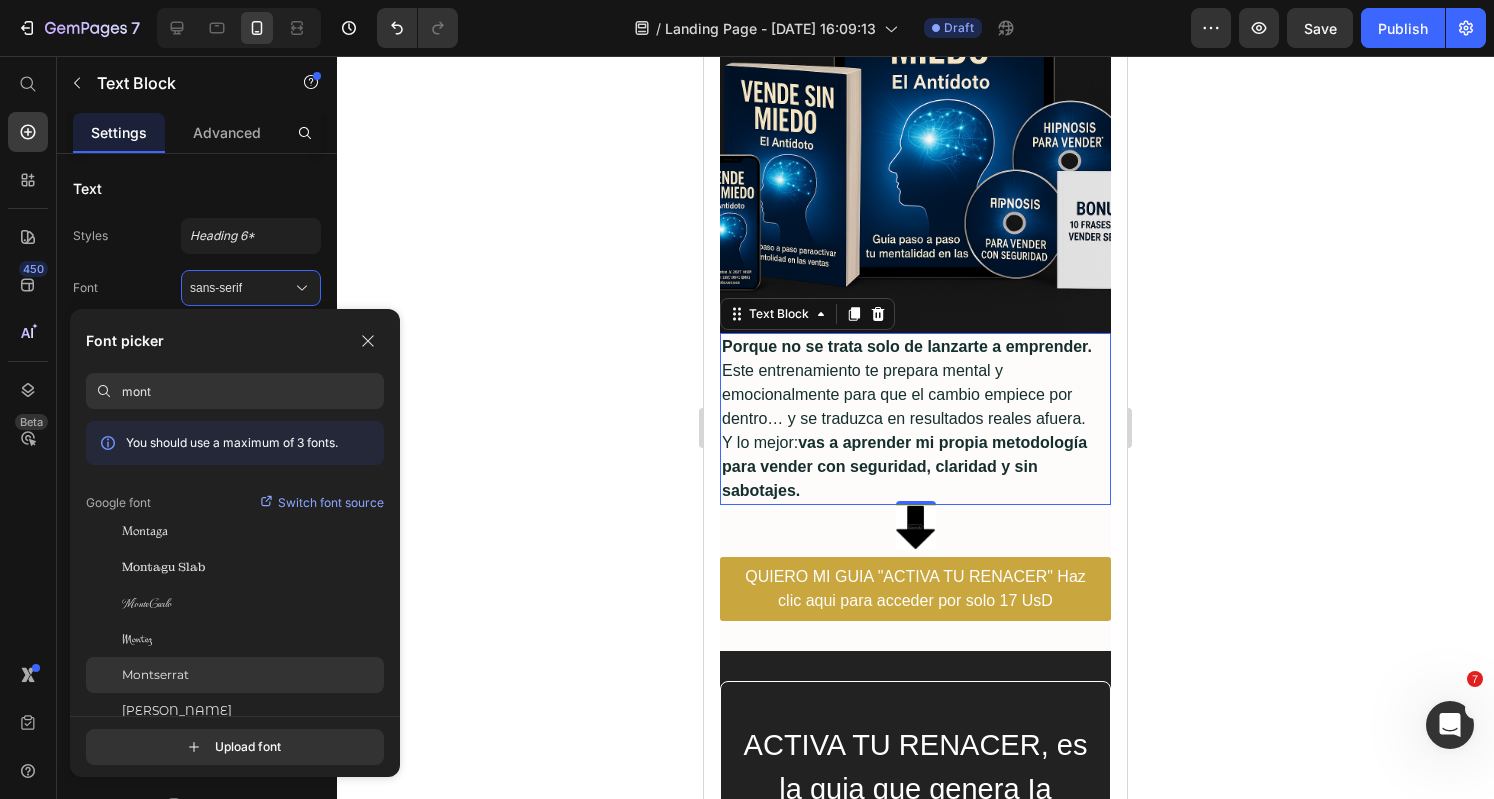 type on "mont" 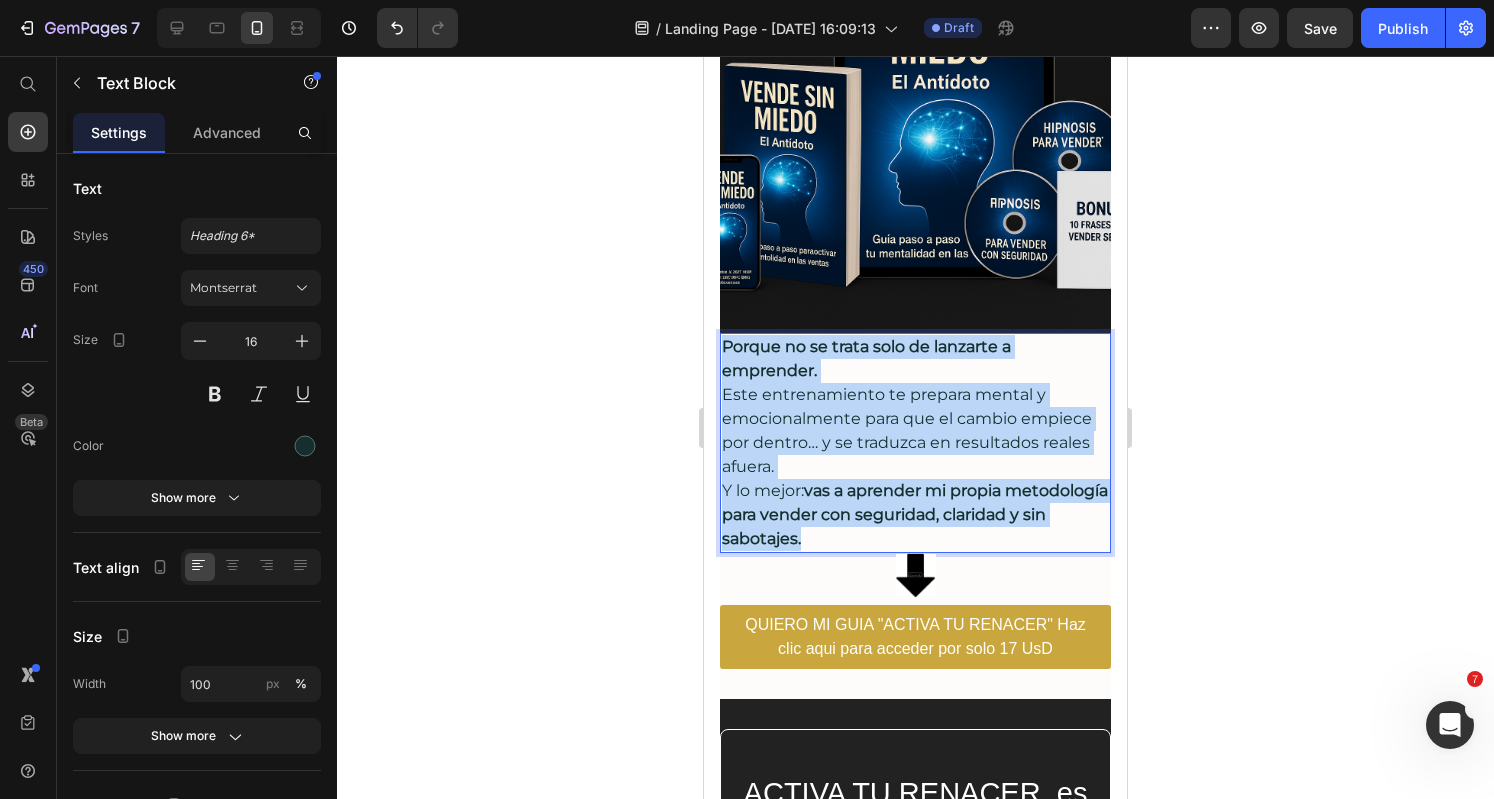 click on "Desbloquea tu éxito con el dinero y  activa tu mentalidad emprendedora en 7 días  cambiando tus limitaciones económicas subconscientes en una mentalidad de prosperidad de forma silenciosa Heading SIN frases vacías, SIN repeticiones inútiles. NI fórmulas vacías. RESULTADOS REALES. Text Block Row Emprender no te falla. Es tu mente la que  repite un patrón  que te sabotea sin que lo veas.  Vende Sin Miedo: El [MEDICAL_DATA]™  es la herramienta que necesitas para cortar con eso de raíz y empezar a vender con poder. Text Block Image Porque no se trata solo de lanzarte a emprender. Este entrenamiento te prepara mental y emocionalmente para que el cambio empiece por dentro… y se traduzca en resultados reales afuera. Y lo mejor:  vas a aprender mi propia metodología para vender con seguridad, claridad y sin sabotajes. Text Block   0 Row Image QUIERO MI GUIA "ACTIVA TU RENACER" Haz clic aqui para acceder por solo 17 UsD Button Row Row Row Section 2" at bounding box center (915, 50) 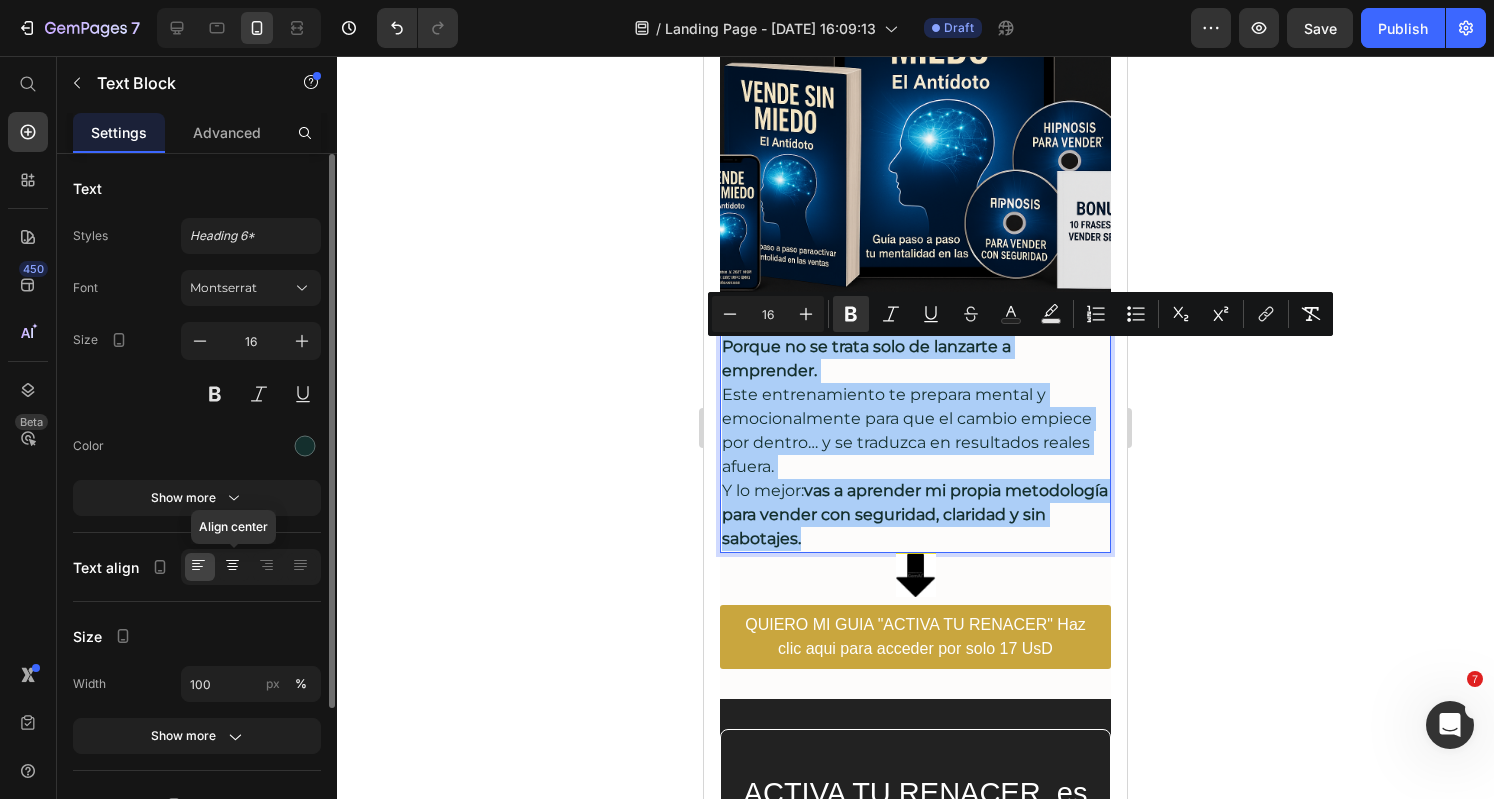click 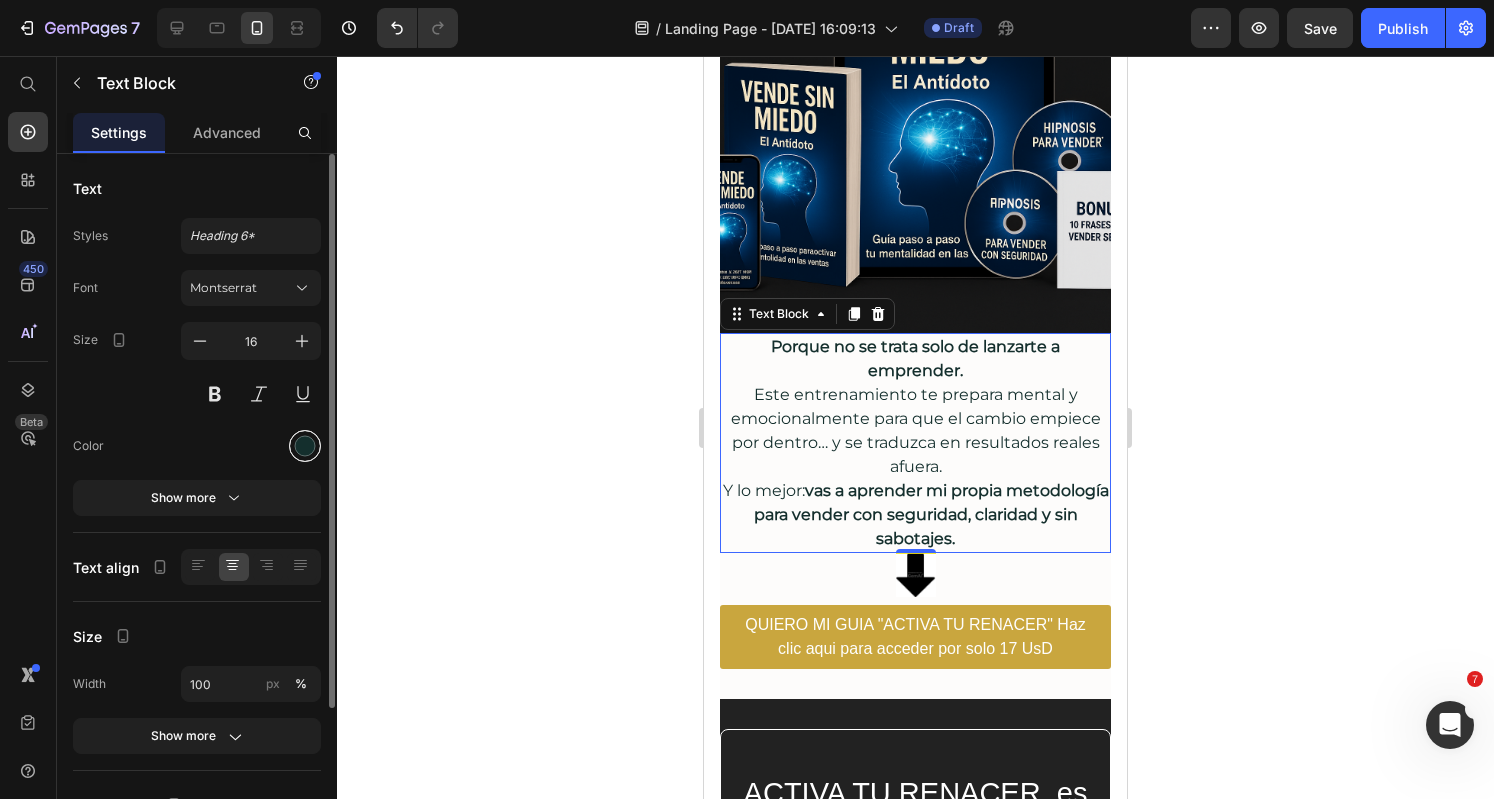 click at bounding box center [305, 446] 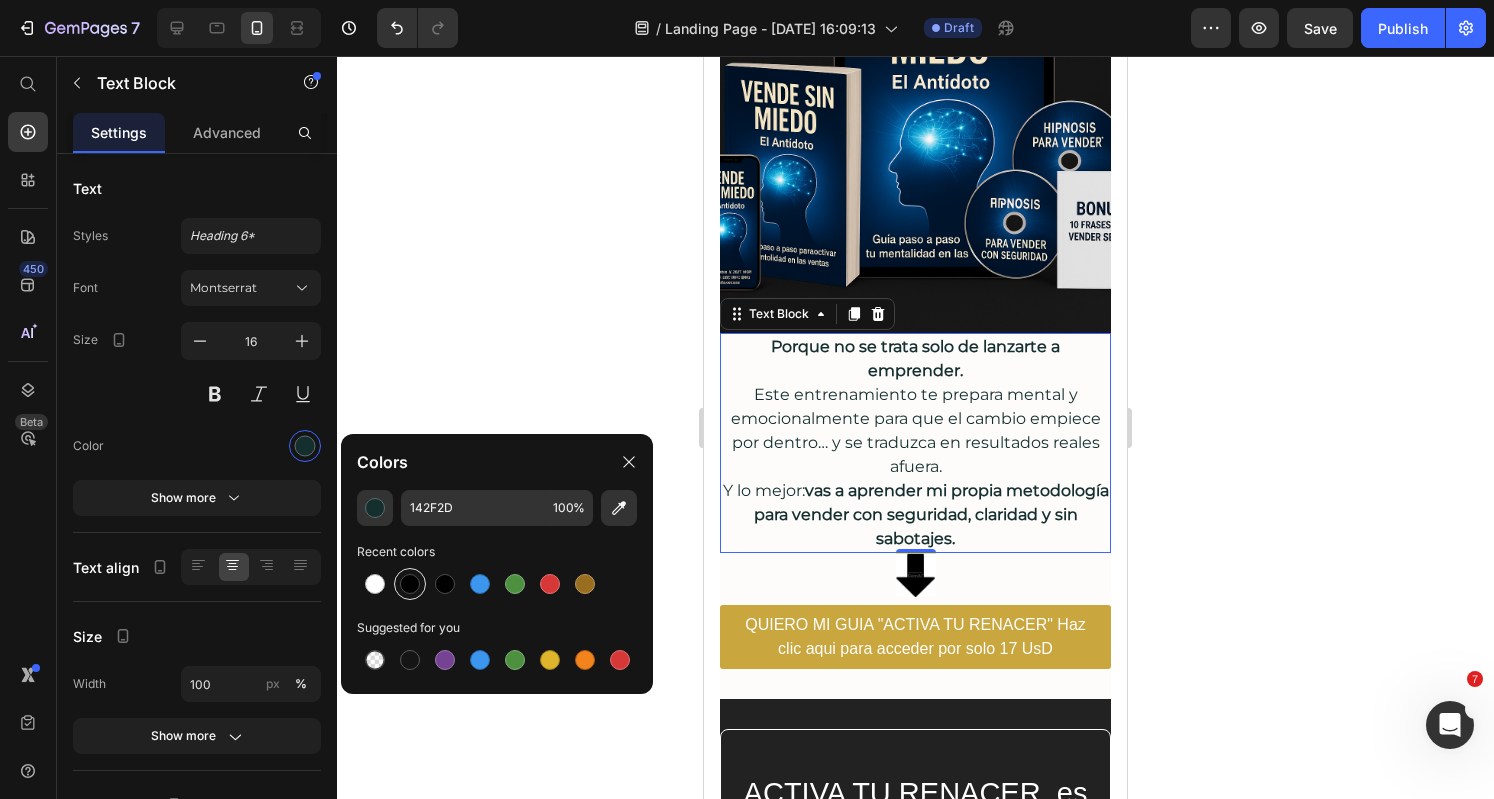 click at bounding box center (410, 584) 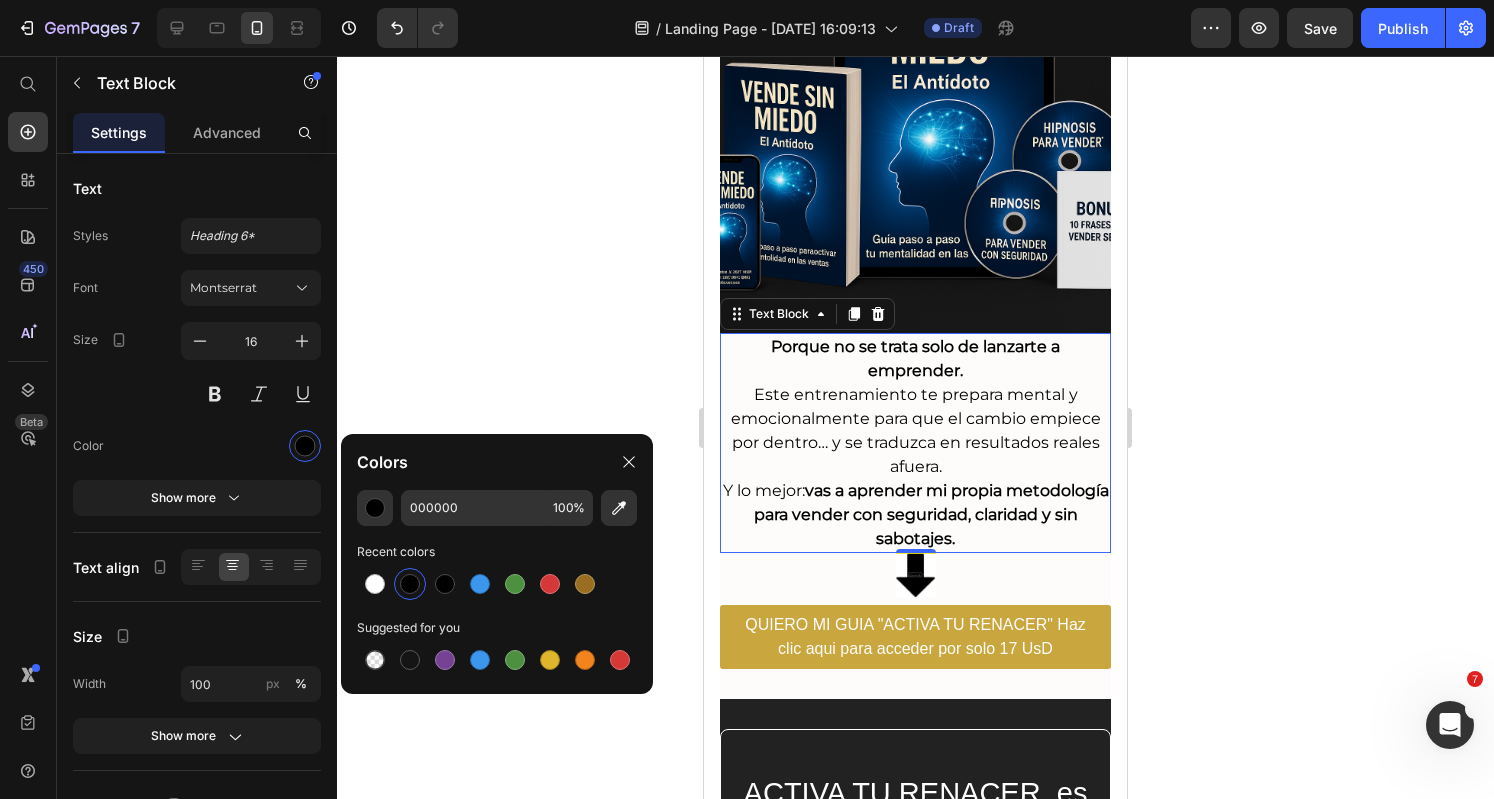 click on "Porque no se trata solo de lanzarte a emprender. Este entrenamiento te prepara mental y emocionalmente para que el cambio empiece por dentro… y se traduzca en resultados reales afuera. Y lo mejor:  vas a aprender mi propia metodología para vender con seguridad, claridad y sin sabotajes." at bounding box center (915, 443) 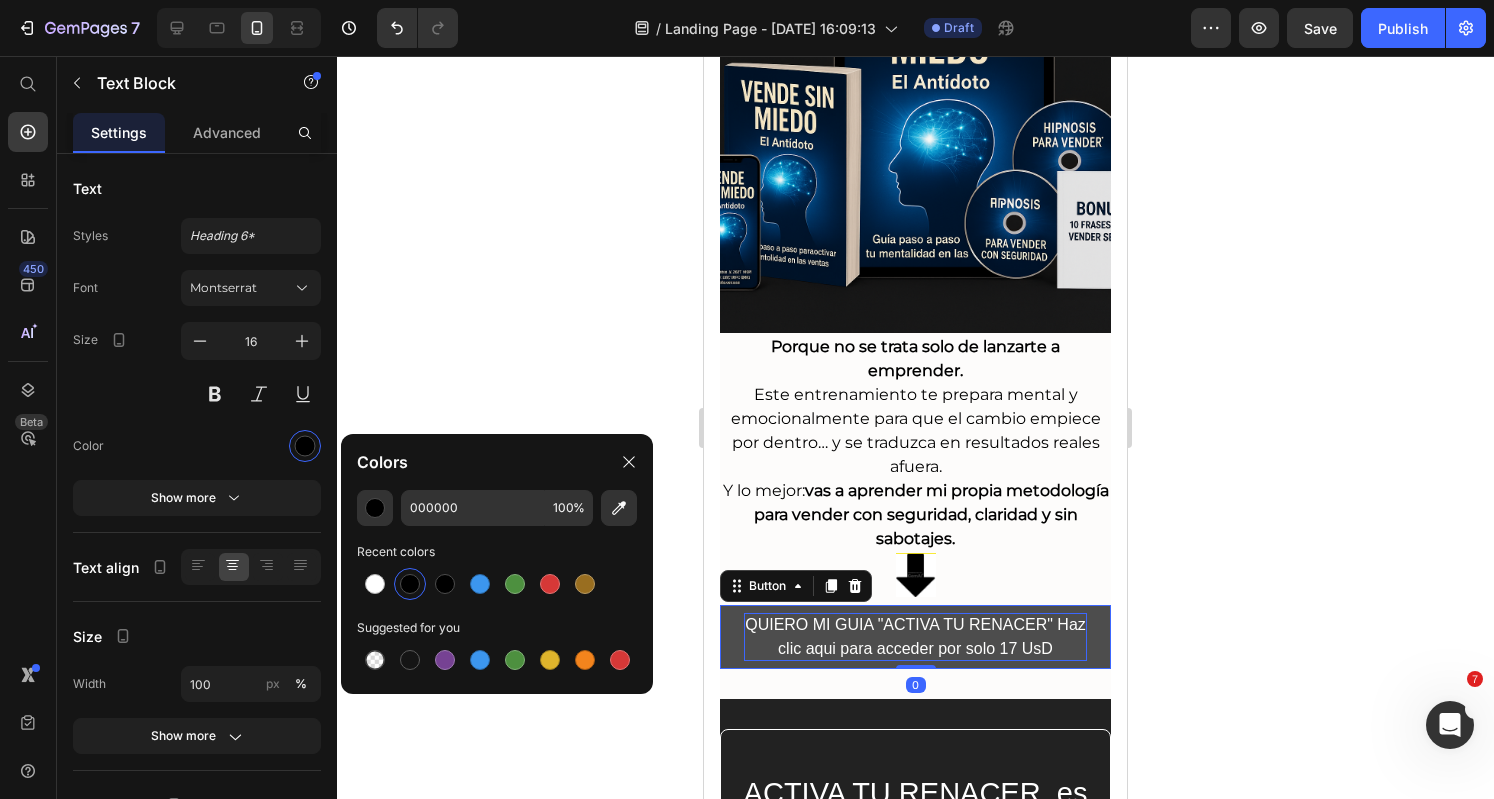 click on "QUIERO MI GUIA "ACTIVA TU RENACER" Haz clic aqui para acceder por solo 17 UsD" at bounding box center (915, 637) 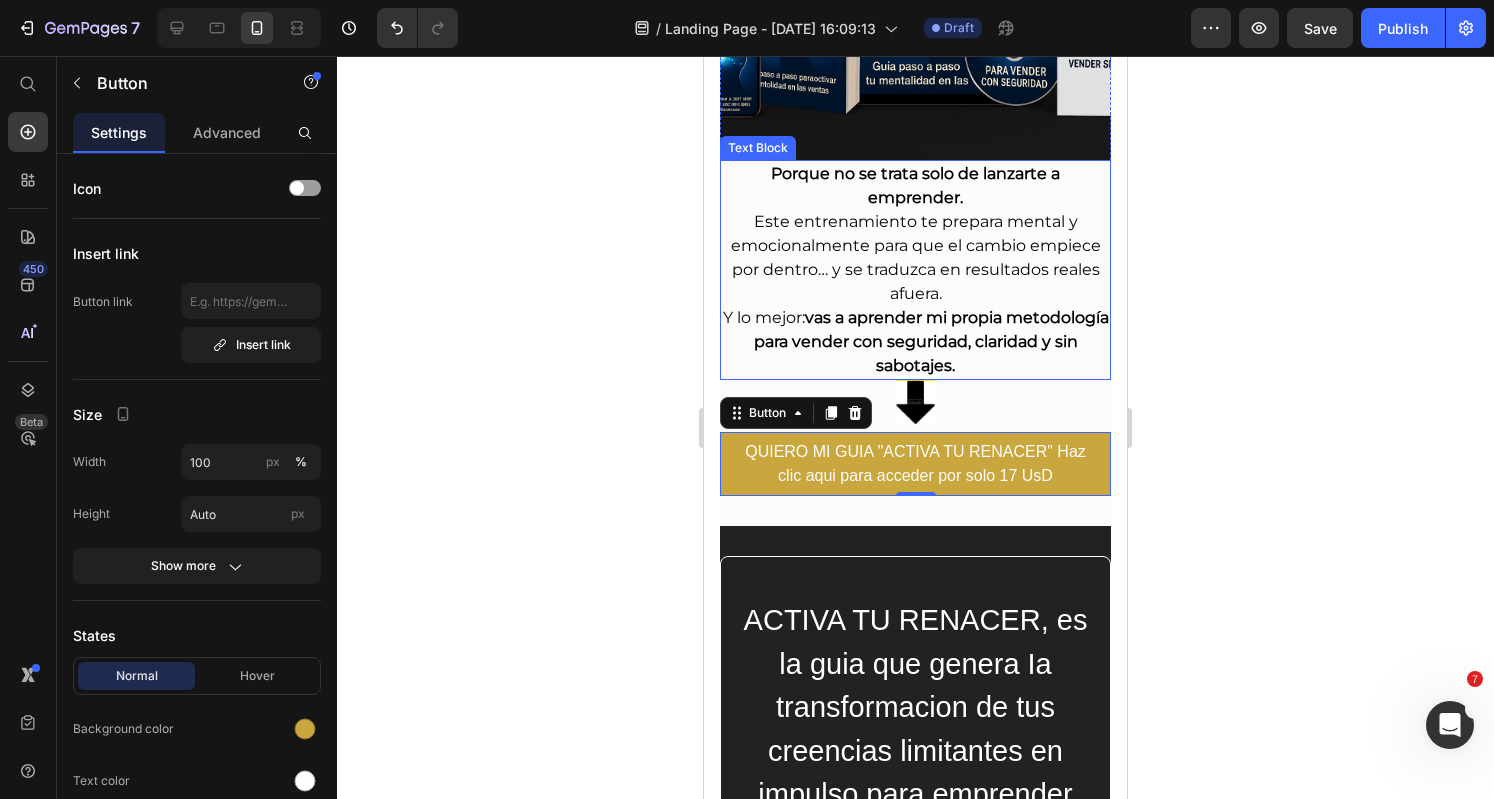 scroll, scrollTop: 1027, scrollLeft: 0, axis: vertical 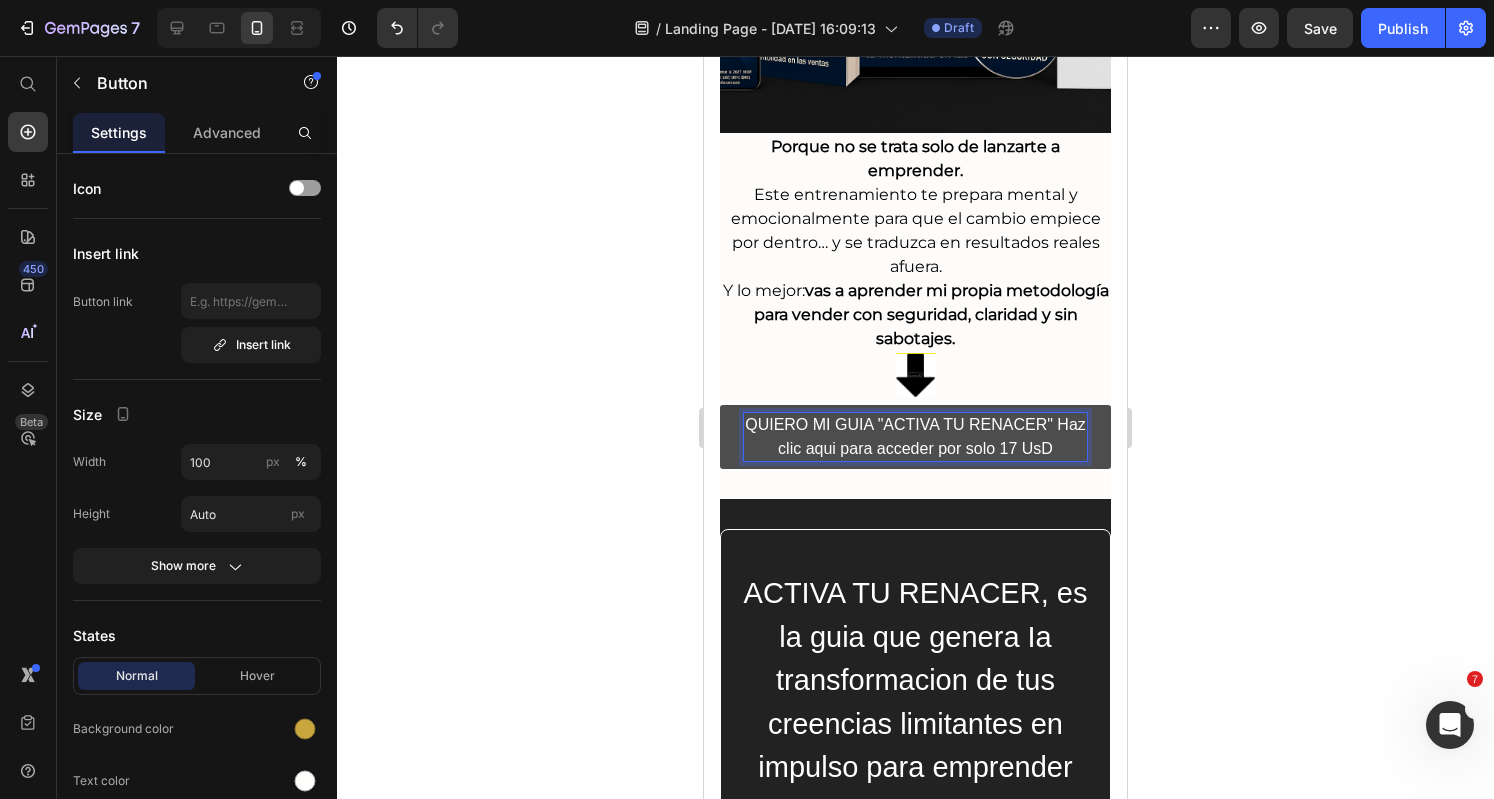 click on "QUIERO MI GUIA "ACTIVA TU RENACER" Haz clic aqui para acceder por solo 17 UsD" at bounding box center [915, 437] 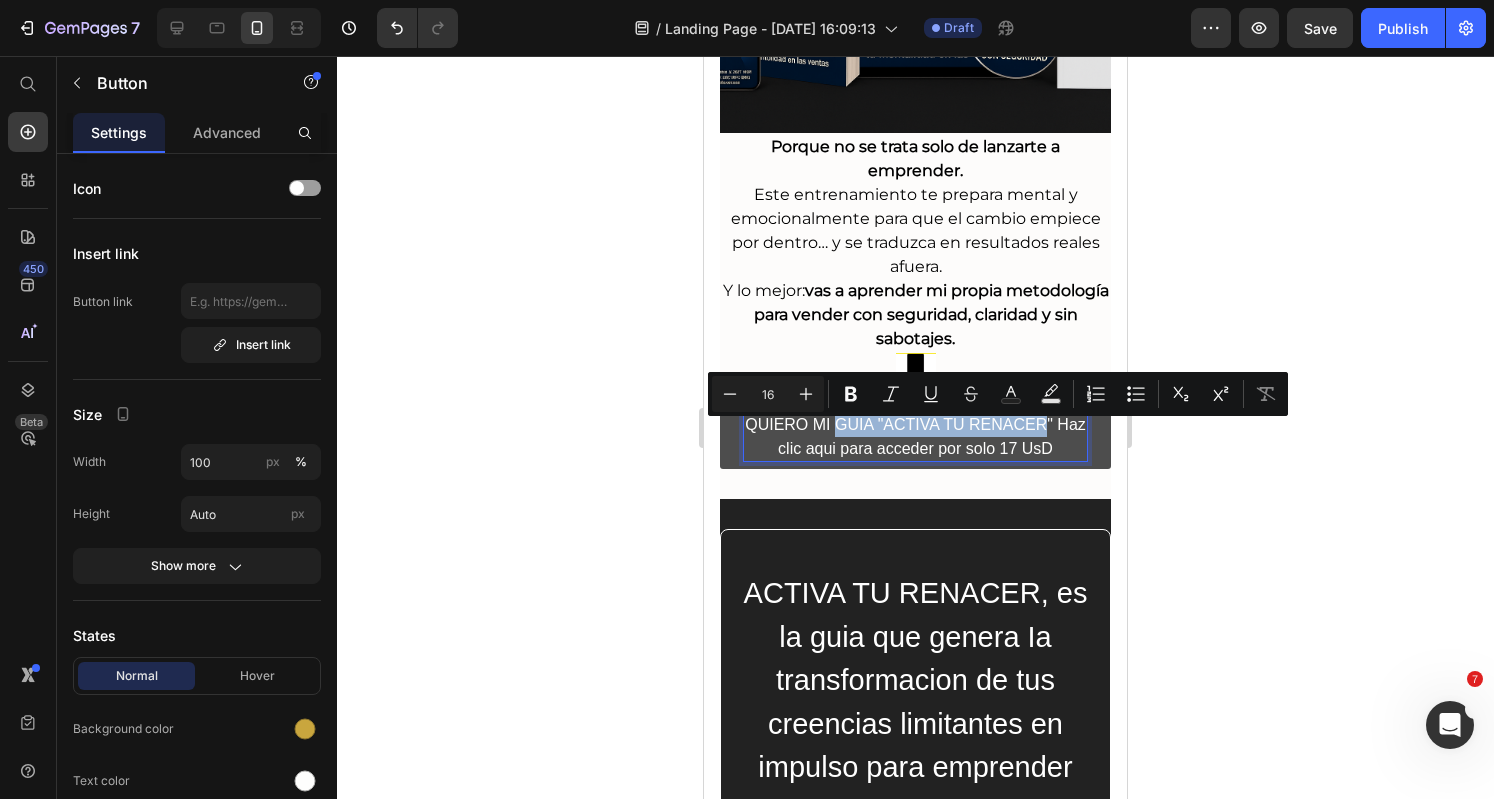 drag, startPoint x: 1055, startPoint y: 438, endPoint x: 846, endPoint y: 428, distance: 209.2391 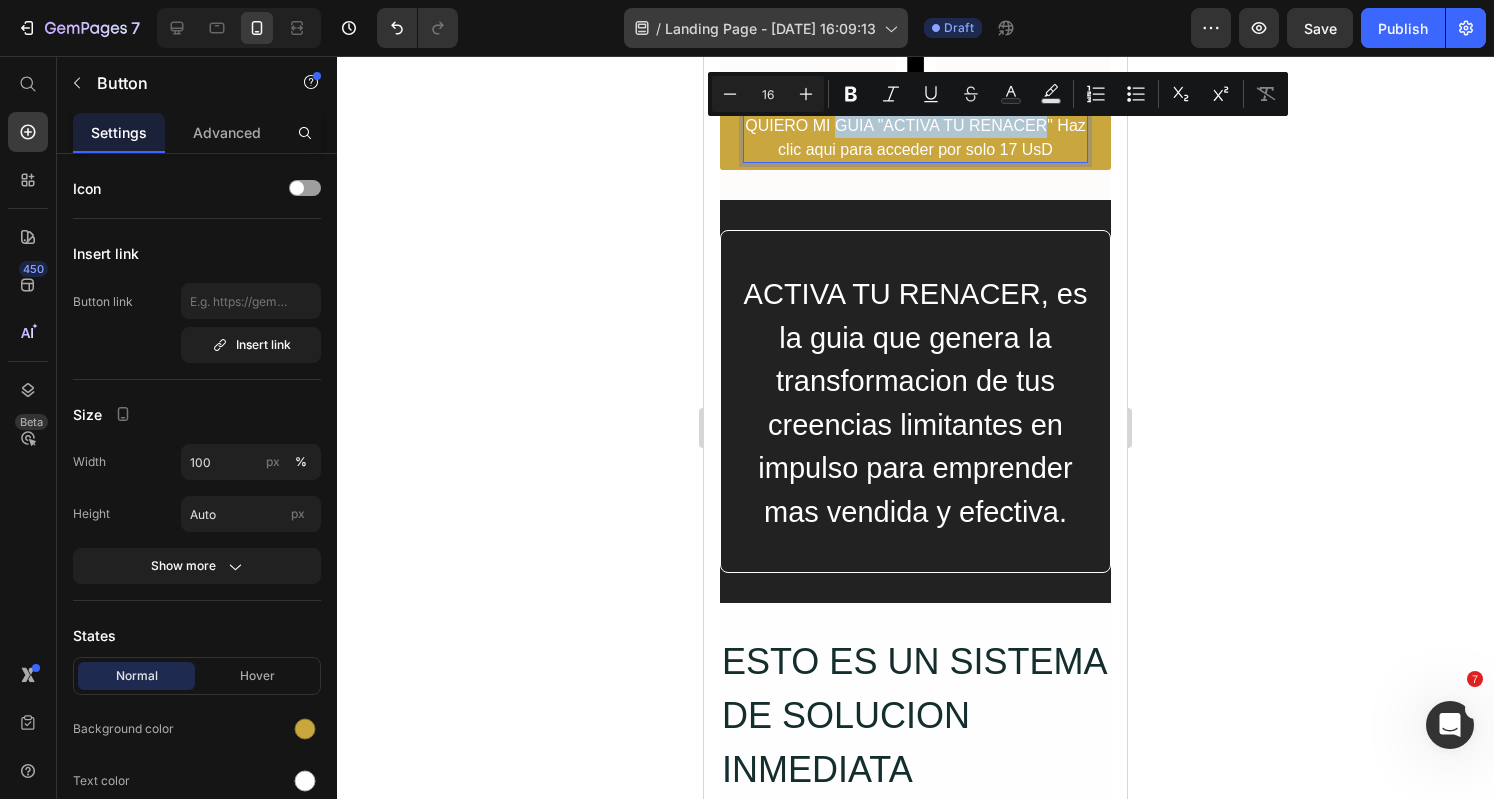 scroll, scrollTop: 1327, scrollLeft: 0, axis: vertical 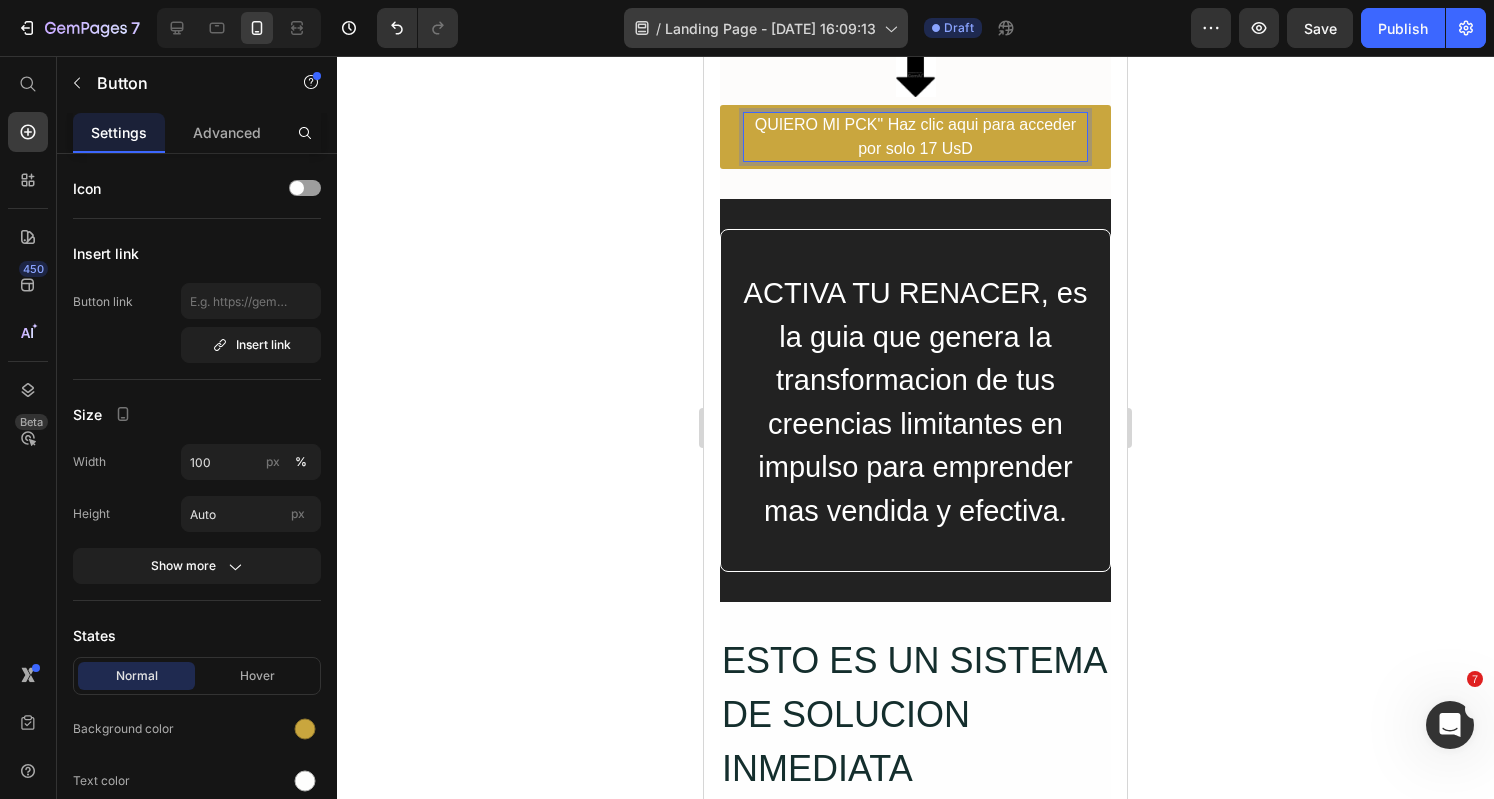 click on "QUIERO MI PCK" Haz clic aqui para acceder por solo 17 UsD" at bounding box center [915, 137] 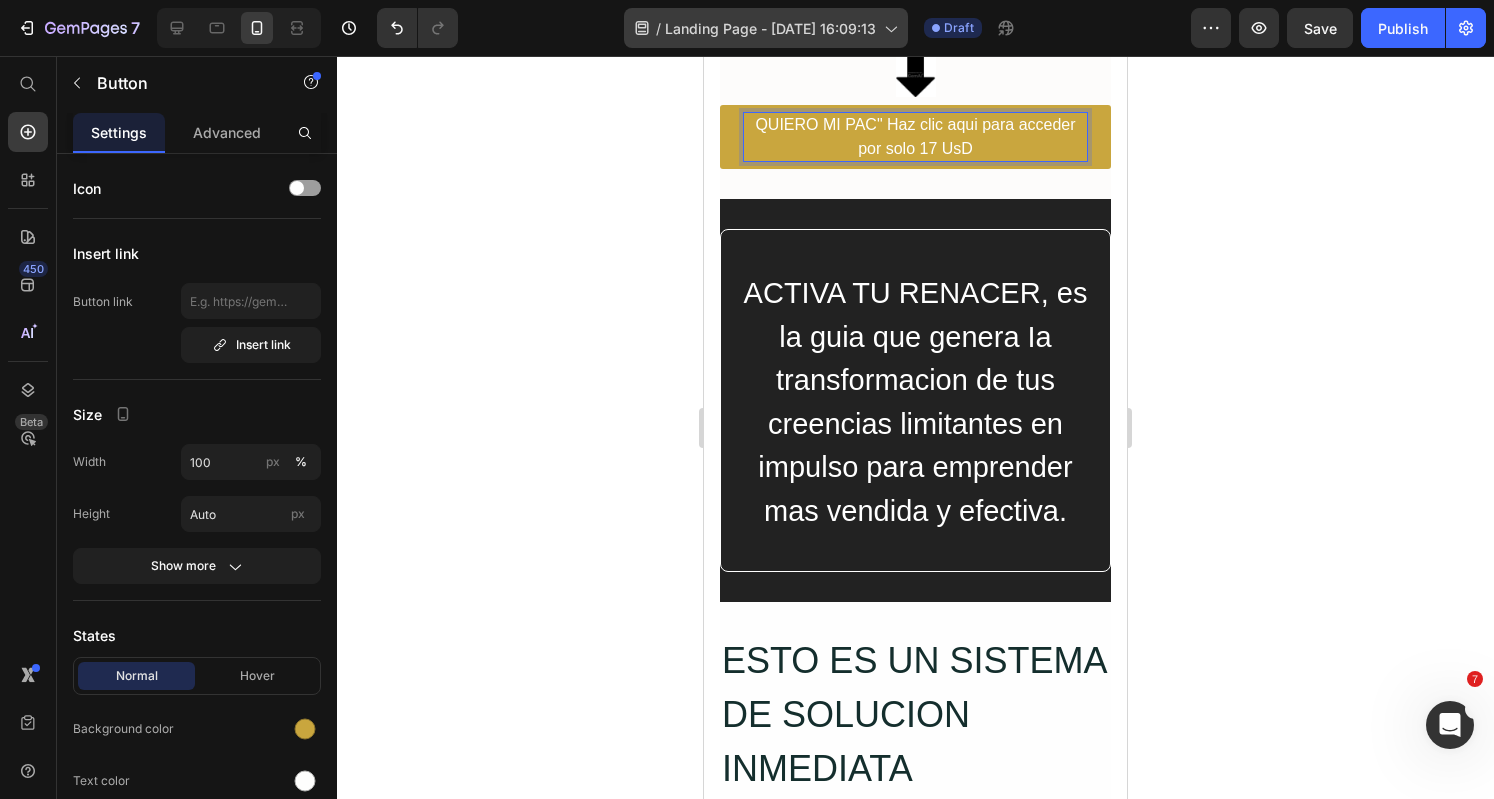 click on "QUIERO MI PAC" Haz clic aqui para acceder por solo 17 UsD" at bounding box center [915, 137] 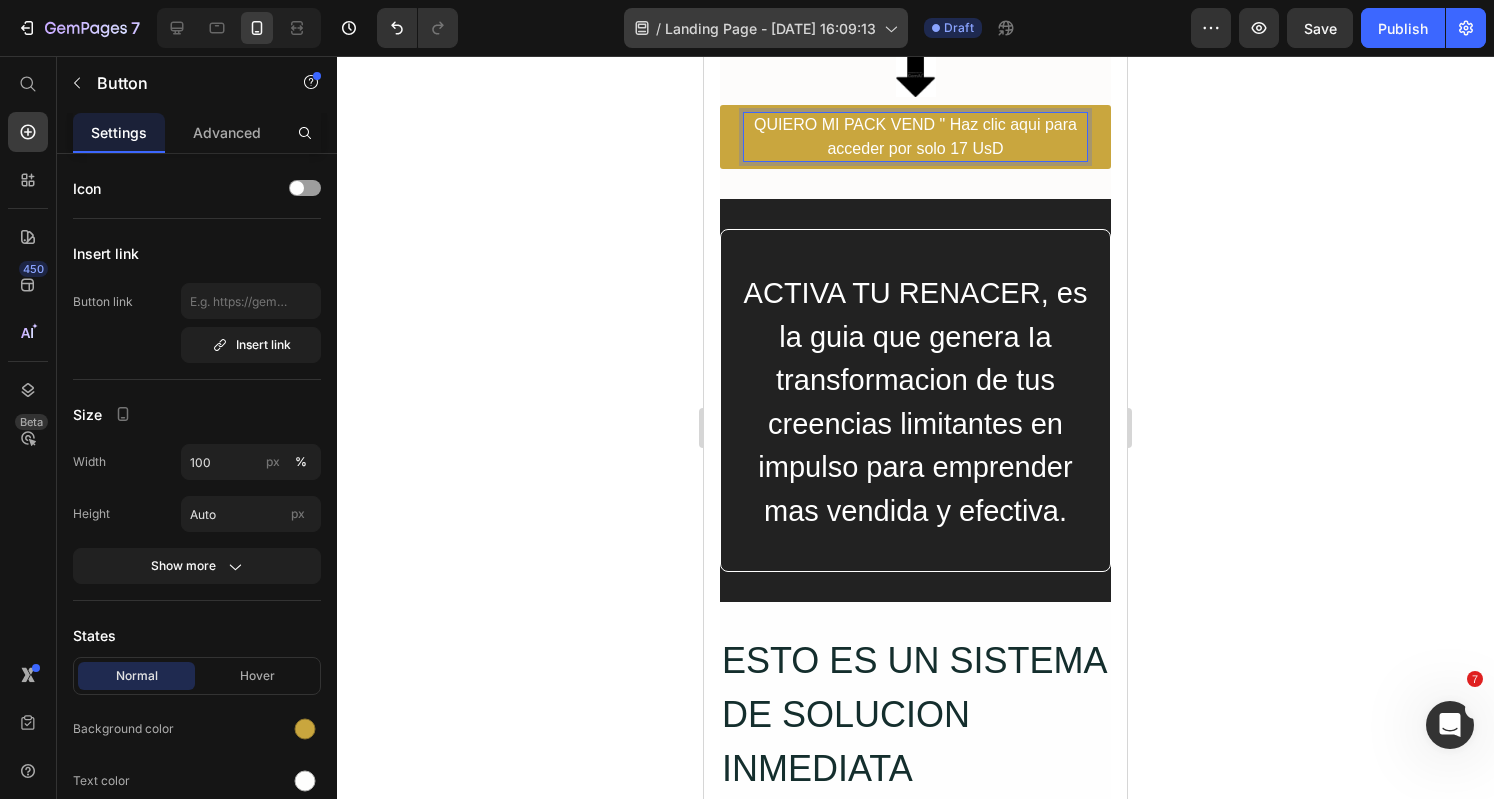 click on "QUIERO MI PACK VEND " Haz clic aqui para acceder por solo 17 UsD" at bounding box center [915, 137] 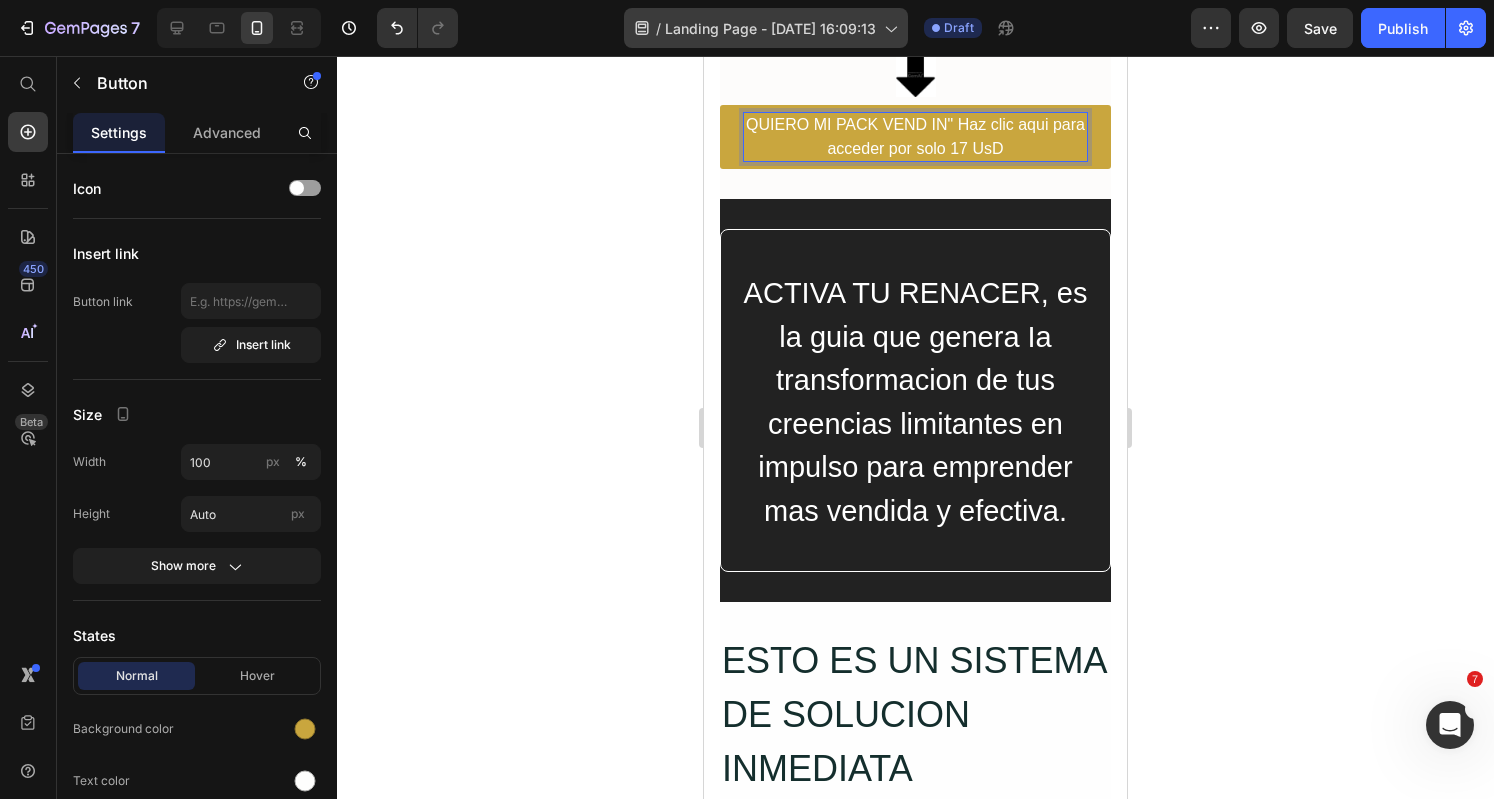 click on "QUIERO MI PACK VEND IN" Haz clic aqui para acceder por solo 17 UsD" at bounding box center (915, 137) 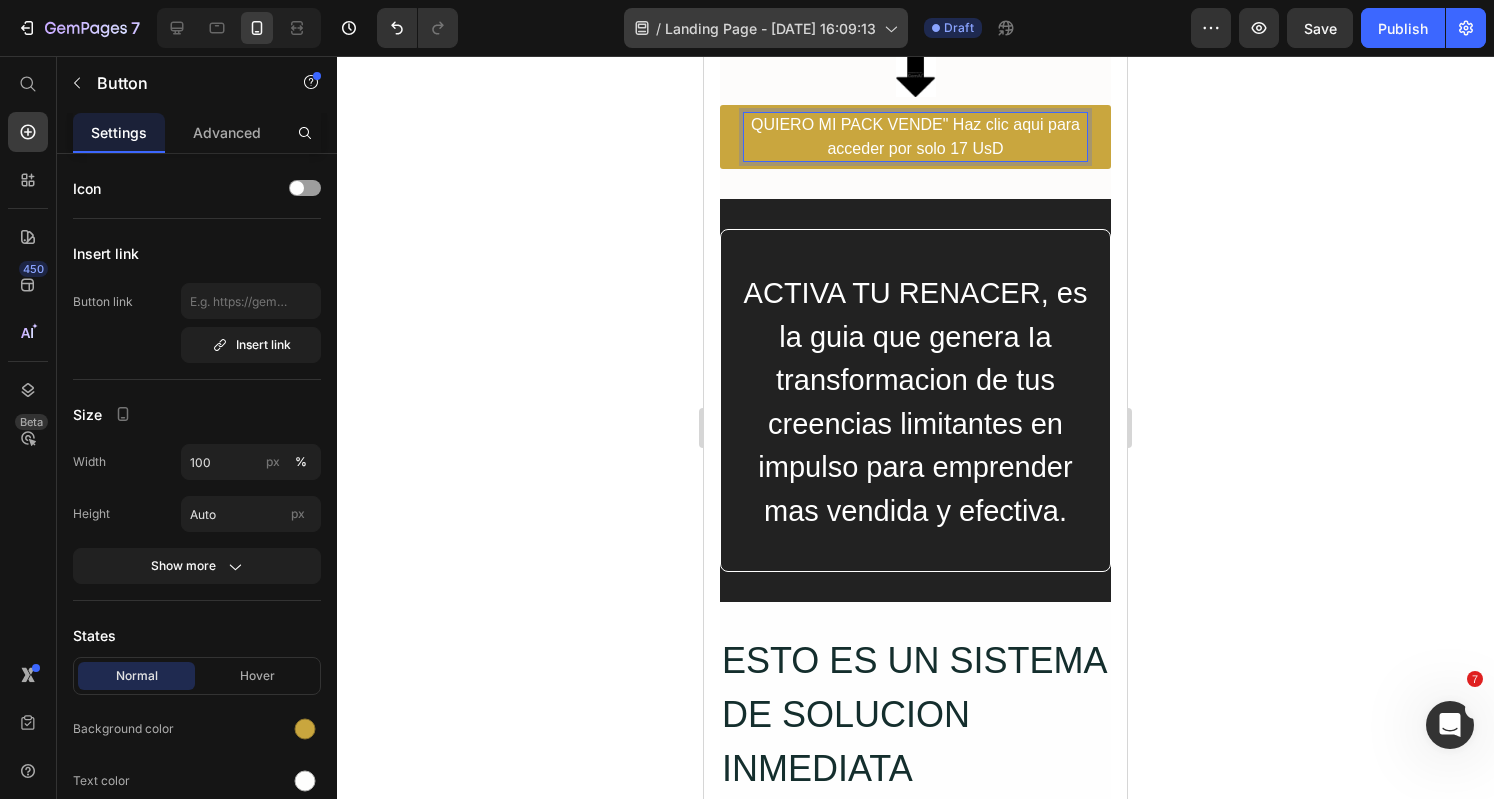 click on "QUIERO MI PACK VENDE" Haz clic aqui para acceder por solo 17 UsD" at bounding box center [915, 137] 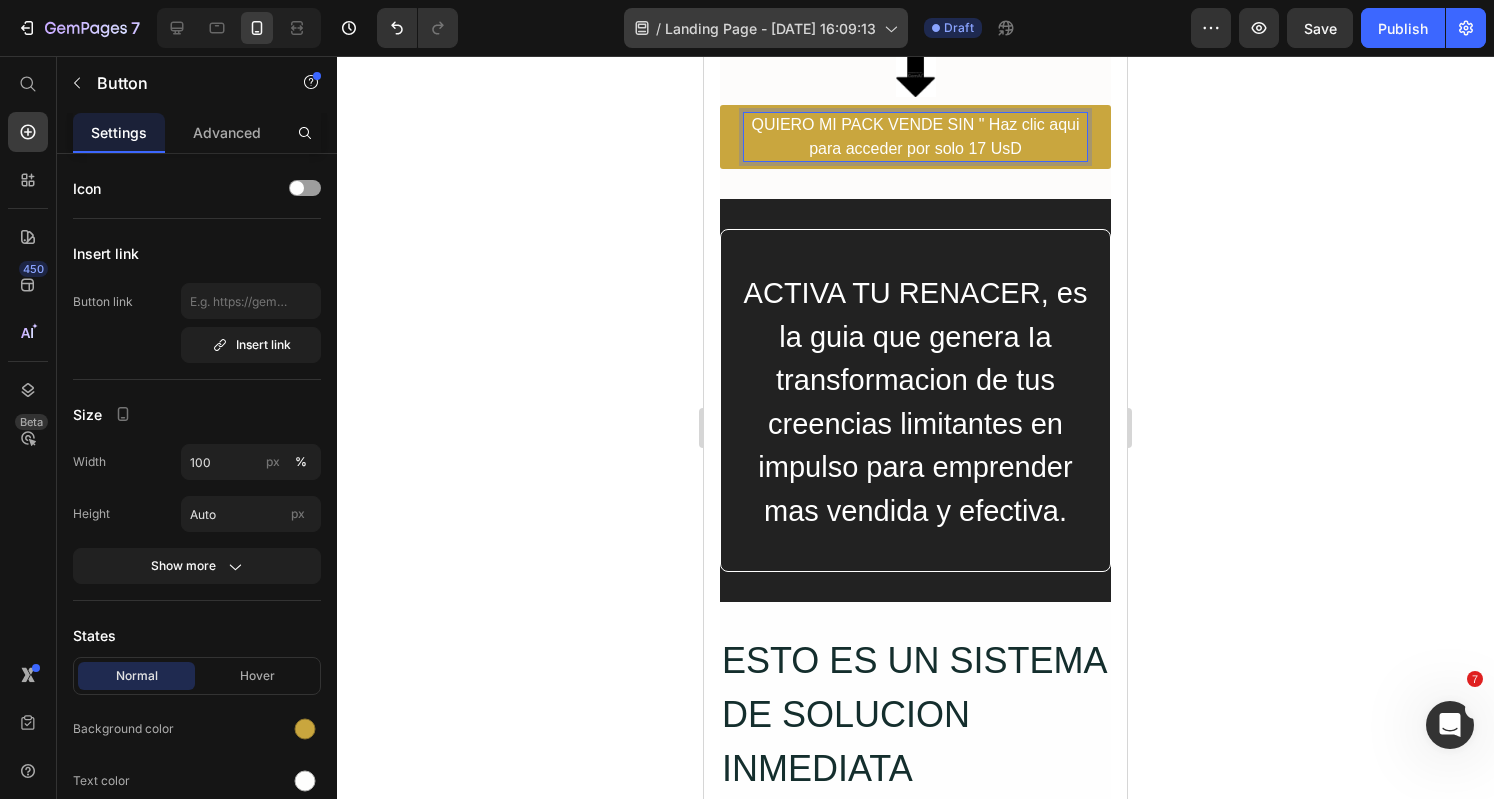click on "QUIERO MI PACK VENDE SIN " Haz clic aqui para acceder por solo 17 UsD" at bounding box center [915, 137] 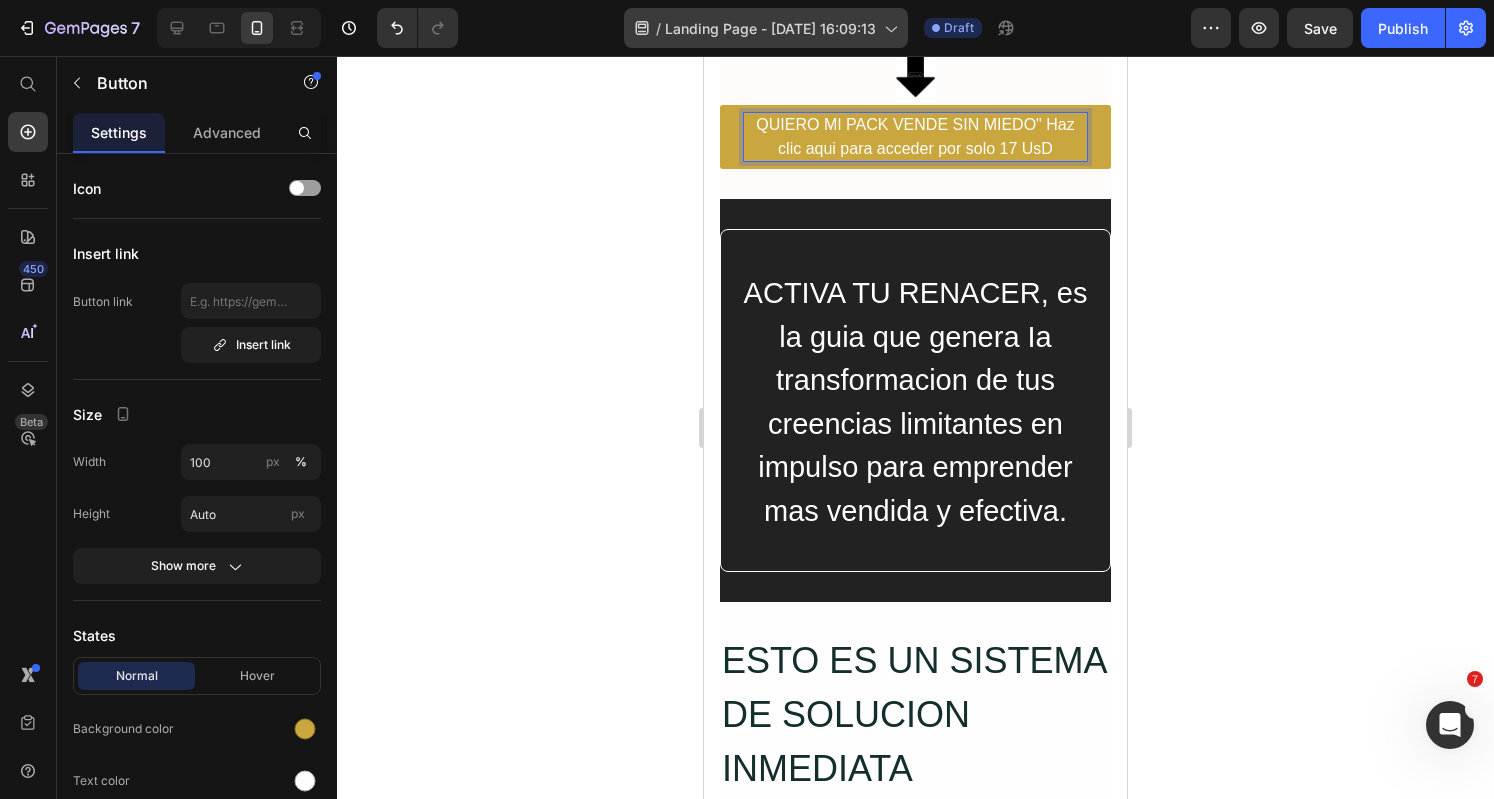 click on "QUIERO MI PACK VENDE SIN MIEDO" Haz clic aqui para acceder por solo 17 UsD" at bounding box center (915, 137) 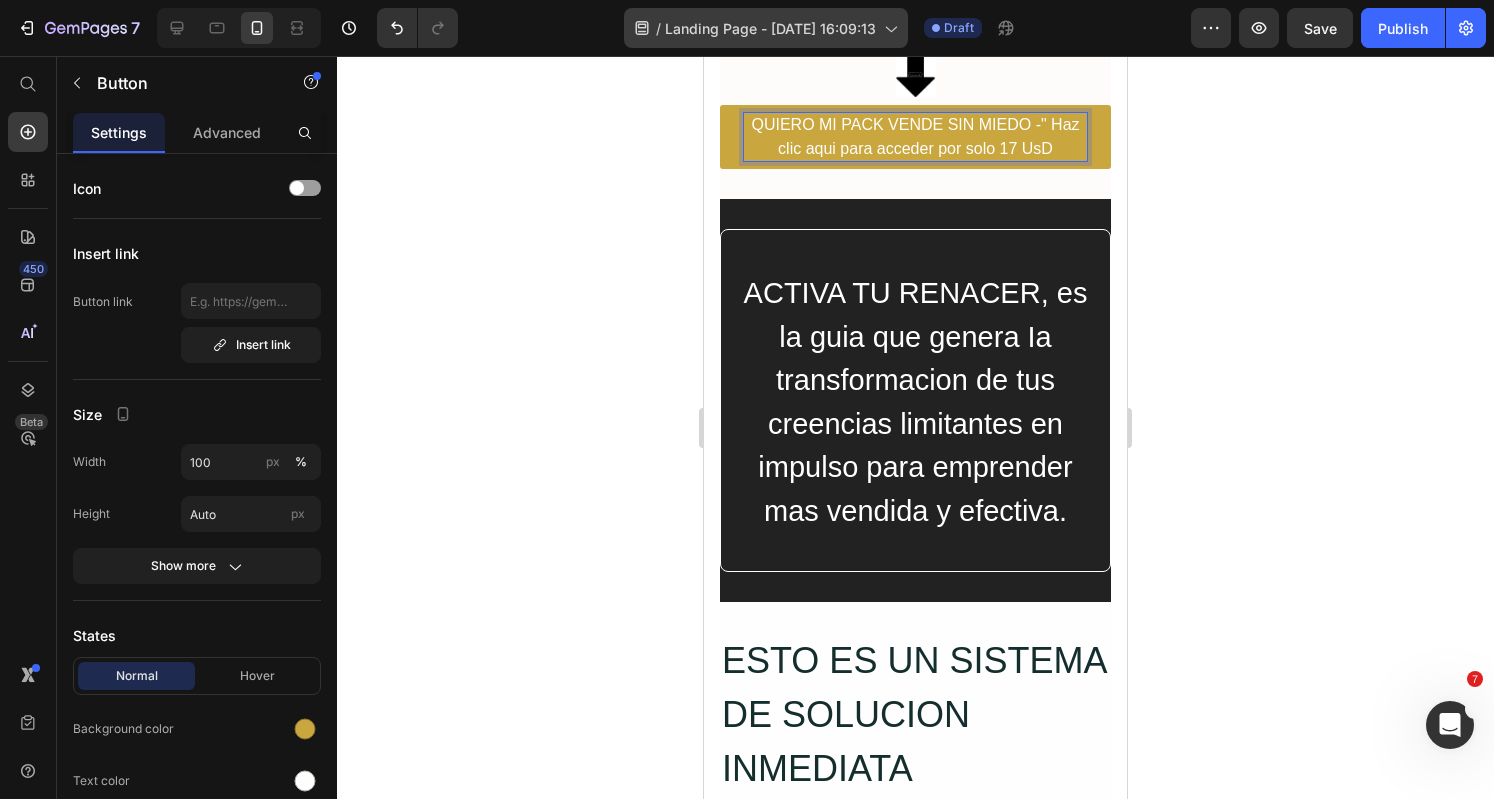 click on "QUIERO MI PACK VENDE SIN MIEDO -" Haz clic aqui para acceder por solo 17 UsD" at bounding box center (915, 137) 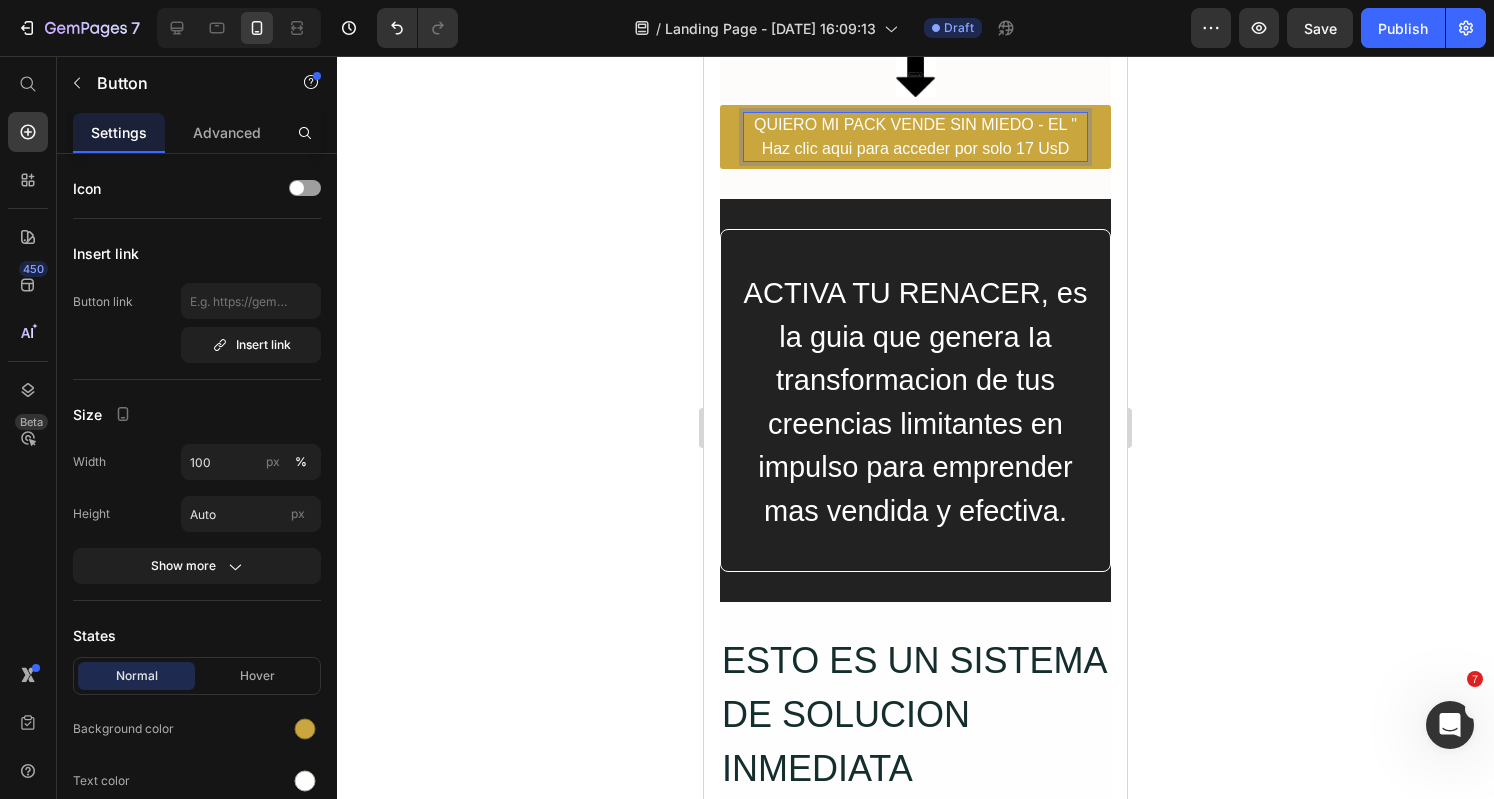 click on "QUIERO MI PACK VENDE SIN MIEDO - EL " Haz clic aqui para acceder por solo 17 UsD" at bounding box center (915, 137) 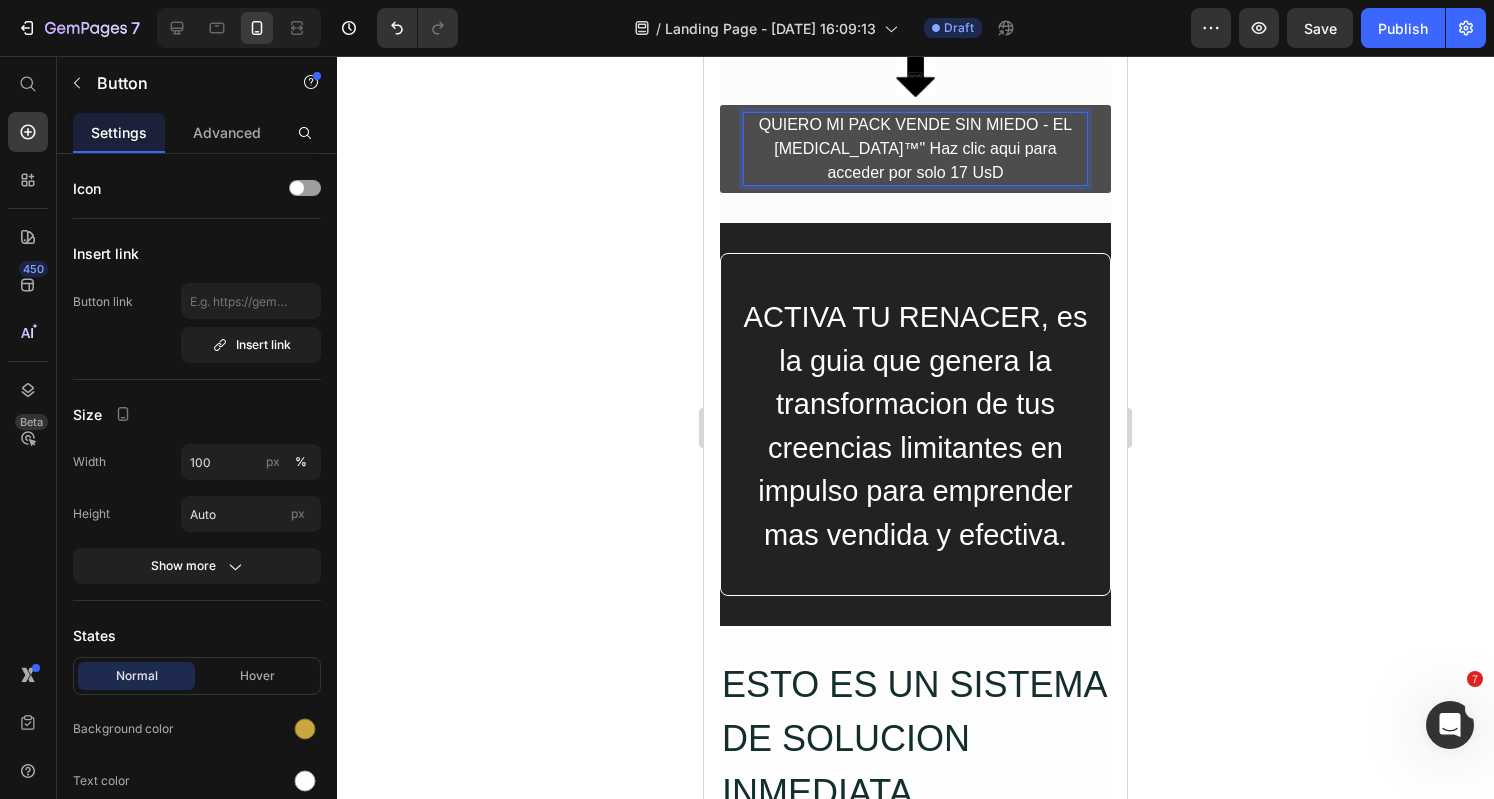 click on "QUIERO MI PACK VENDE SIN MIEDO - EL [MEDICAL_DATA]™" Haz clic aqui para acceder por solo 17 UsD" at bounding box center [915, 149] 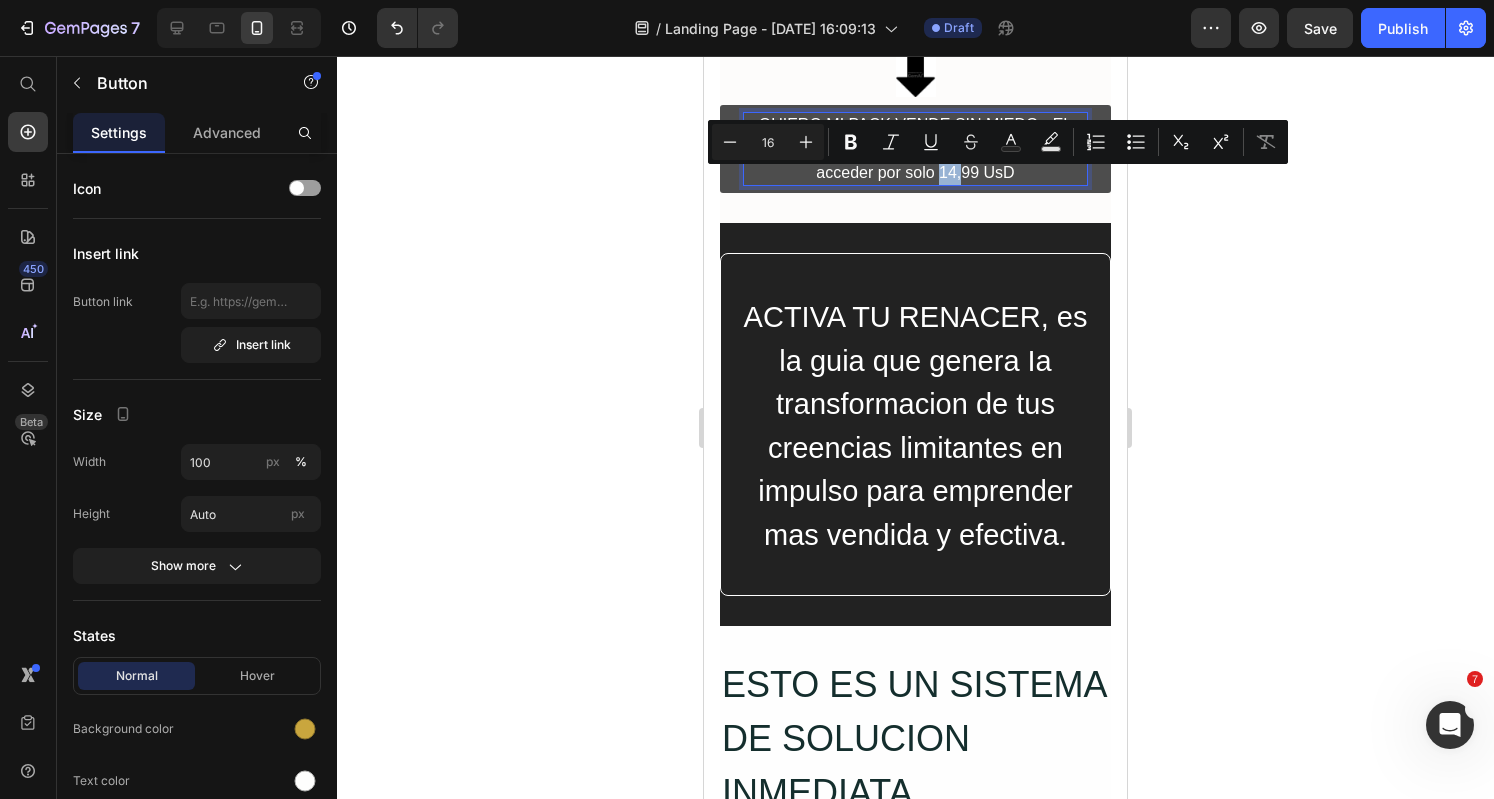 drag, startPoint x: 969, startPoint y: 179, endPoint x: 934, endPoint y: 176, distance: 35.128338 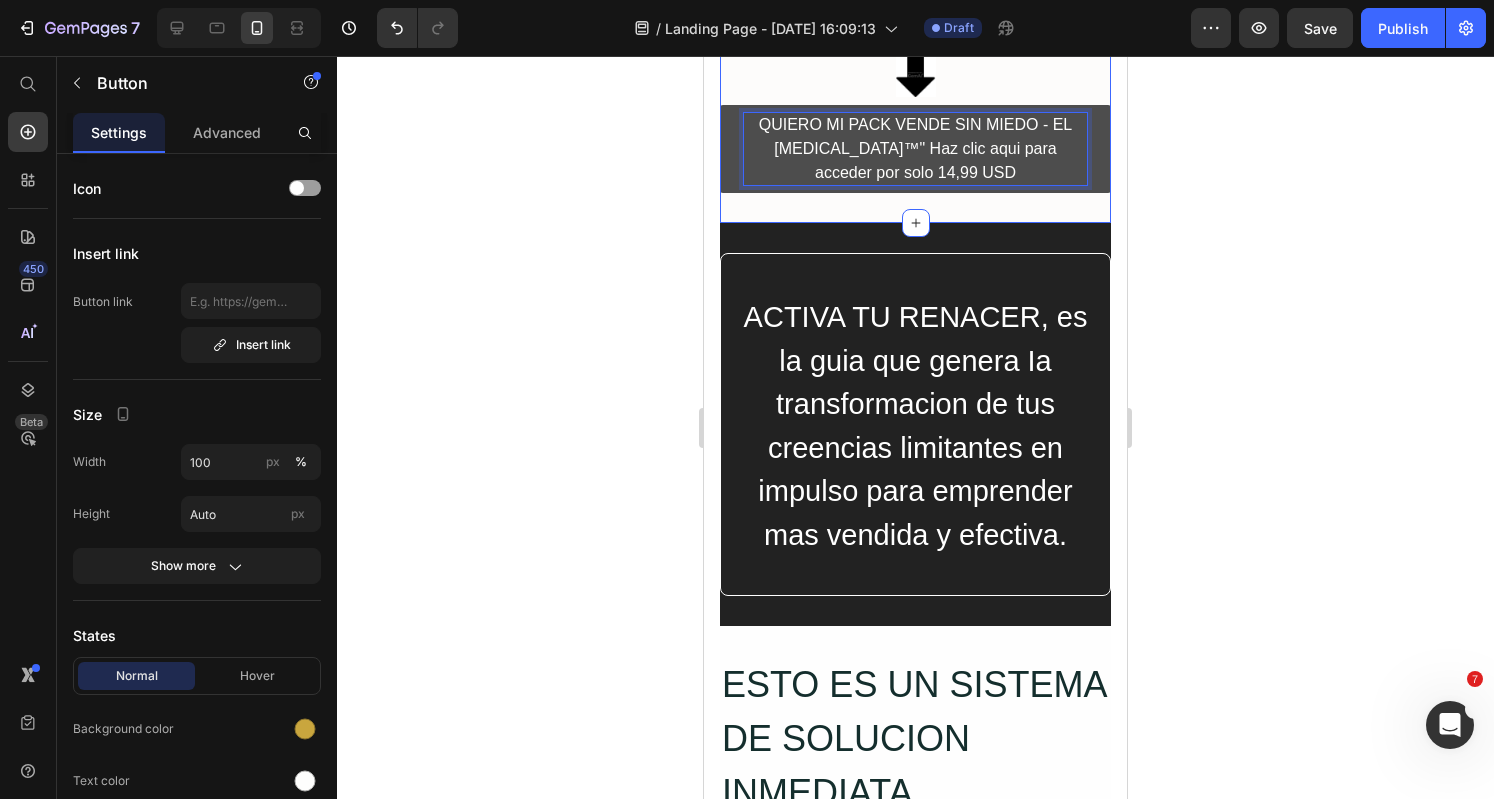click on "Desbloquea tu éxito con el dinero y  activa tu mentalidad emprendedora en 7 días  cambiando tus limitaciones económicas subconscientes en una mentalidad de prosperidad de forma silenciosa Heading SIN frases vacías, SIN repeticiones inútiles. NI fórmulas vacías. RESULTADOS REALES. Text Block Row Emprender no te falla. Es tu mente la que  repite un patrón  que te sabotea sin que lo veas.  Vende Sin Miedo: El [MEDICAL_DATA]™  es la herramienta que necesitas para cortar con eso de raíz y empezar a vender con poder. Text Block Image Porque no se trata solo de lanzarte a emprender. Este entrenamiento te prepara mental y emocionalmente para que el cambio empiece por dentro… y se traduzca en resultados reales afuera. Y lo mejor:  vas a aprender mi propia metodología para vender con seguridad, claridad y sin sabotajes. Text Block Row Image QUIERO MI PACK VENDE SIN MIEDO - EL [MEDICAL_DATA]™" Haz clic aqui para acceder por solo 14,99 USD Button   0 Row Row Row Section 2" at bounding box center [915, -438] 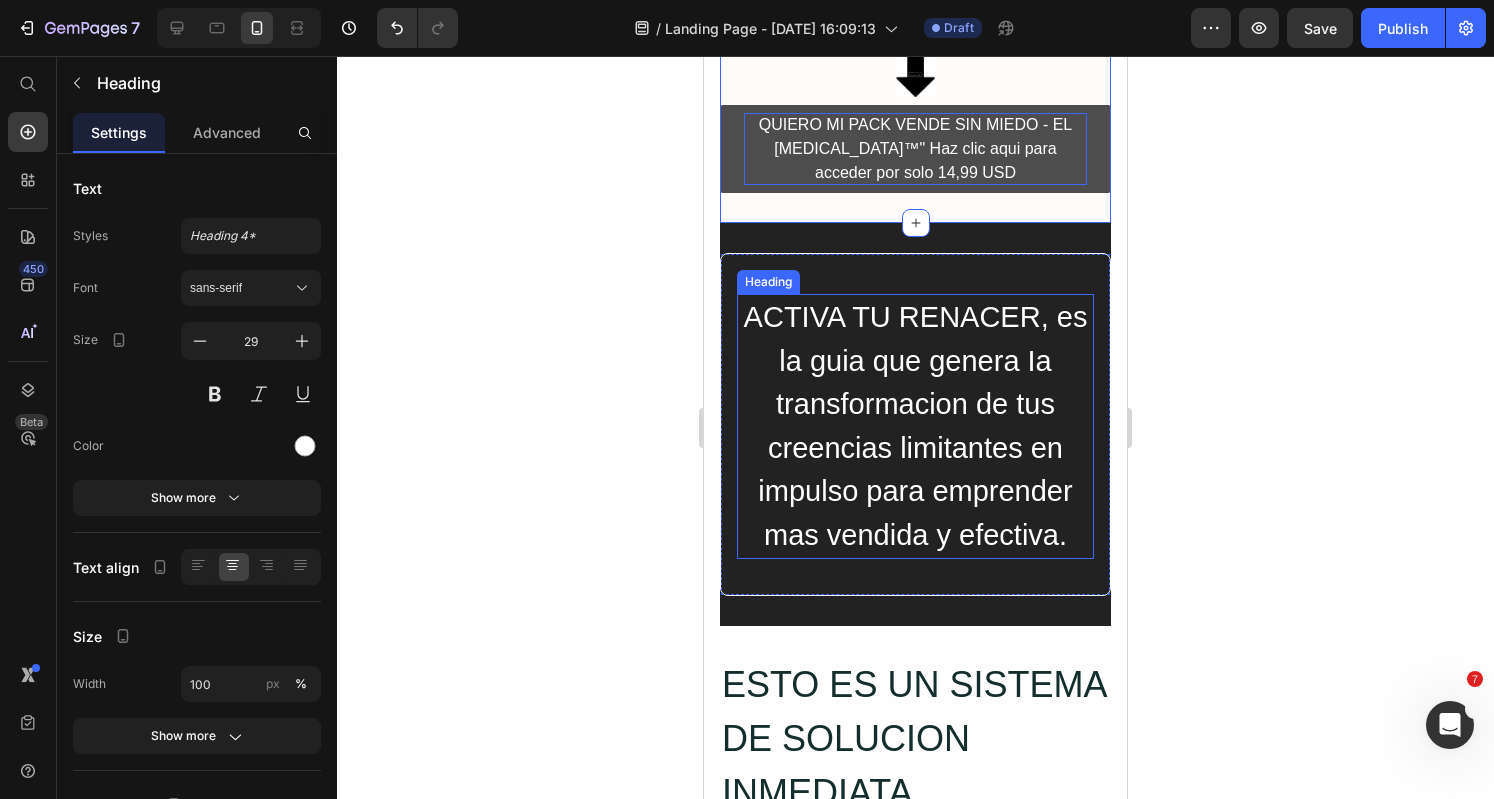 click on "ACTIVA TU RENACER, es la guia que genera Ia transformacion de tus creencias limitantes en impulso para emprender mas vendida y efectiva." at bounding box center (915, 426) 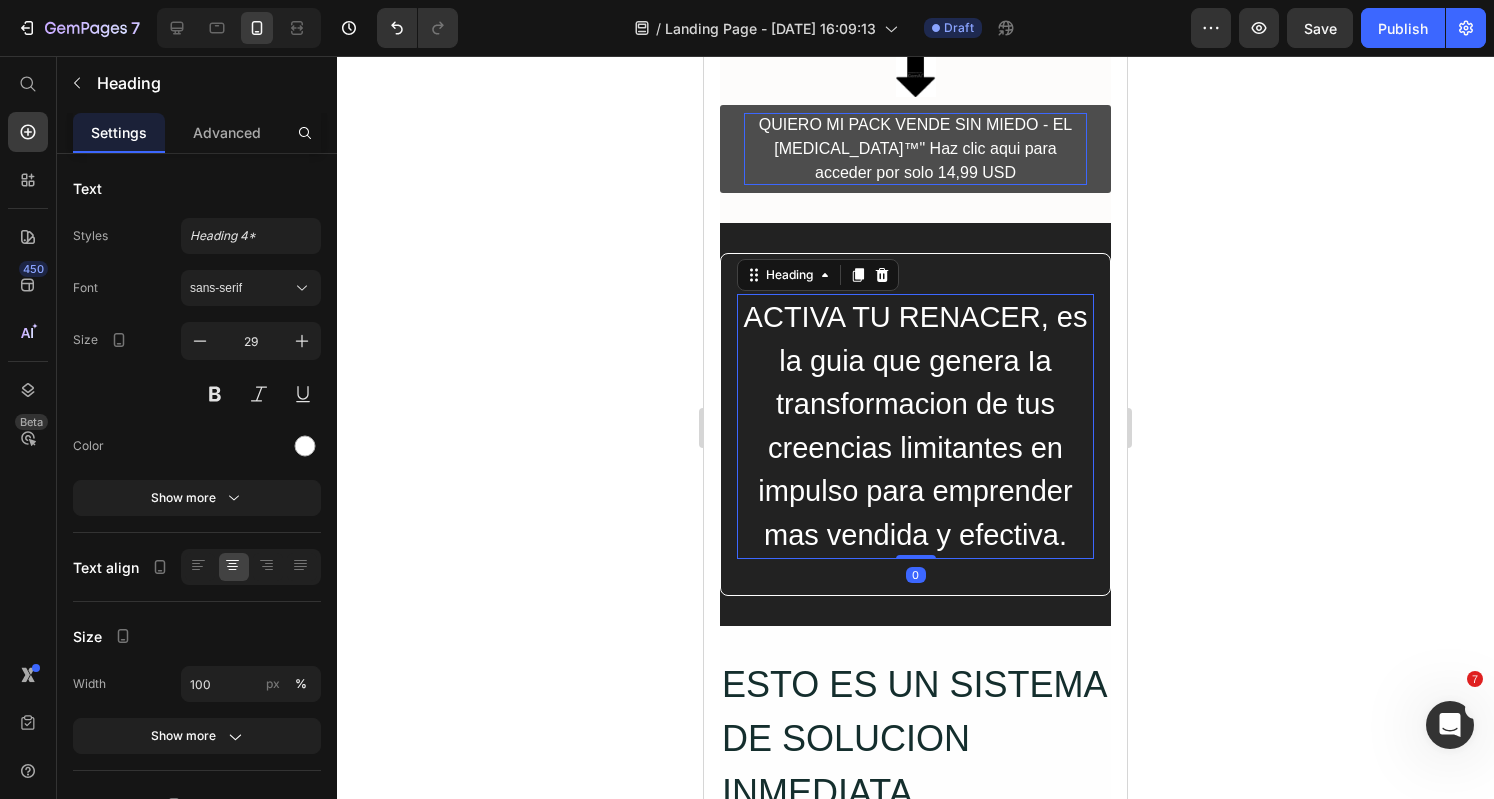click on "ACTIVA TU RENACER, es la guia que genera Ia transformacion de tus creencias limitantes en impulso para emprender mas vendida y efectiva." at bounding box center [915, 426] 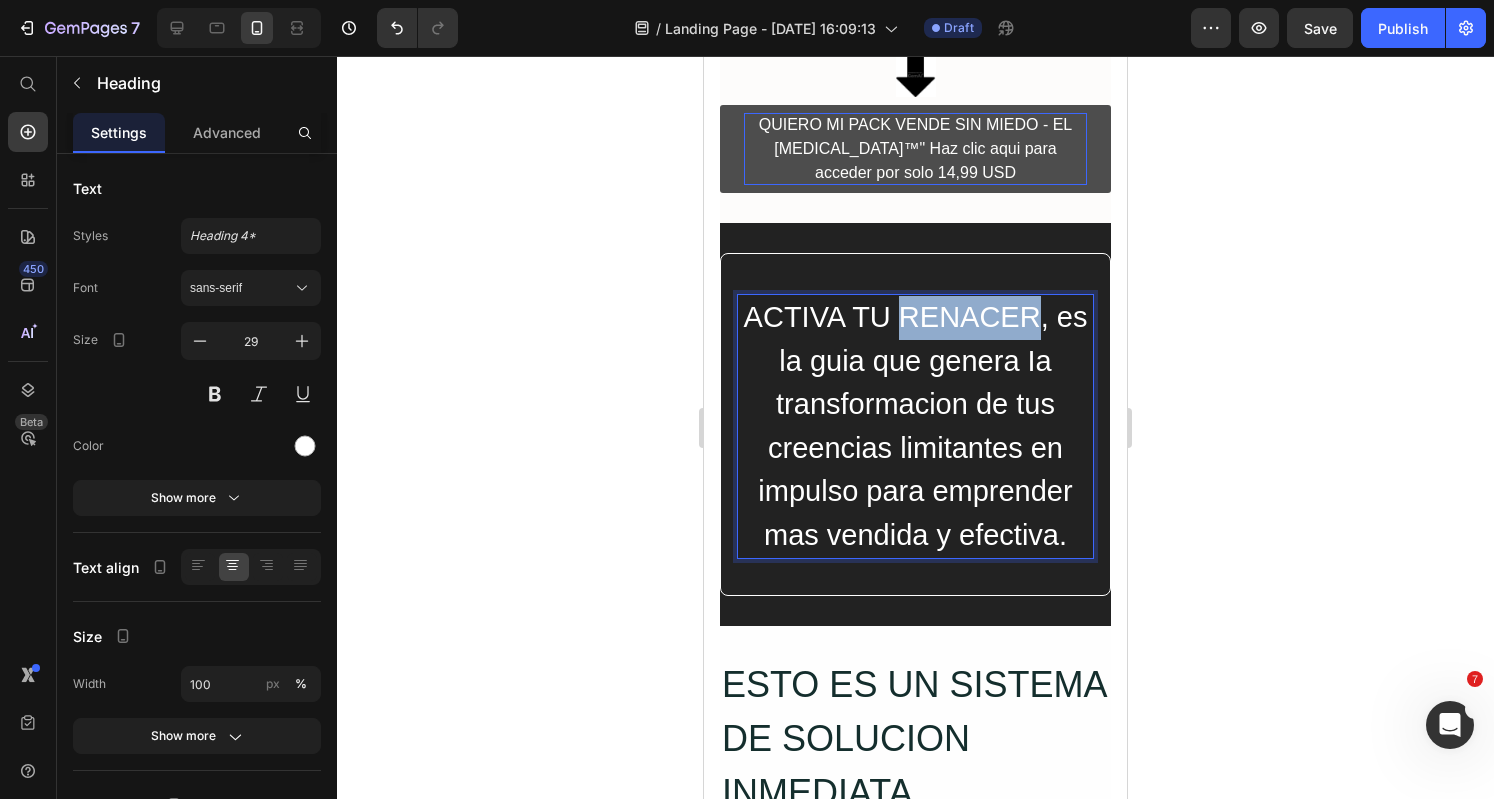 click on "ACTIVA TU RENACER, es la guia que genera Ia transformacion de tus creencias limitantes en impulso para emprender mas vendida y efectiva." at bounding box center (915, 426) 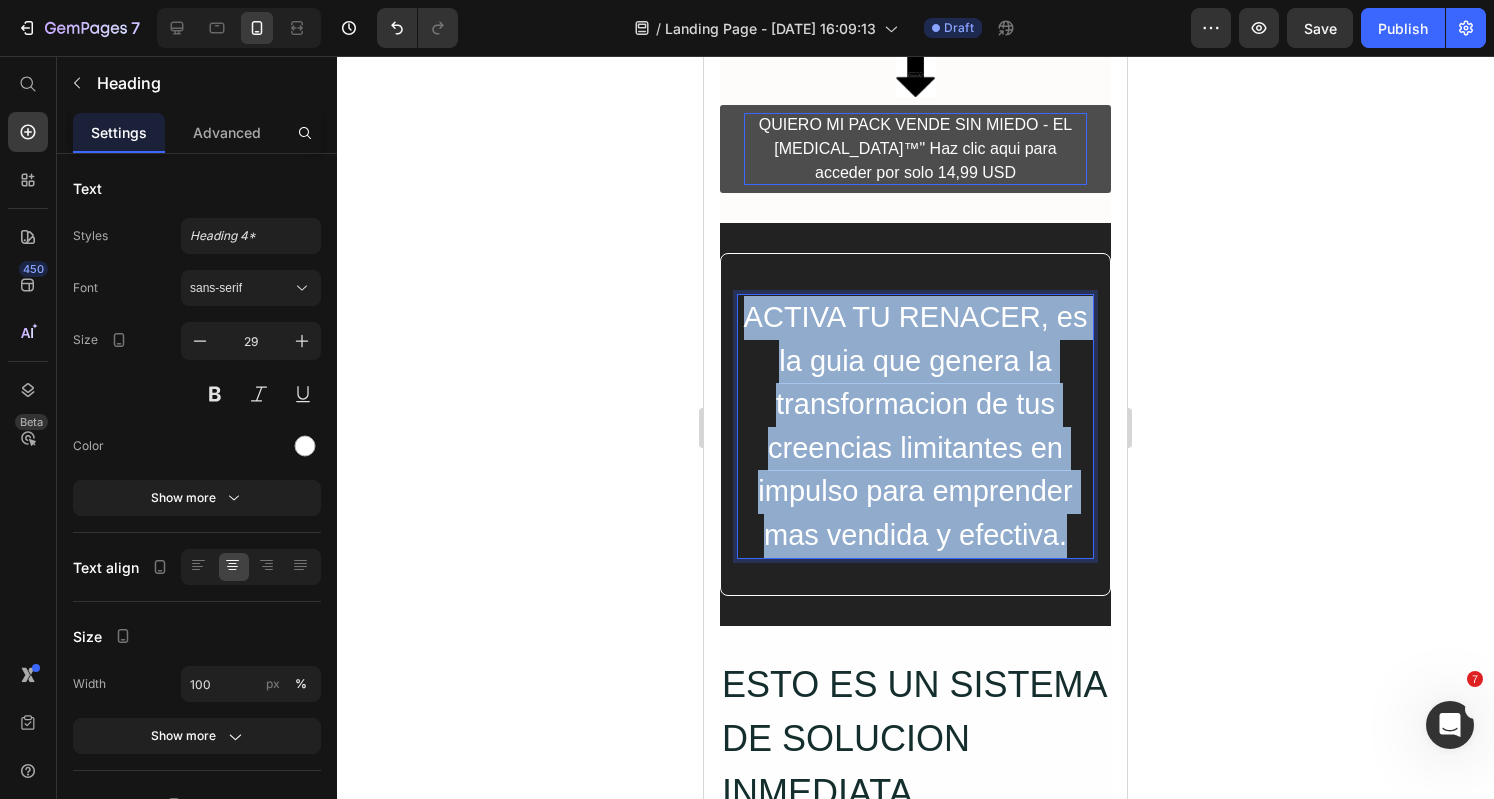 click on "ACTIVA TU RENACER, es la guia que genera Ia transformacion de tus creencias limitantes en impulso para emprender mas vendida y efectiva." at bounding box center (915, 426) 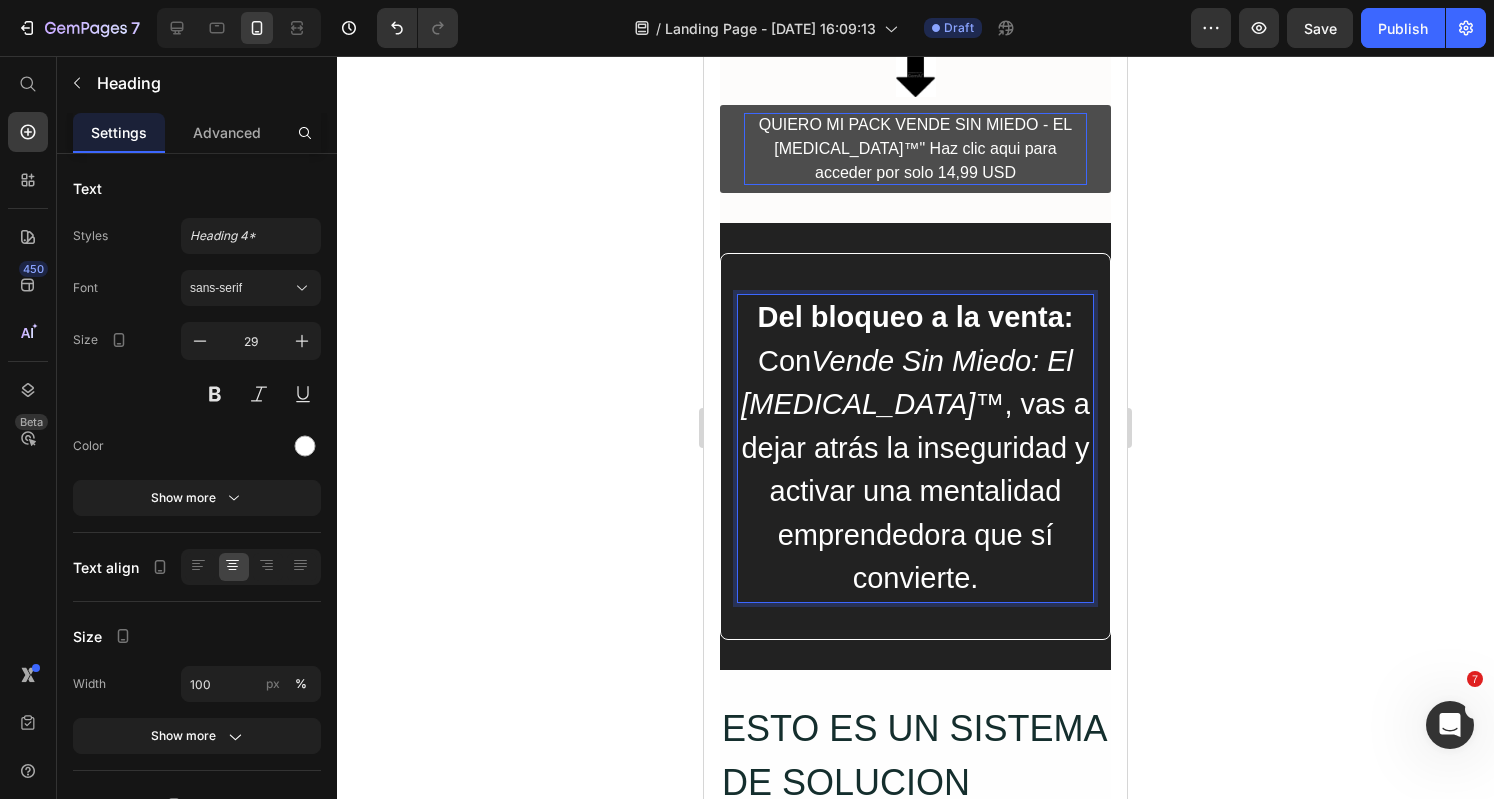 click on "Vende Sin Miedo: El [MEDICAL_DATA]™" at bounding box center [907, 383] 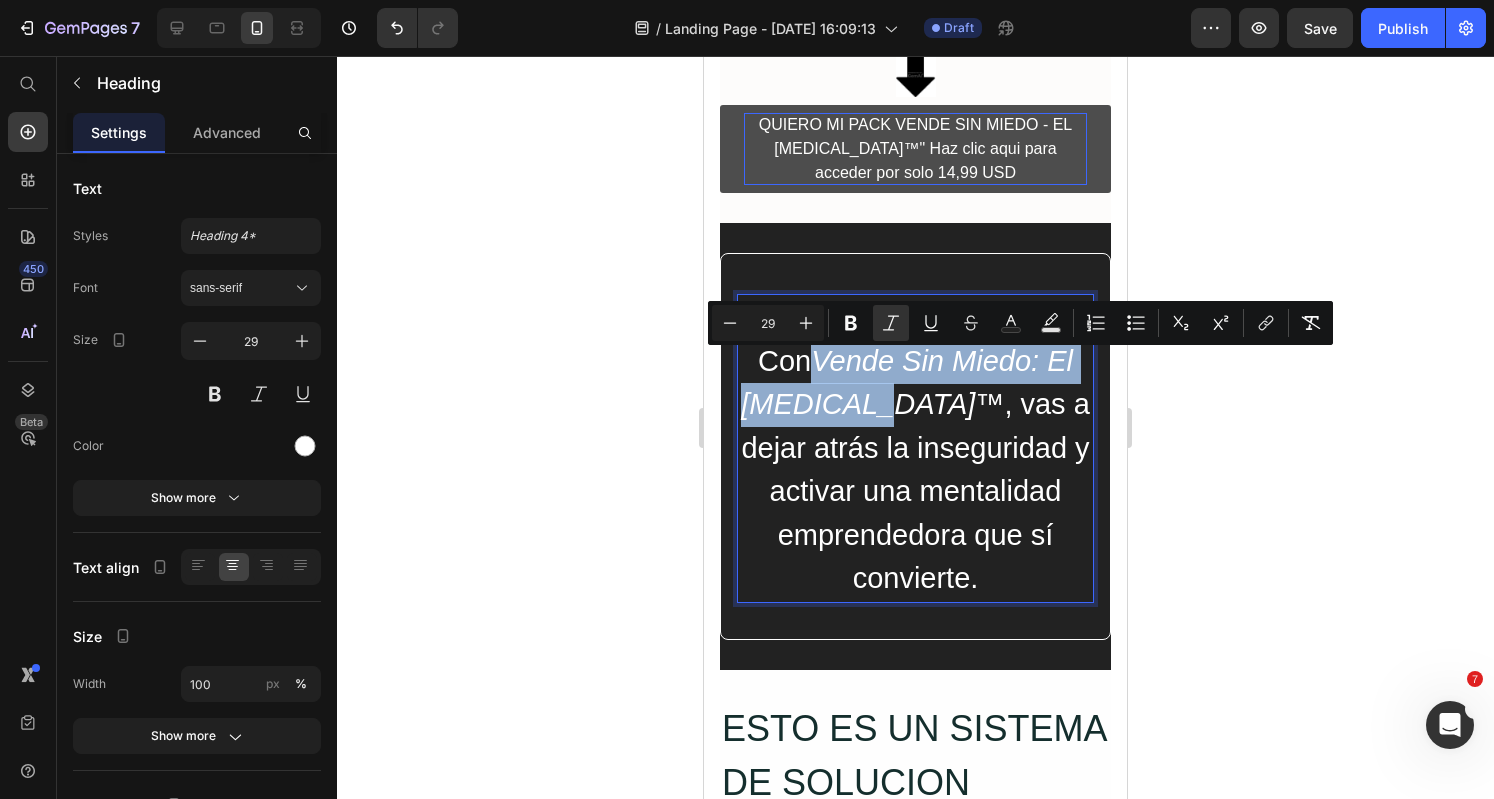 drag, startPoint x: 898, startPoint y: 415, endPoint x: 815, endPoint y: 369, distance: 94.89468 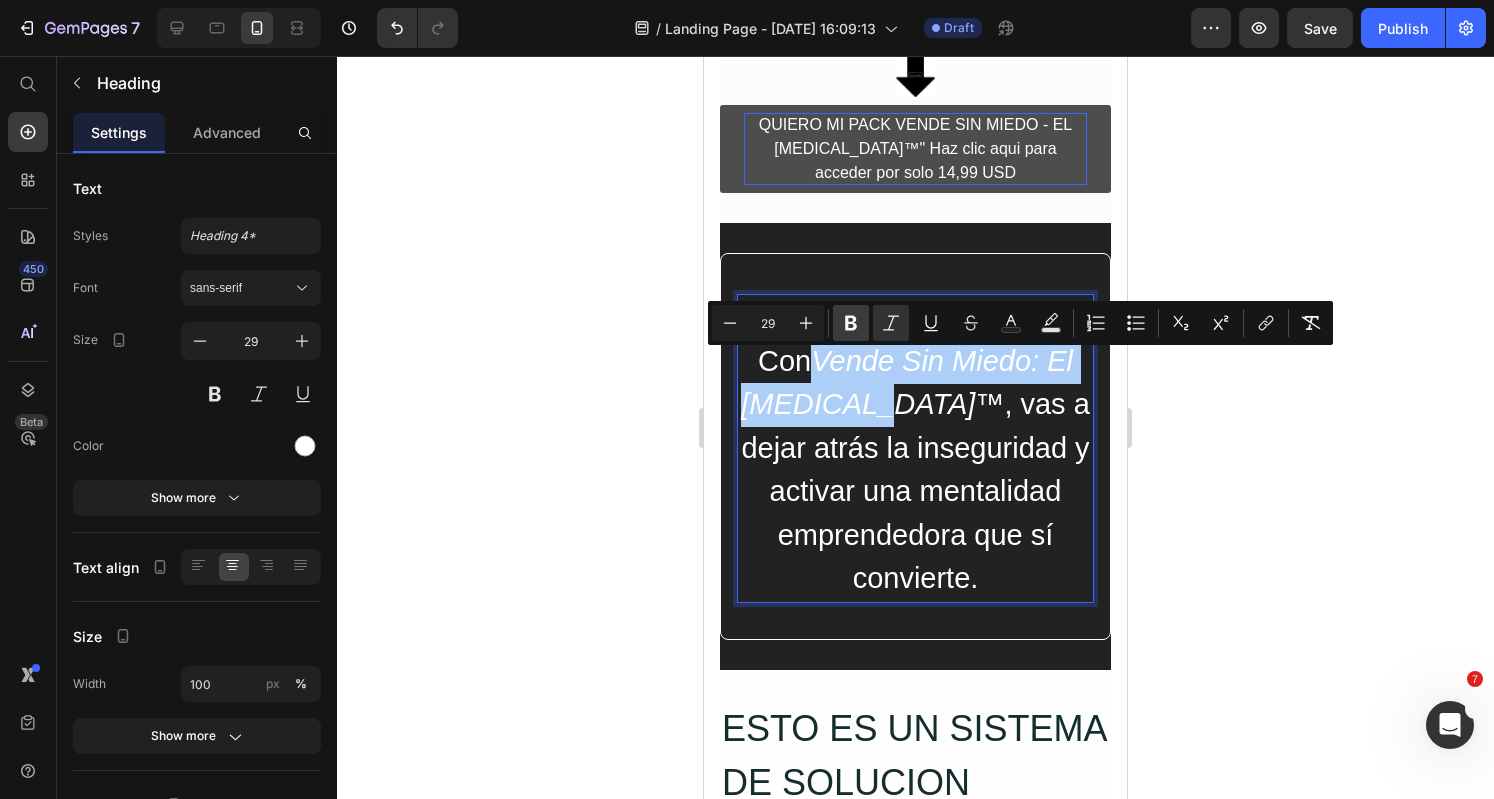 click on "Bold" at bounding box center (851, 323) 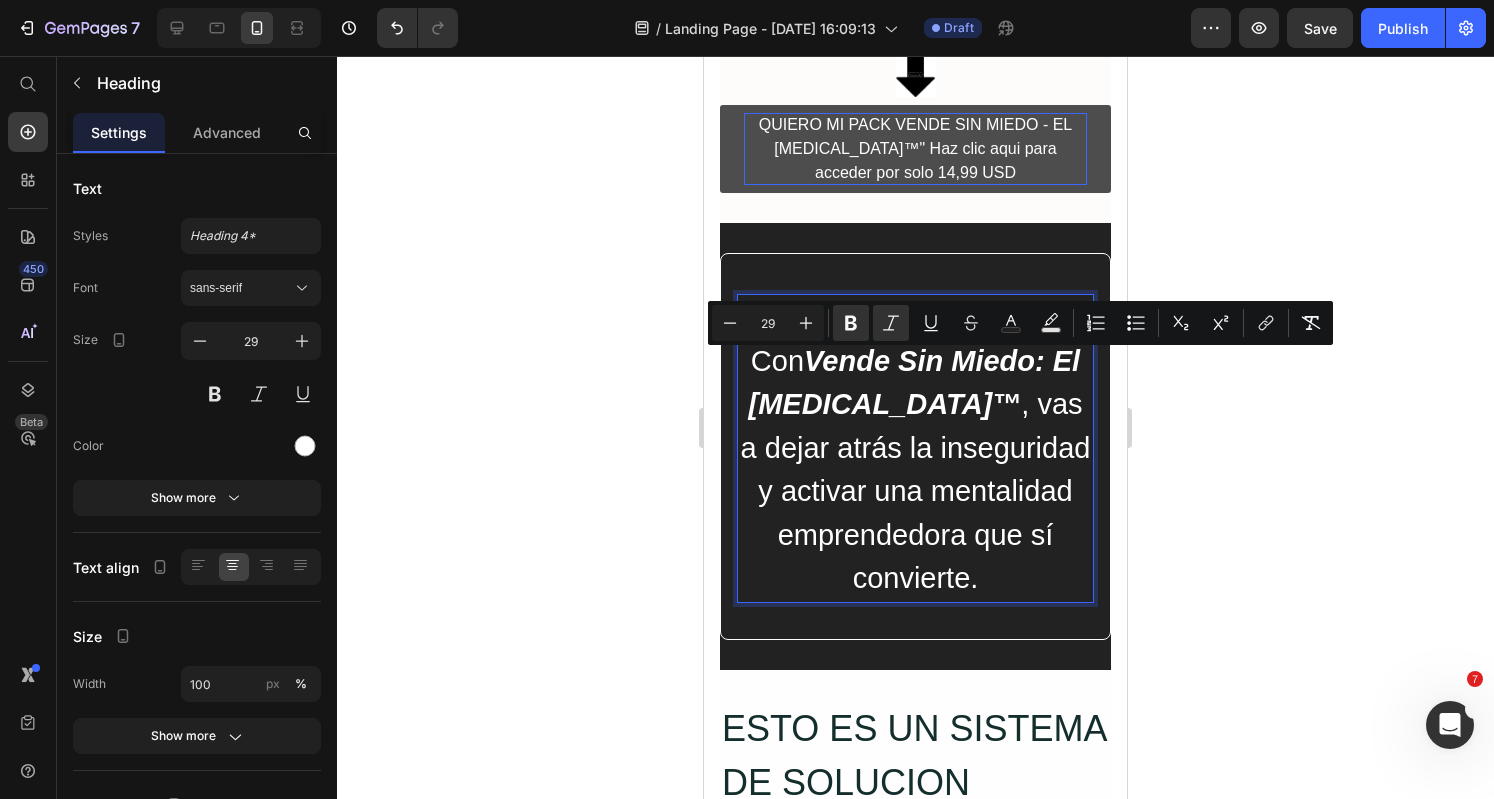 click on "Del bloqueo a la venta: Con  Vende Sin Miedo: El [MEDICAL_DATA]™ , vas a dejar atrás la inseguridad y activar una mentalidad emprendedora que sí convierte." at bounding box center (915, 448) 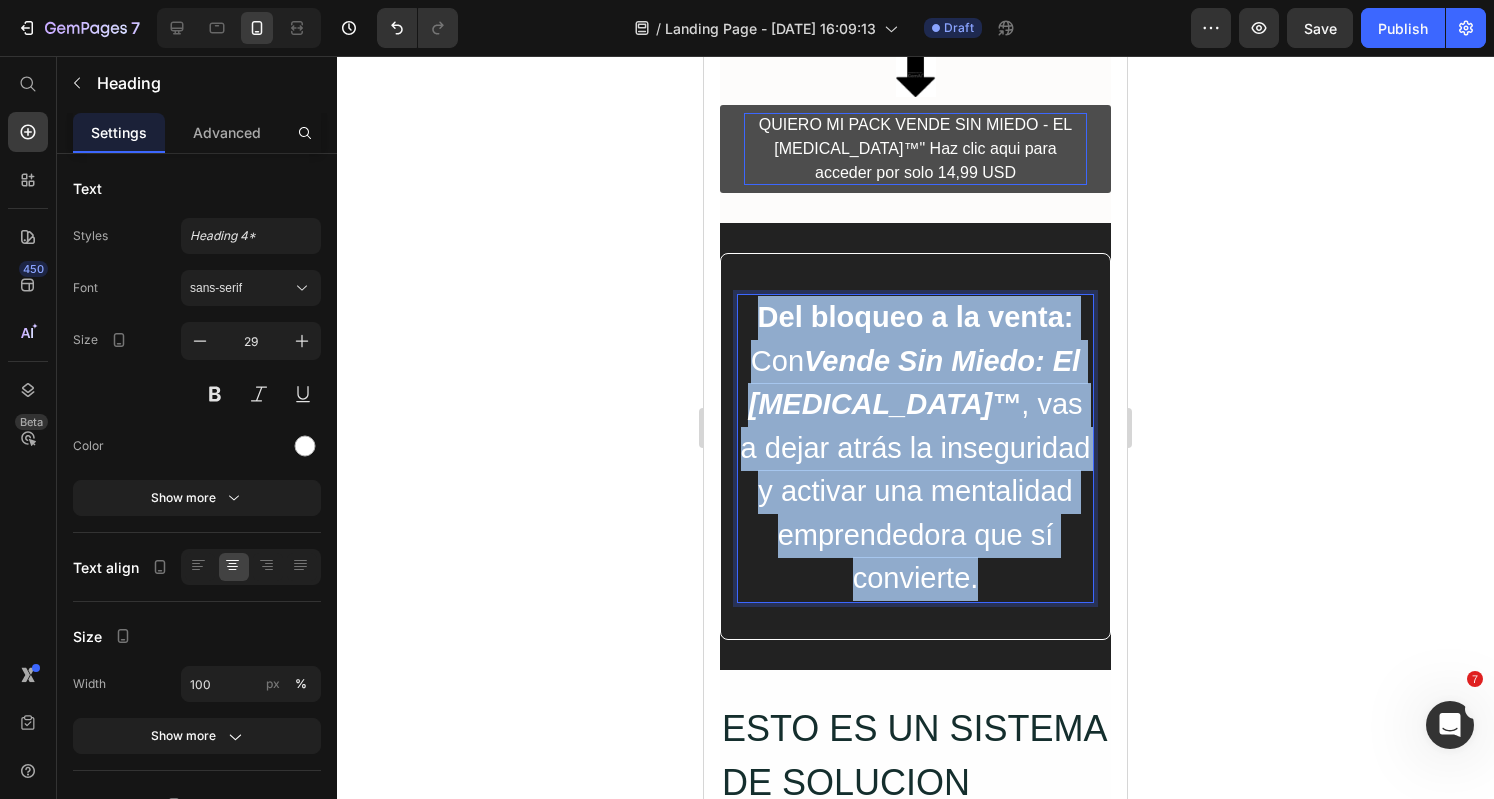 drag, startPoint x: 983, startPoint y: 591, endPoint x: 754, endPoint y: 317, distance: 357.0952 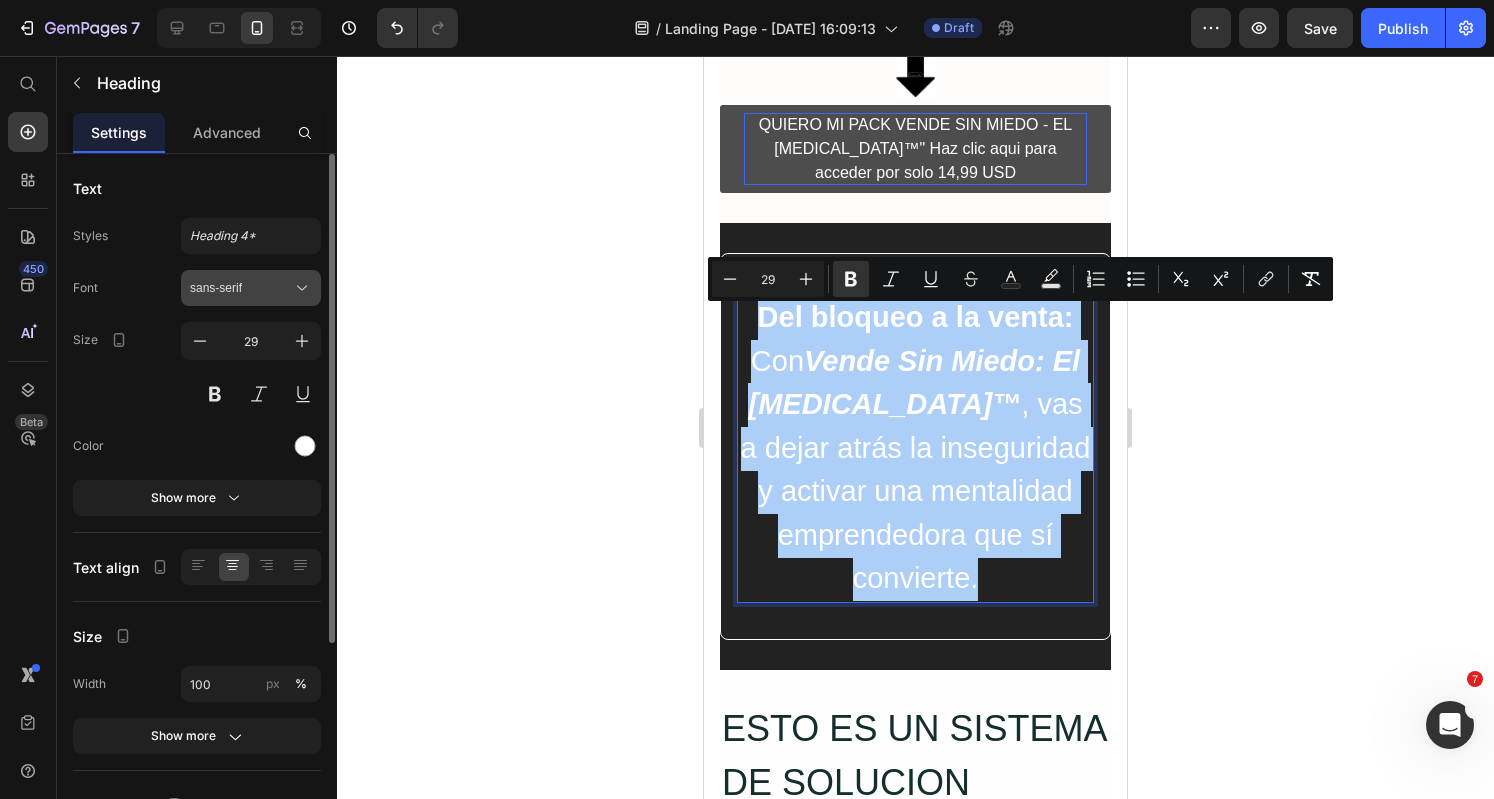click on "sans-serif" at bounding box center (251, 288) 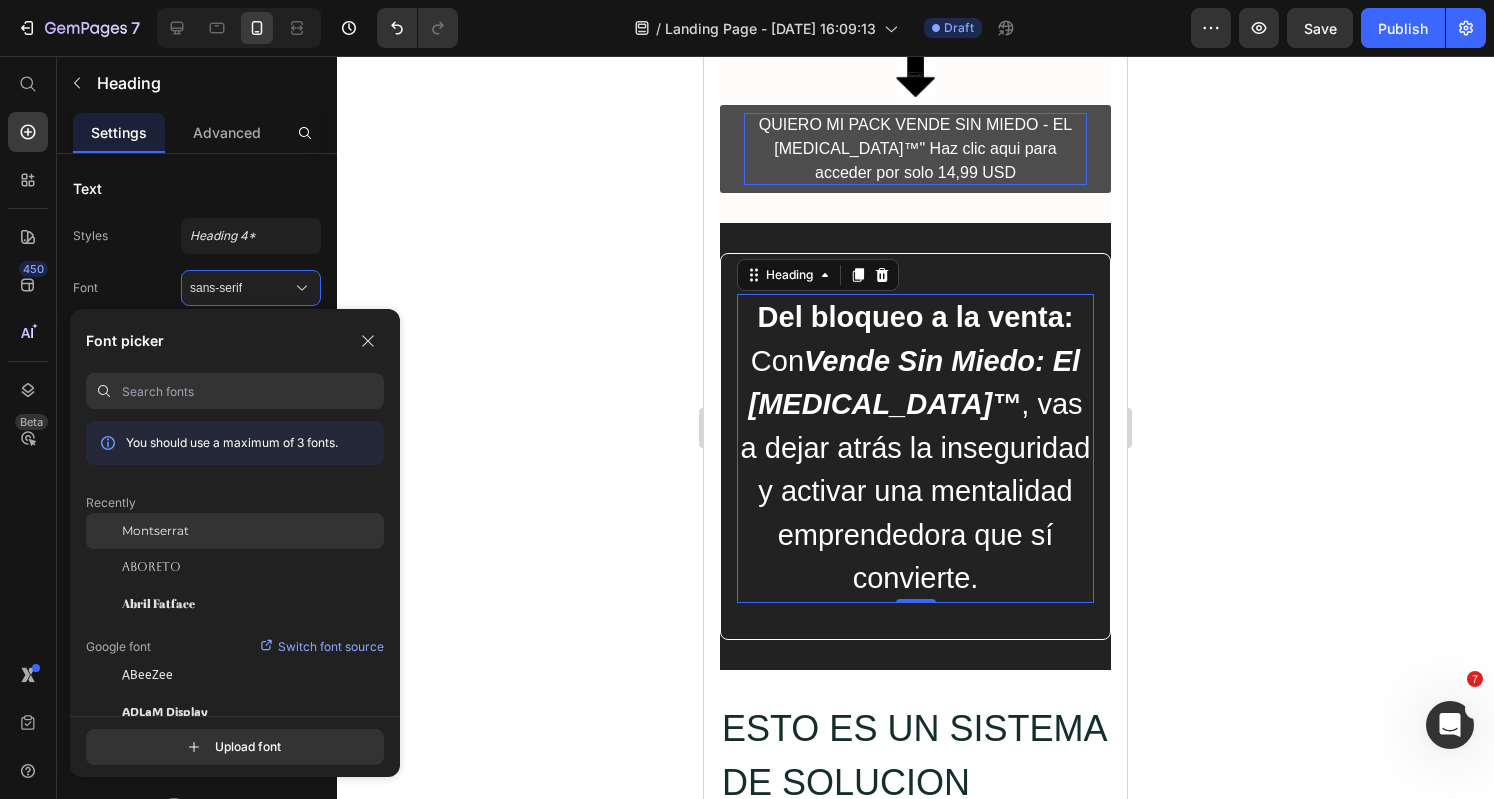 click on "Montserrat" at bounding box center [155, 531] 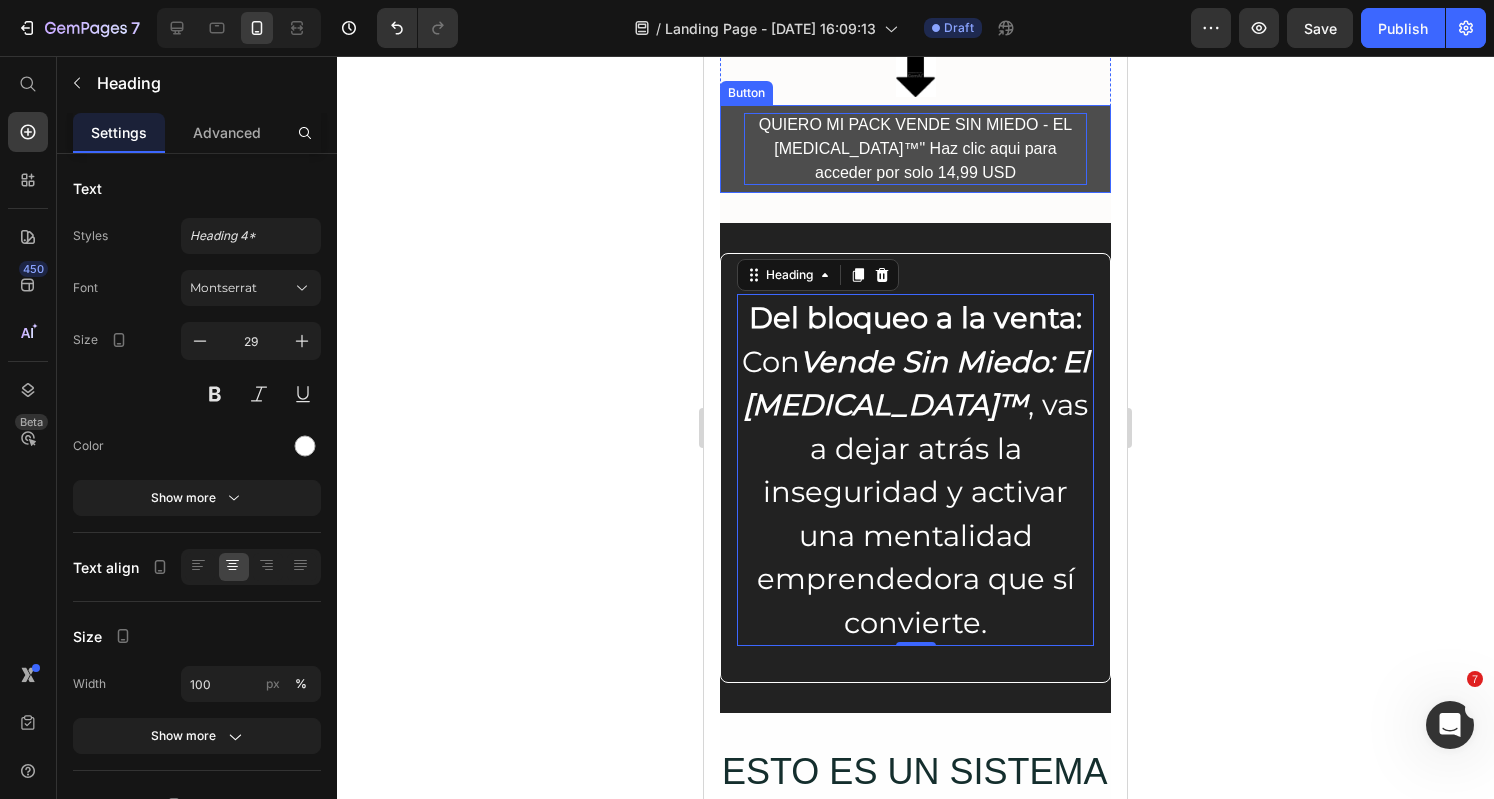 click on "QUIERO MI PACK VENDE SIN MIEDO - EL [MEDICAL_DATA]™" Haz clic aqui para acceder por solo 14,99 USD" at bounding box center [915, 149] 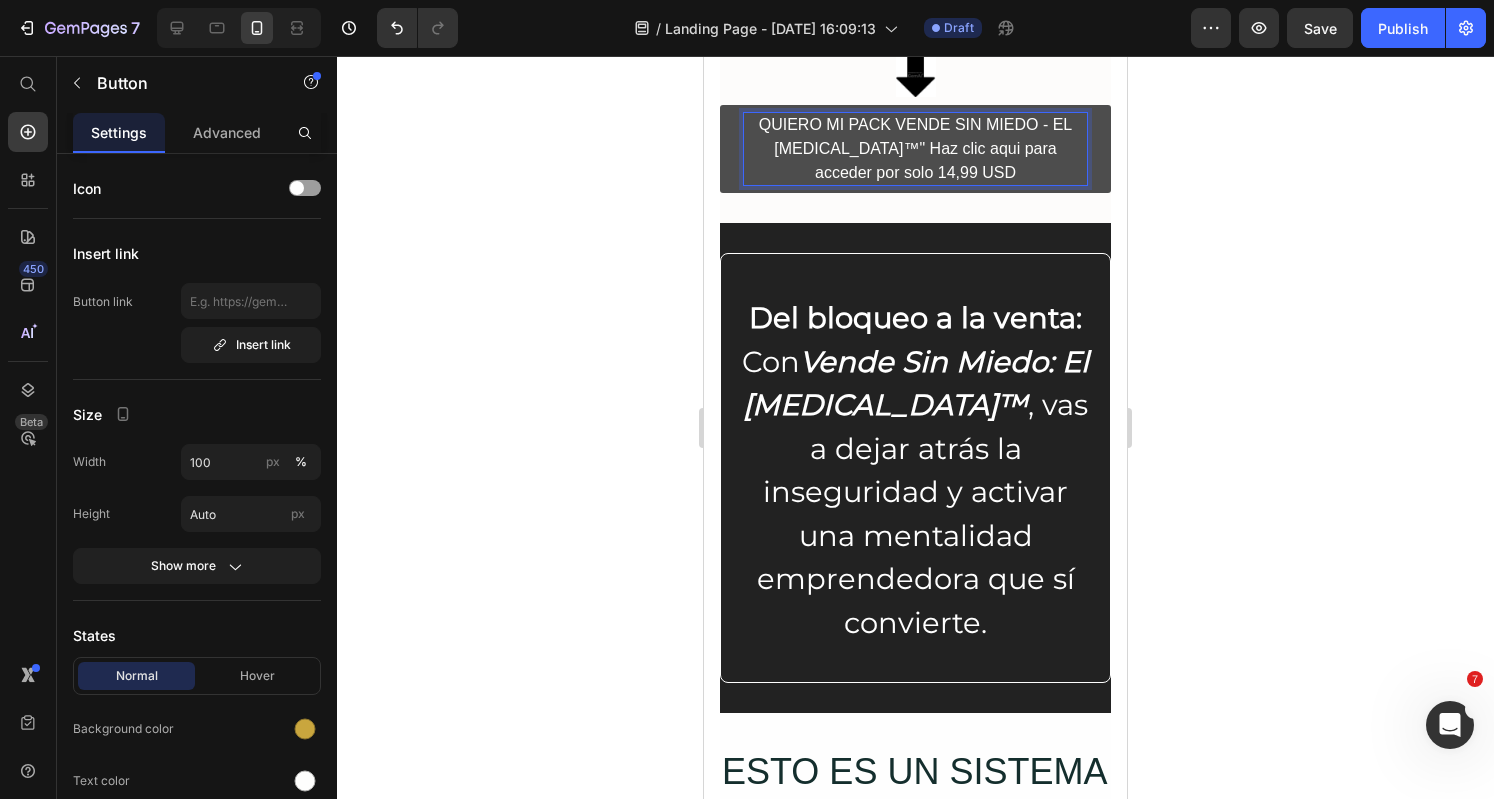 click on "QUIERO MI PACK VENDE SIN MIEDO - EL [MEDICAL_DATA]™" Haz clic aqui para acceder por solo 14,99 USD" at bounding box center (915, 149) 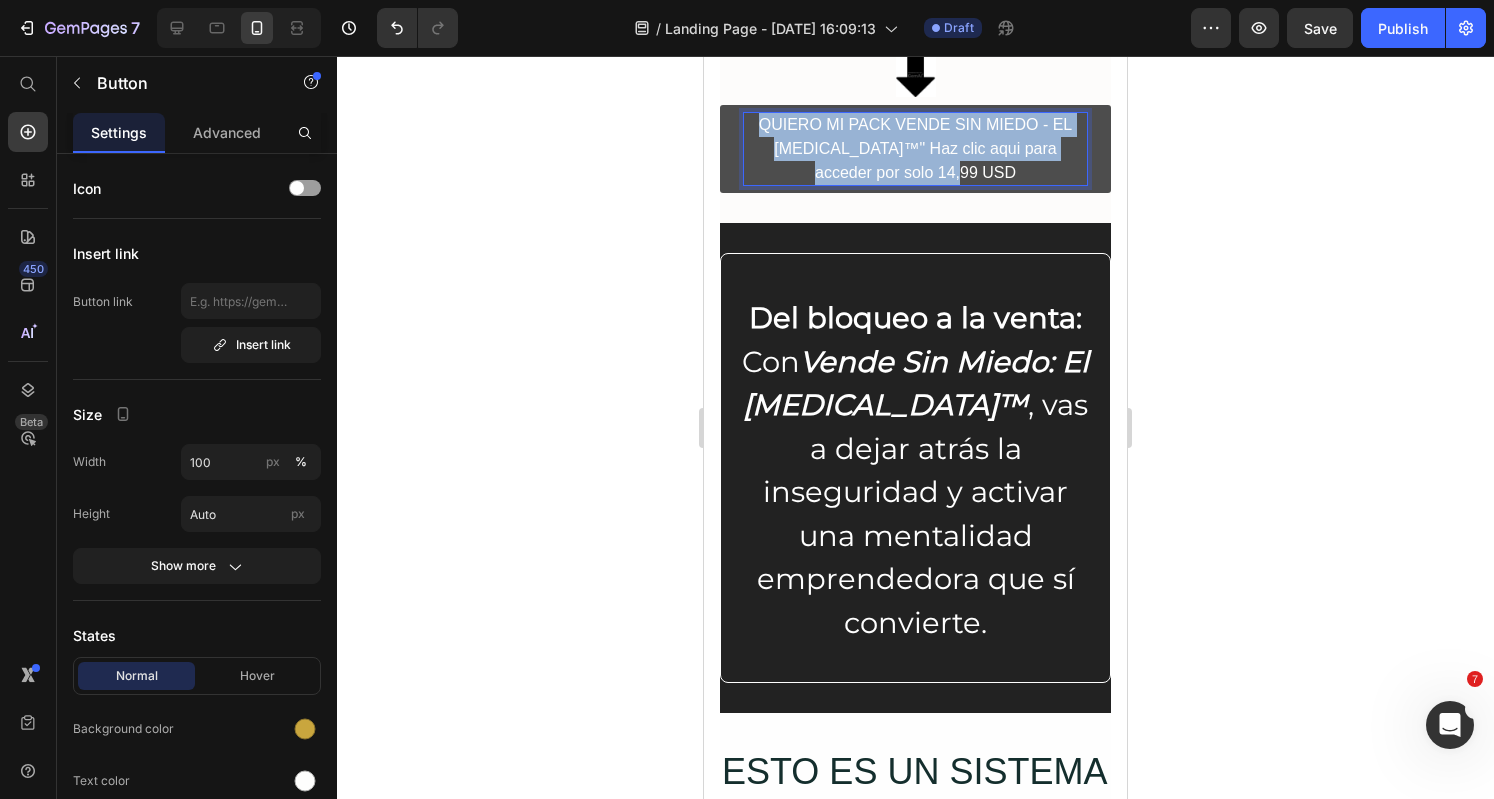 click on "QUIERO MI PACK VENDE SIN MIEDO - EL [MEDICAL_DATA]™" Haz clic aqui para acceder por solo 14,99 USD" at bounding box center [915, 149] 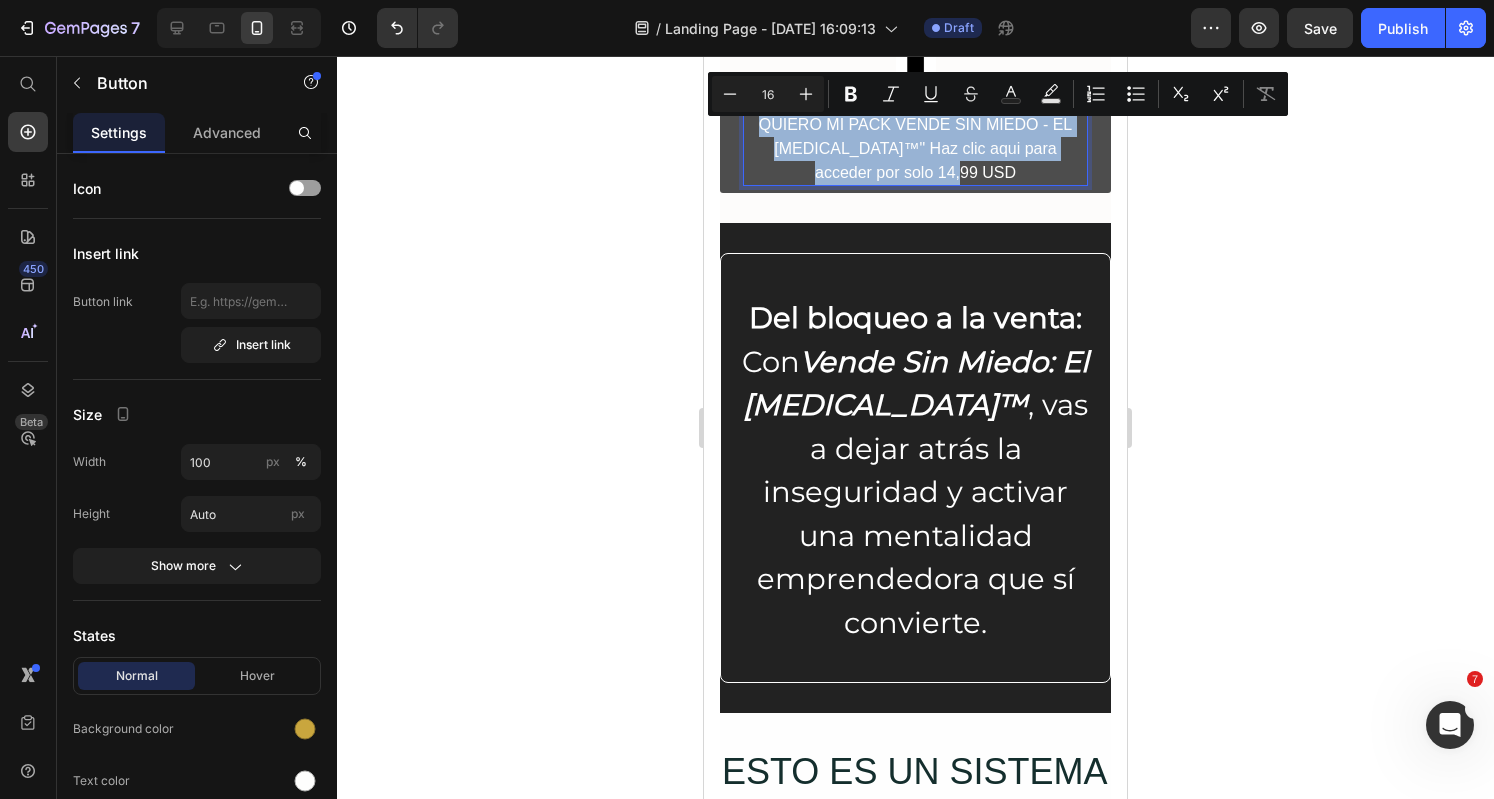 click on "QUIERO MI PACK VENDE SIN MIEDO - EL [MEDICAL_DATA]™" Haz clic aqui para acceder por solo 14,99 USD" at bounding box center [915, 149] 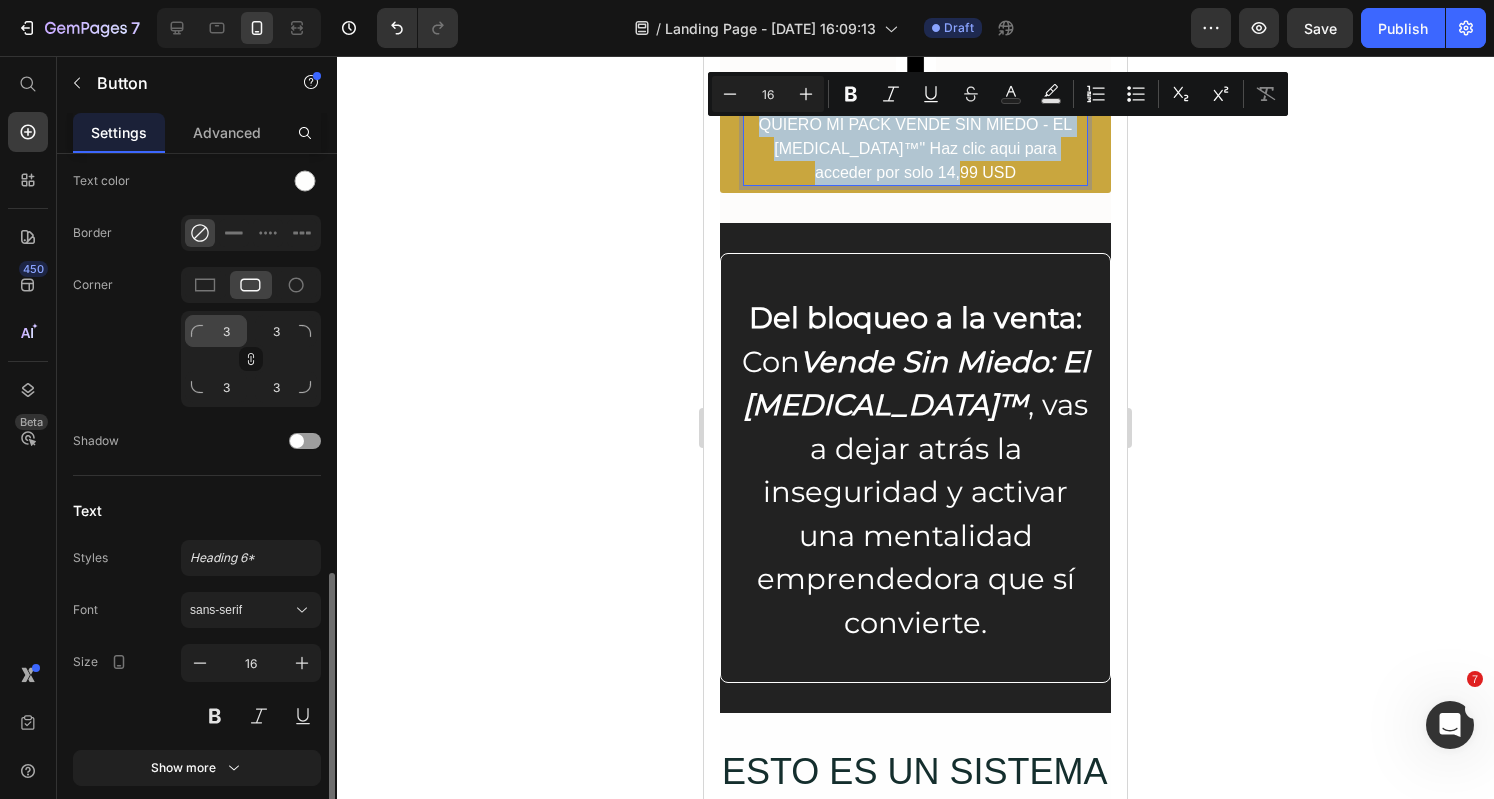 scroll, scrollTop: 674, scrollLeft: 0, axis: vertical 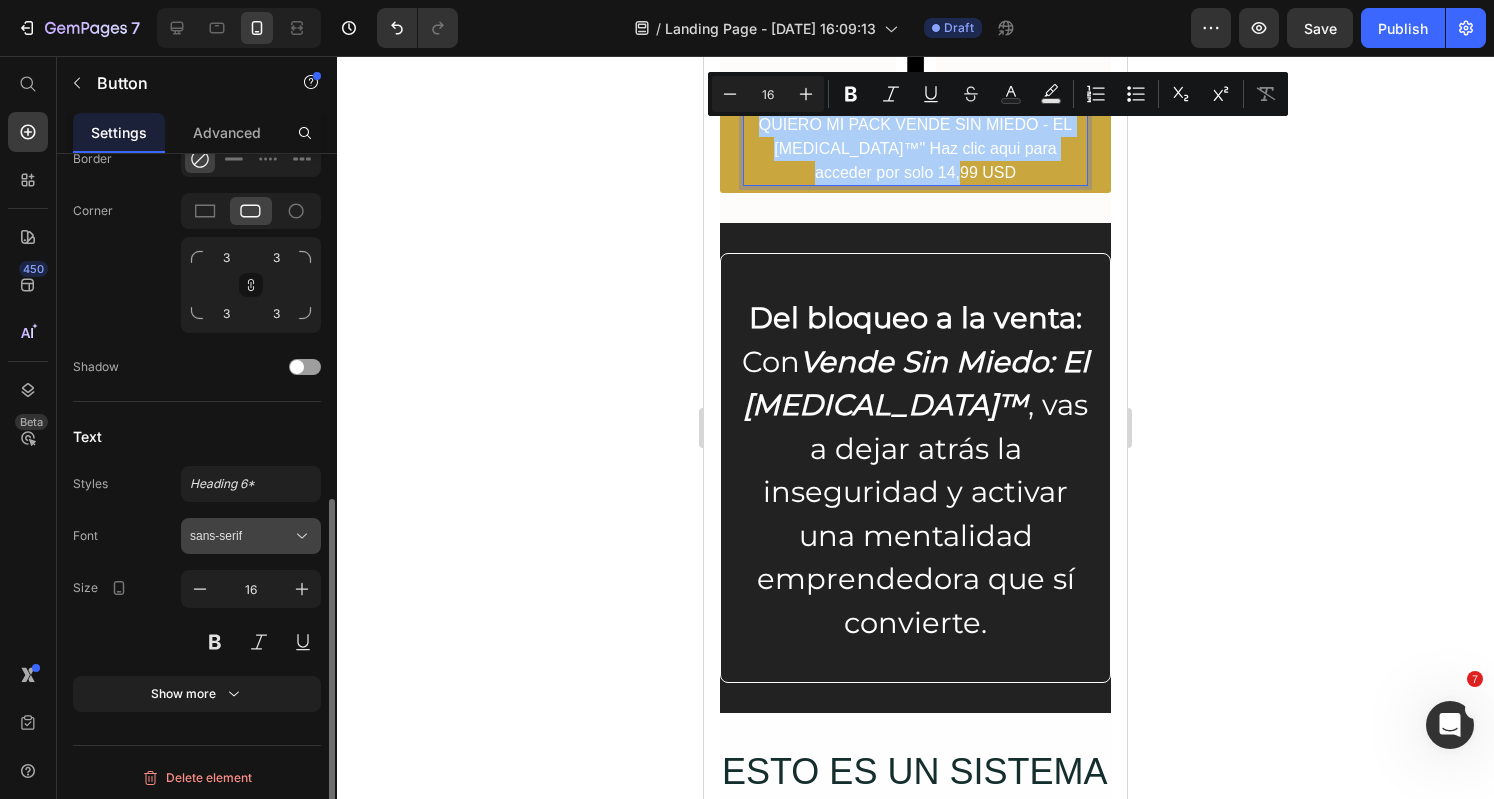 click on "sans-serif" at bounding box center [241, 536] 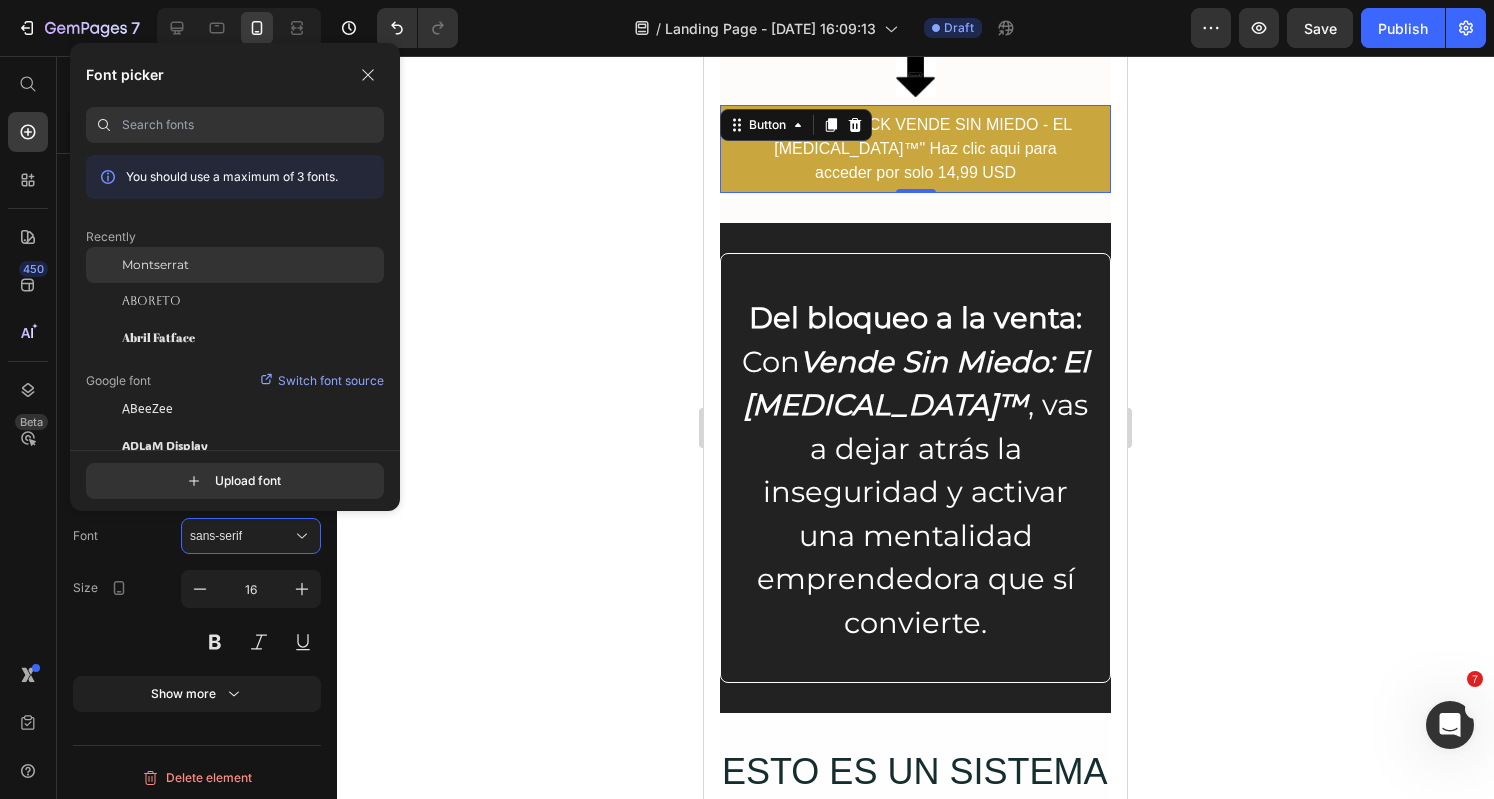 click on "Montserrat" at bounding box center [155, 265] 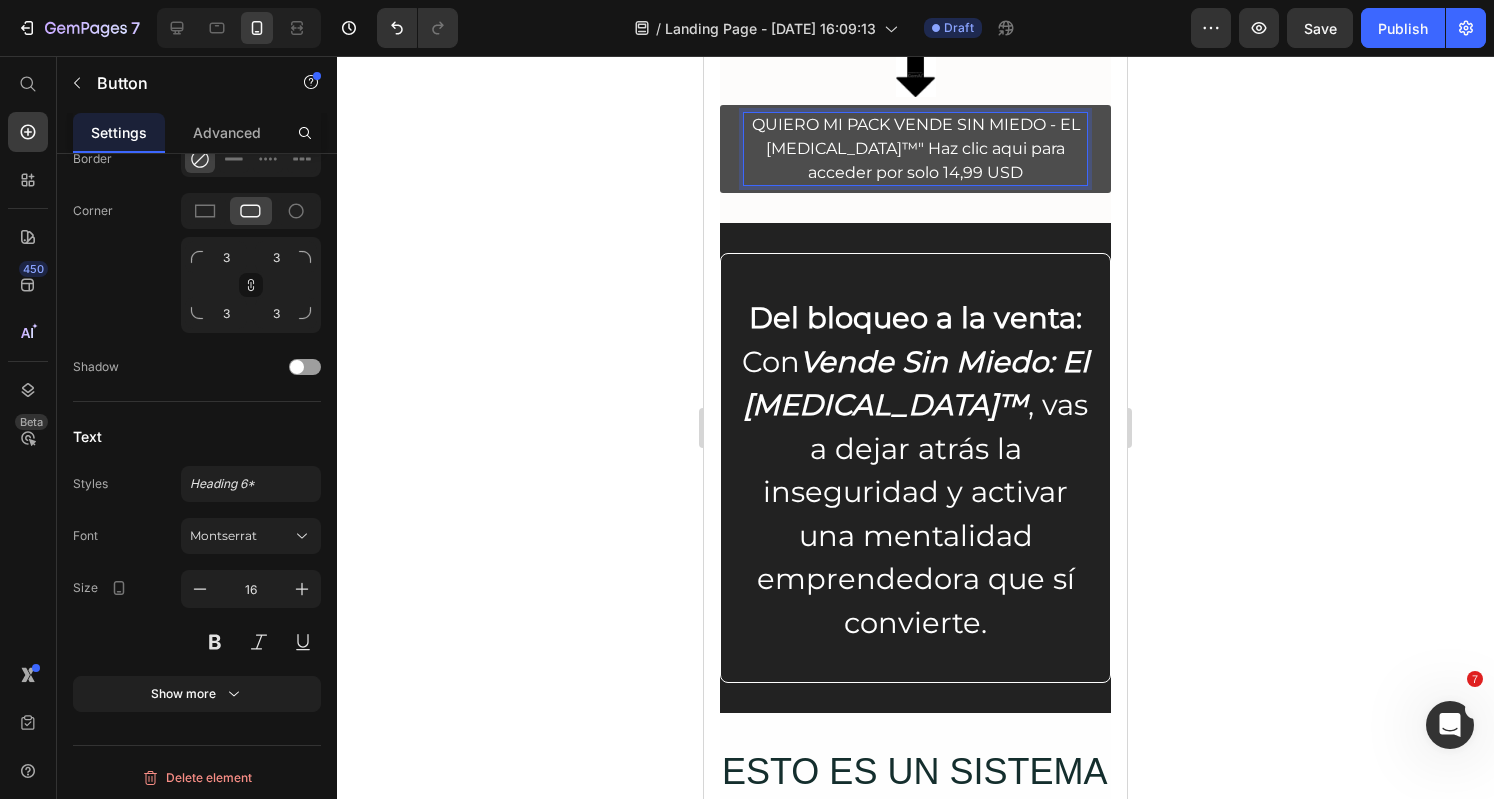 click on "QUIERO MI PACK VENDE SIN MIEDO - EL [MEDICAL_DATA]™" Haz clic aqui para acceder por solo 14,99 USD" at bounding box center [915, 149] 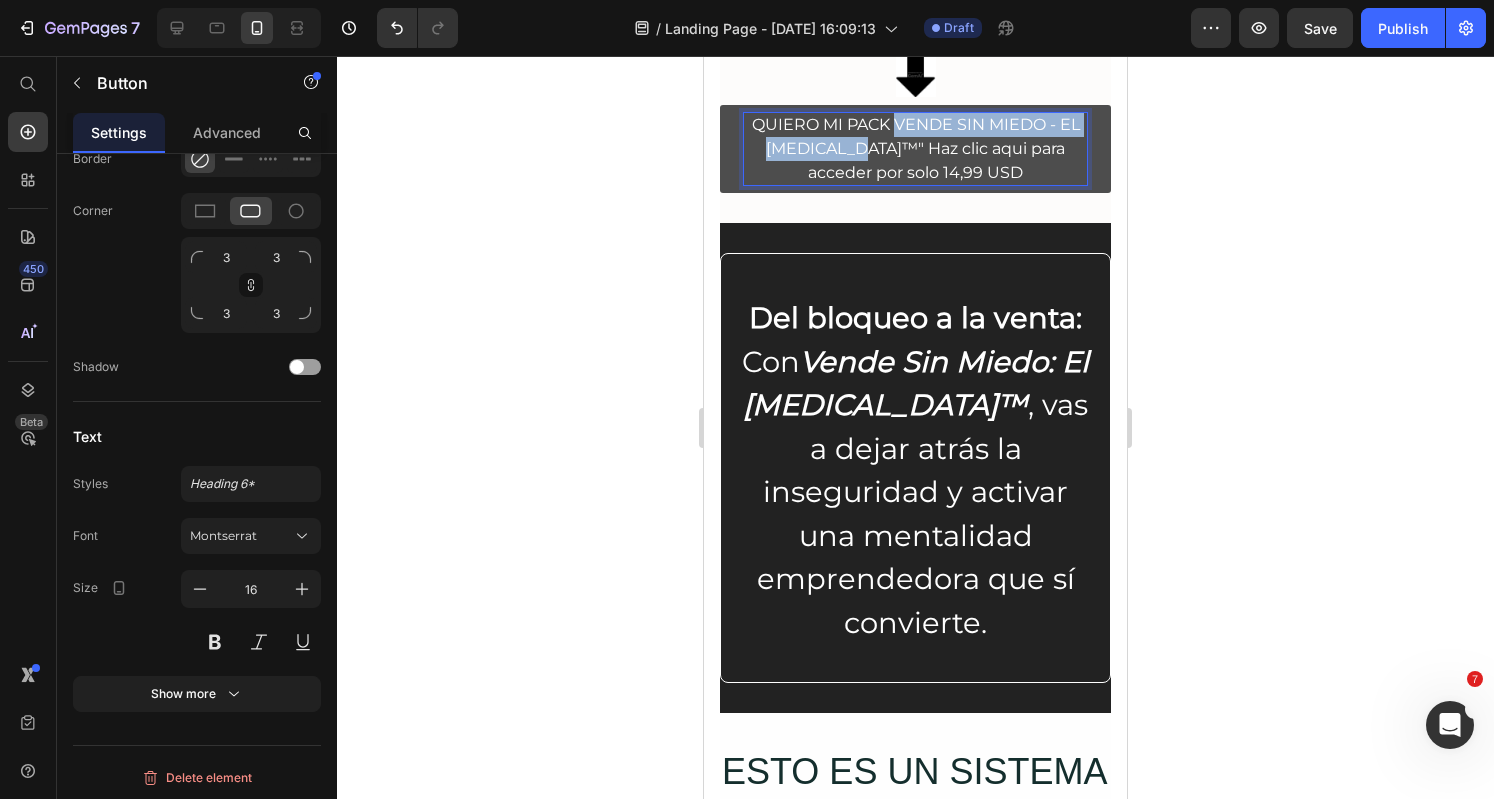 drag, startPoint x: 901, startPoint y: 155, endPoint x: 900, endPoint y: 131, distance: 24.020824 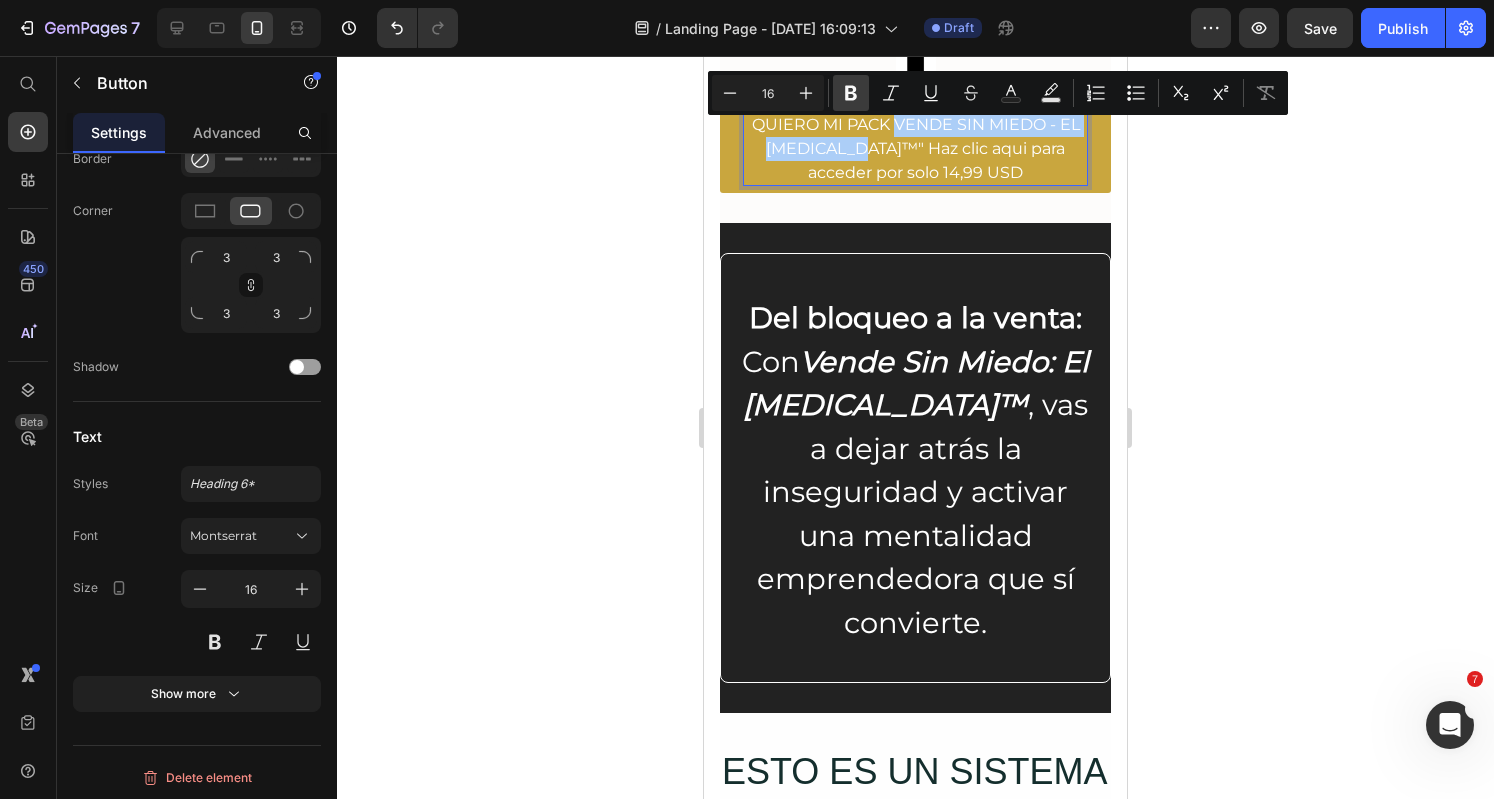 click 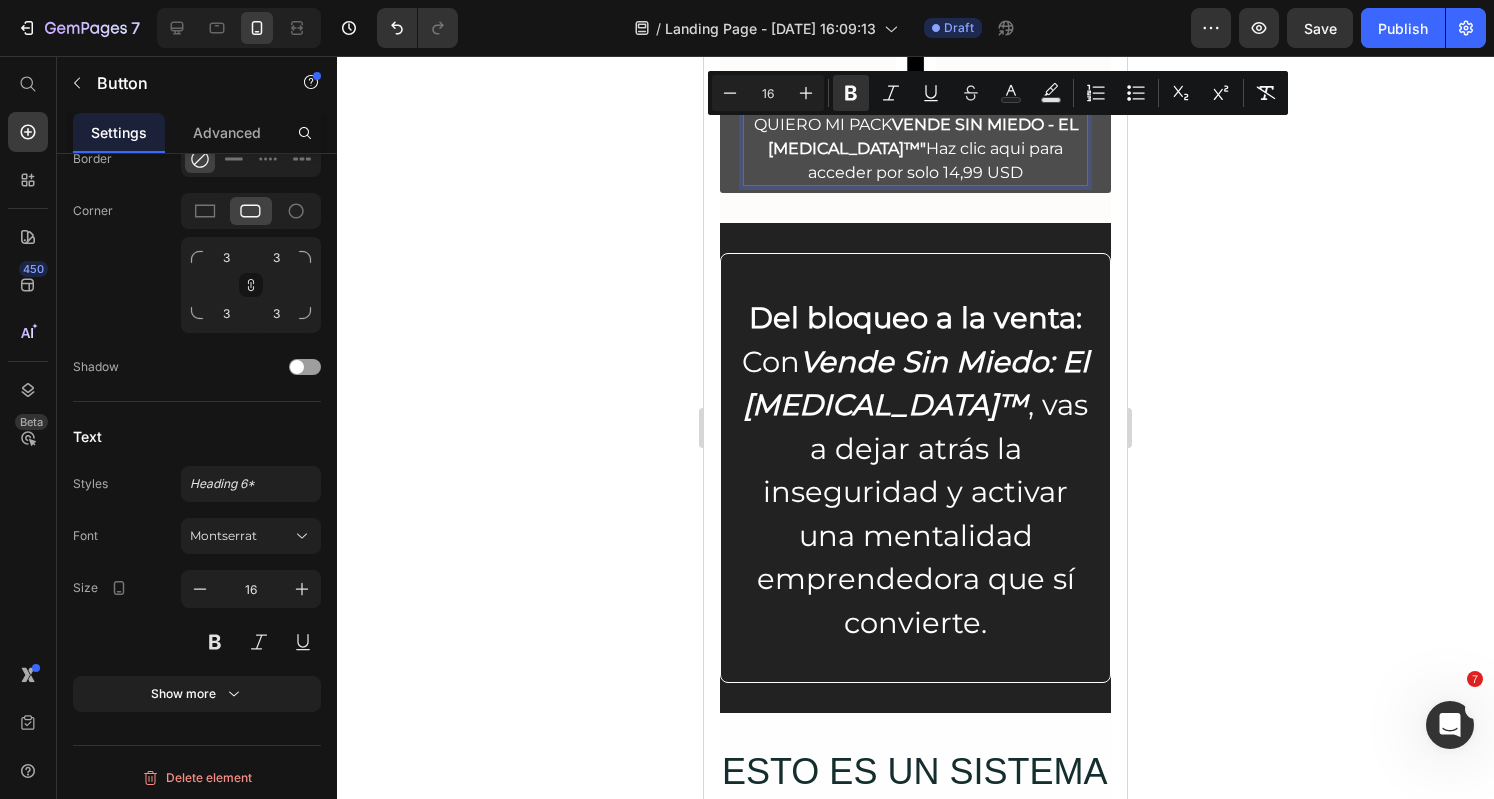 click on "QUIERO MI PACK  VENDE SIN MIEDO - EL [MEDICAL_DATA]™"  Haz clic aqui para acceder por solo 14,99 USD" at bounding box center (915, 149) 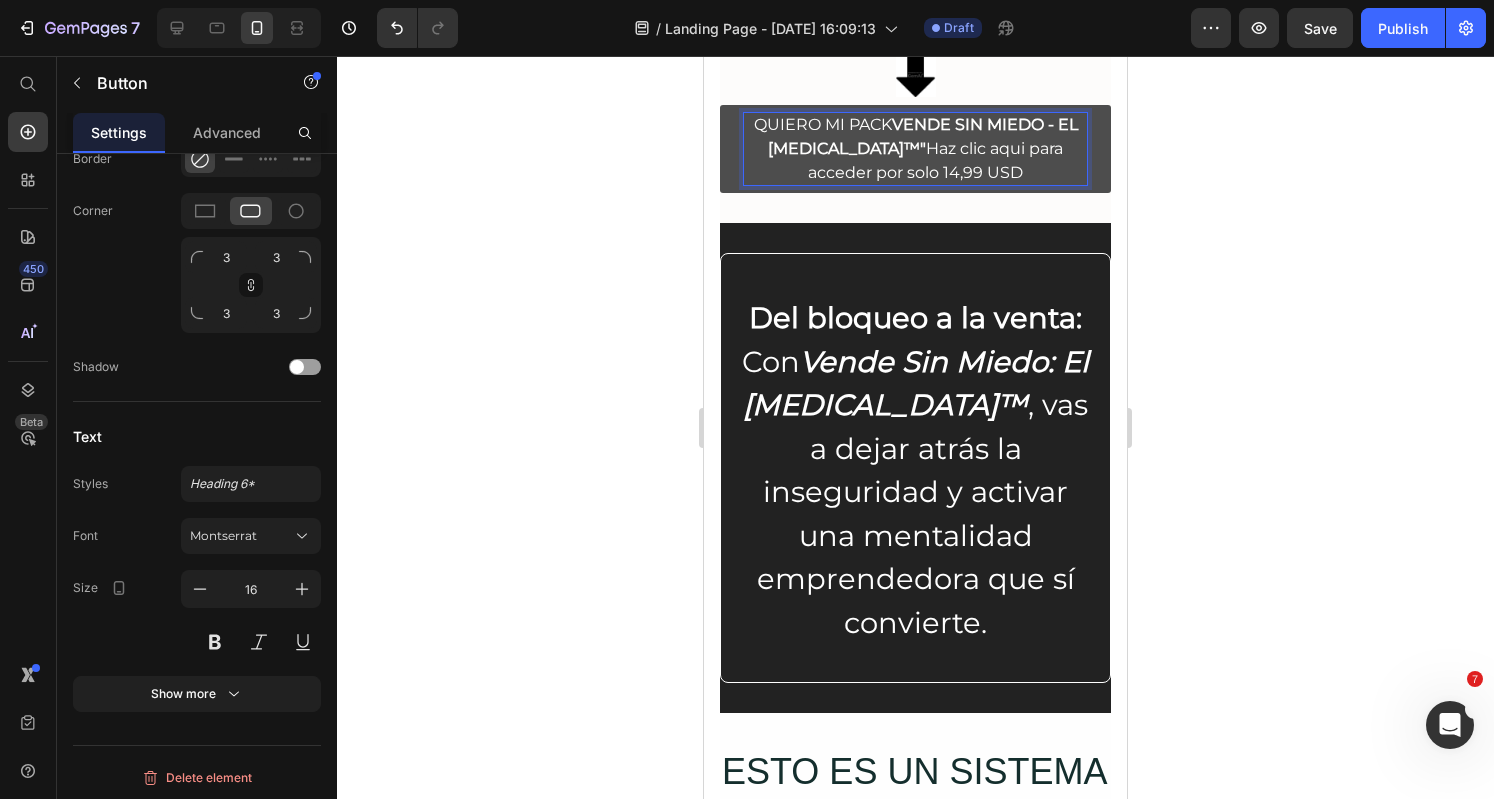 drag, startPoint x: 1038, startPoint y: 186, endPoint x: 733, endPoint y: 127, distance: 310.65414 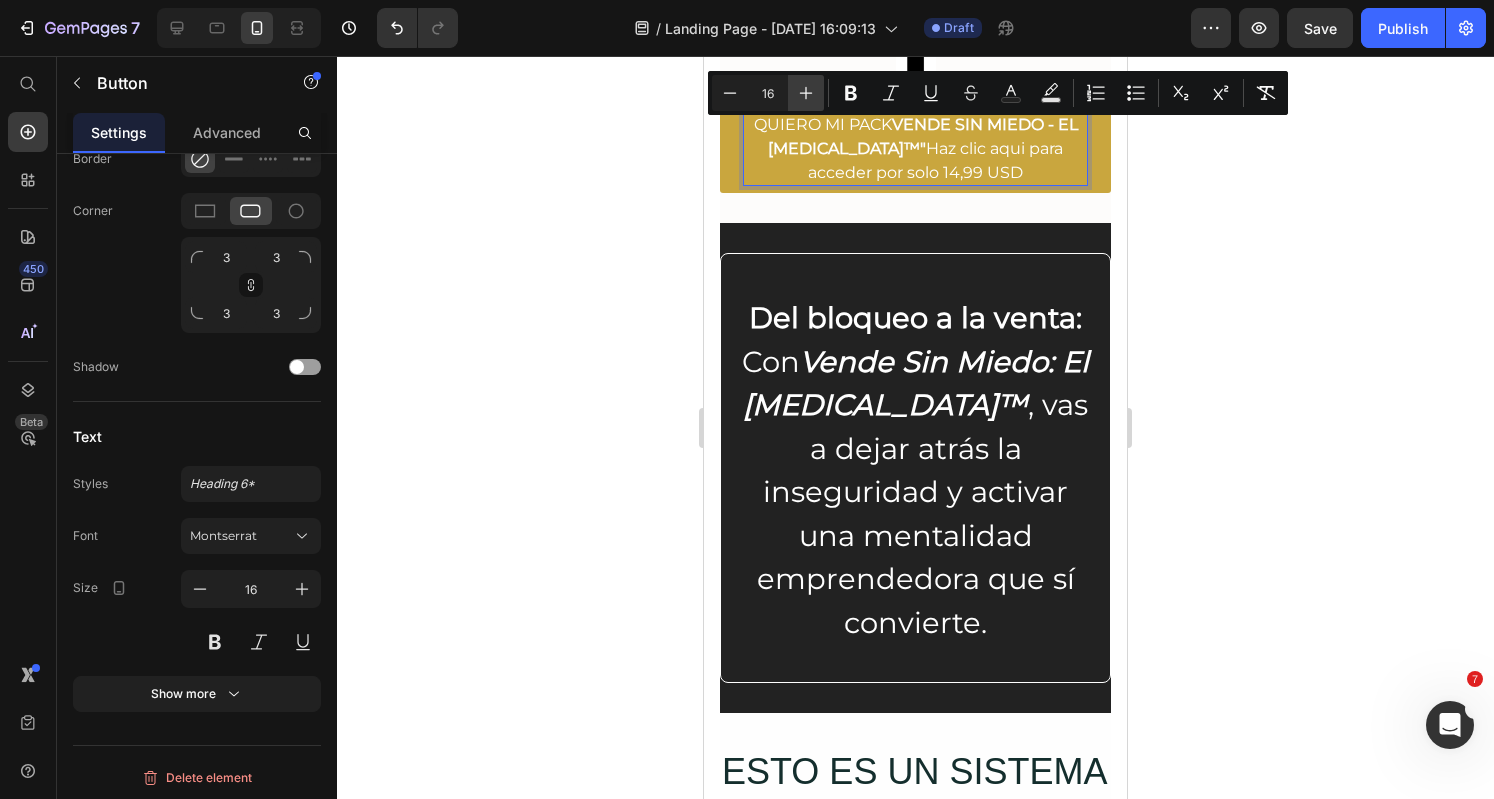 click 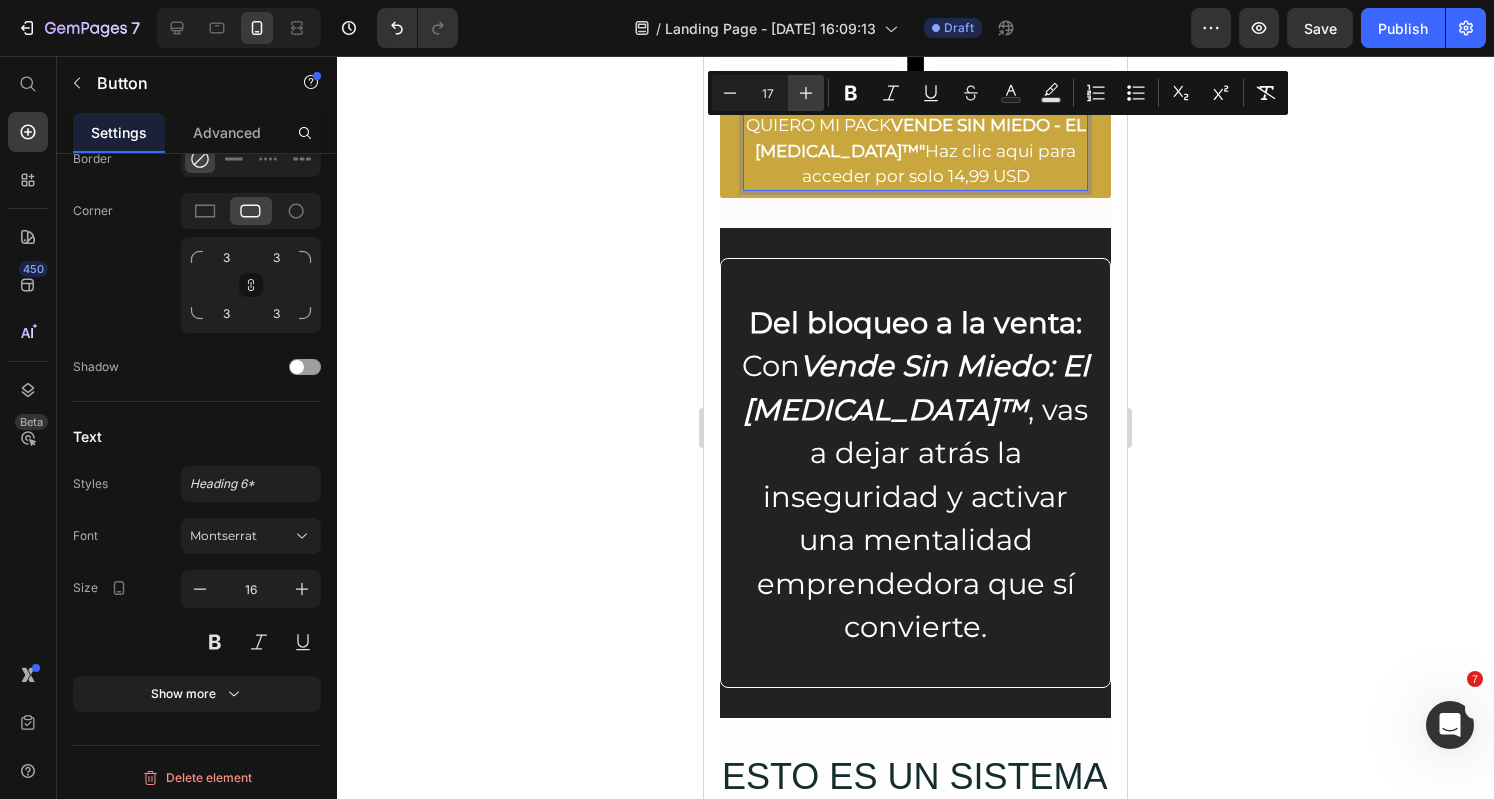 click 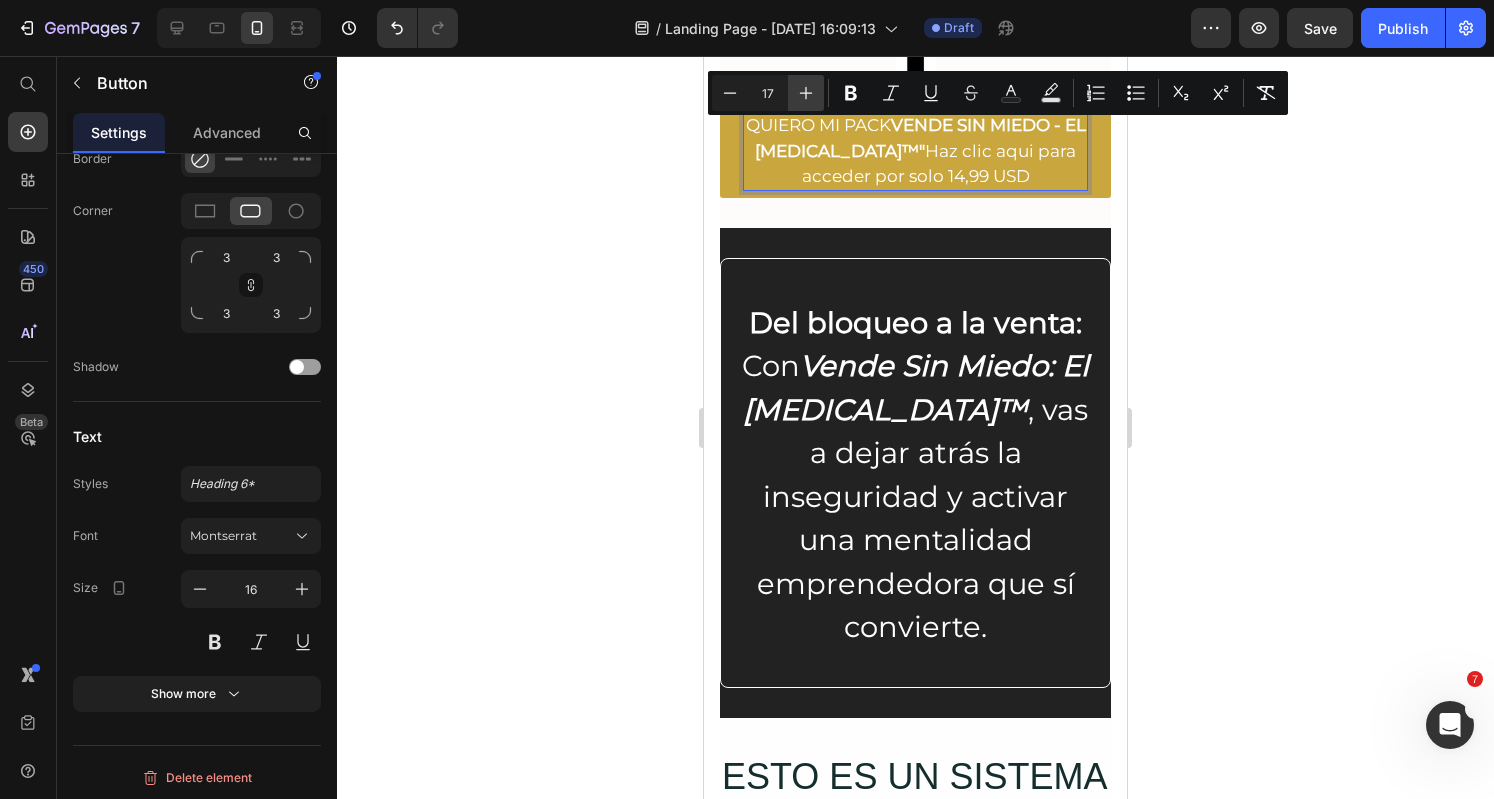 type on "18" 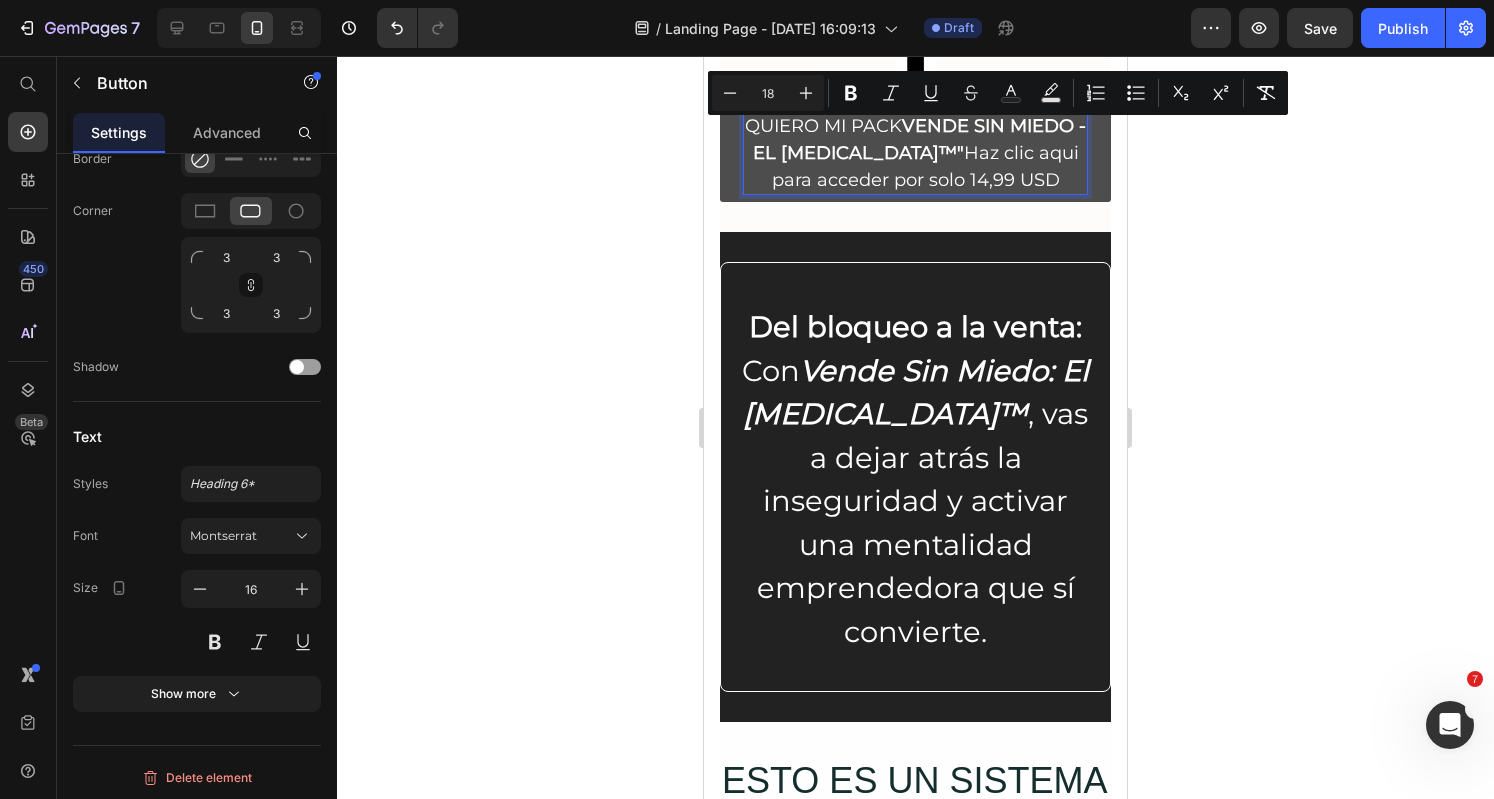 click on "QUIERO MI PACK  VENDE SIN MIEDO - EL [MEDICAL_DATA]™"  Haz clic aqui para acceder por solo 14,99 USD" at bounding box center (915, 153) 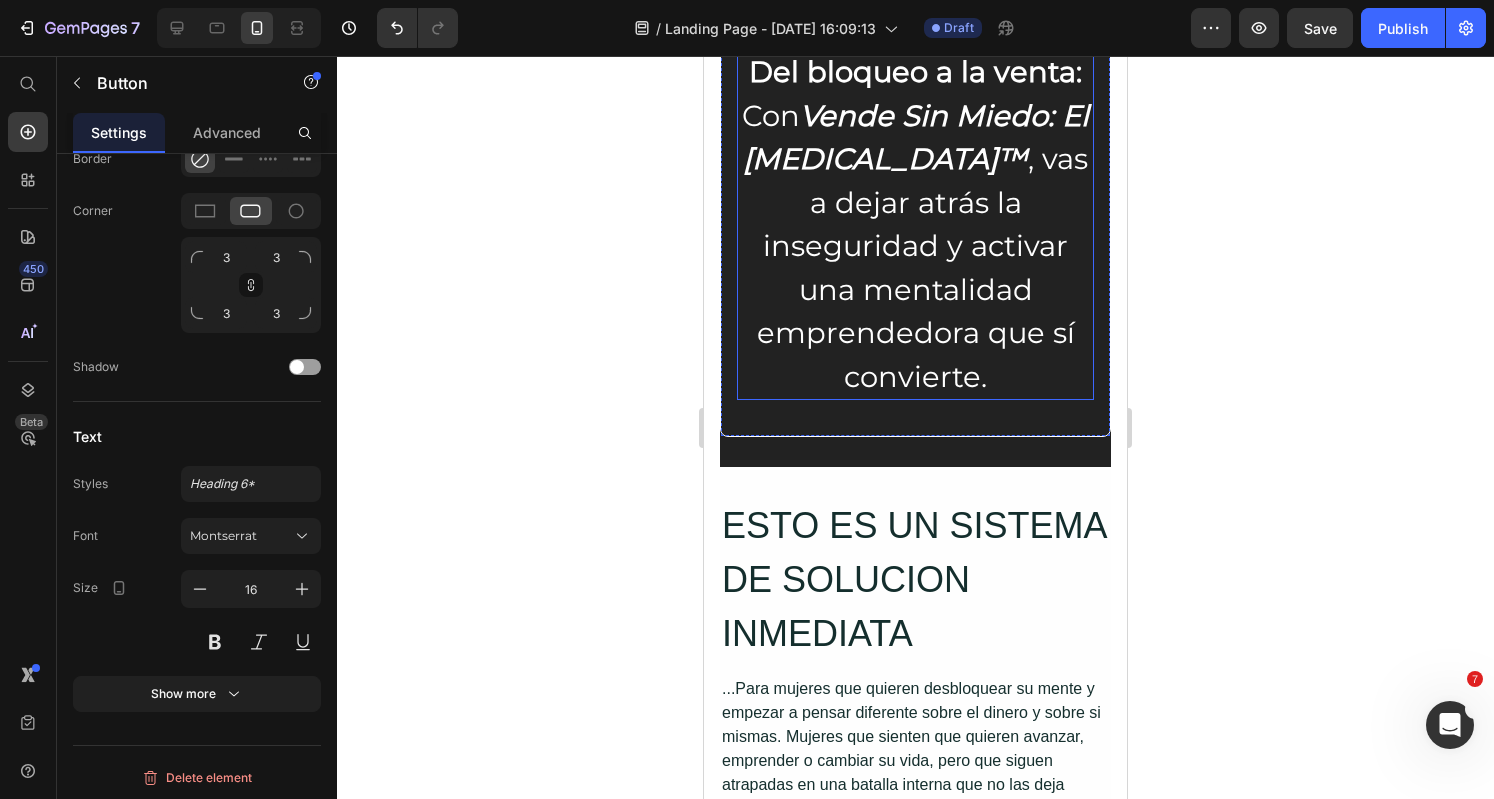 scroll, scrollTop: 1727, scrollLeft: 0, axis: vertical 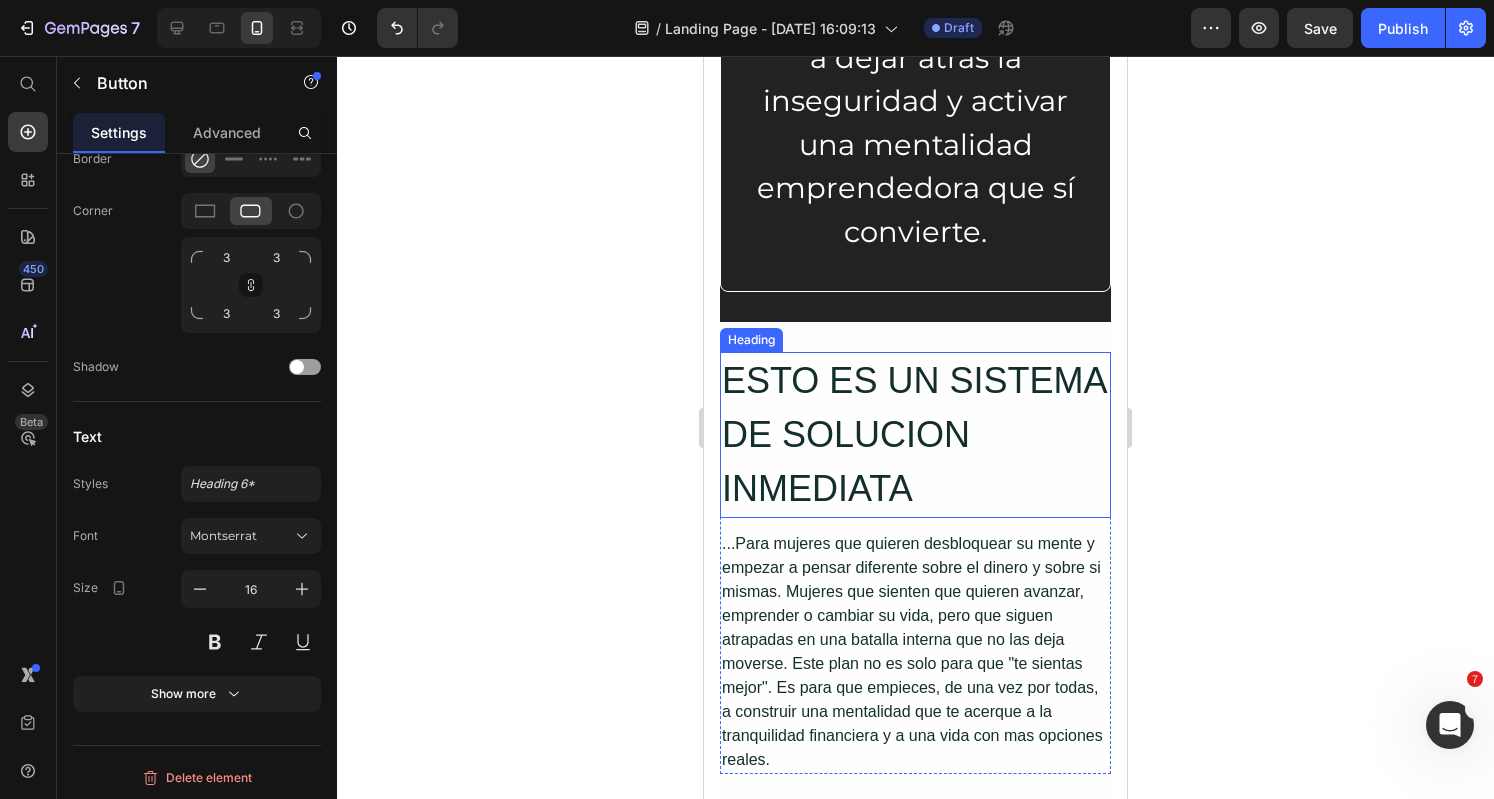 click on "ESTO ES UN SISTEMA DE SOLUCION INMEDIATA" at bounding box center (915, 435) 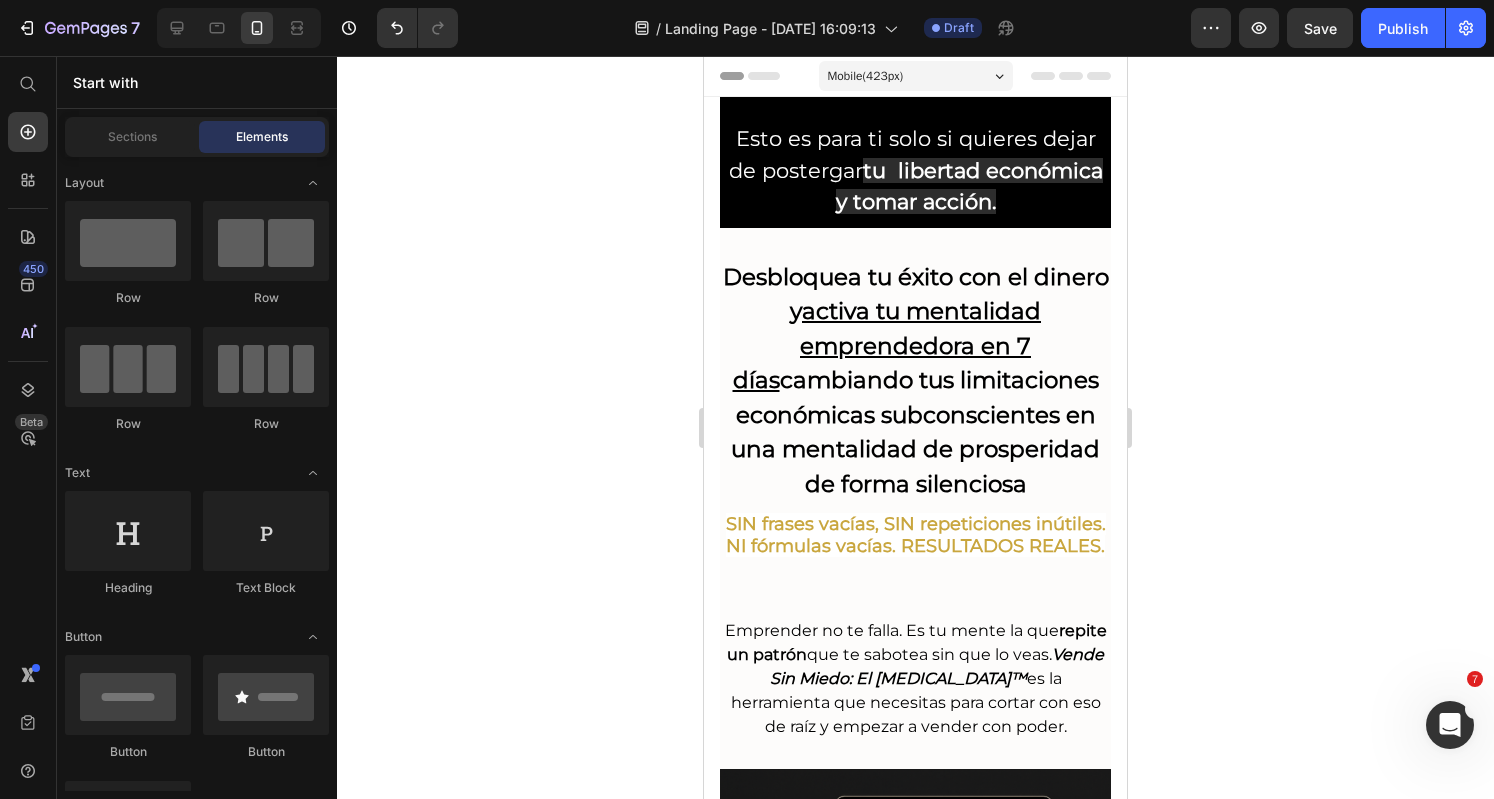 scroll, scrollTop: 210, scrollLeft: 0, axis: vertical 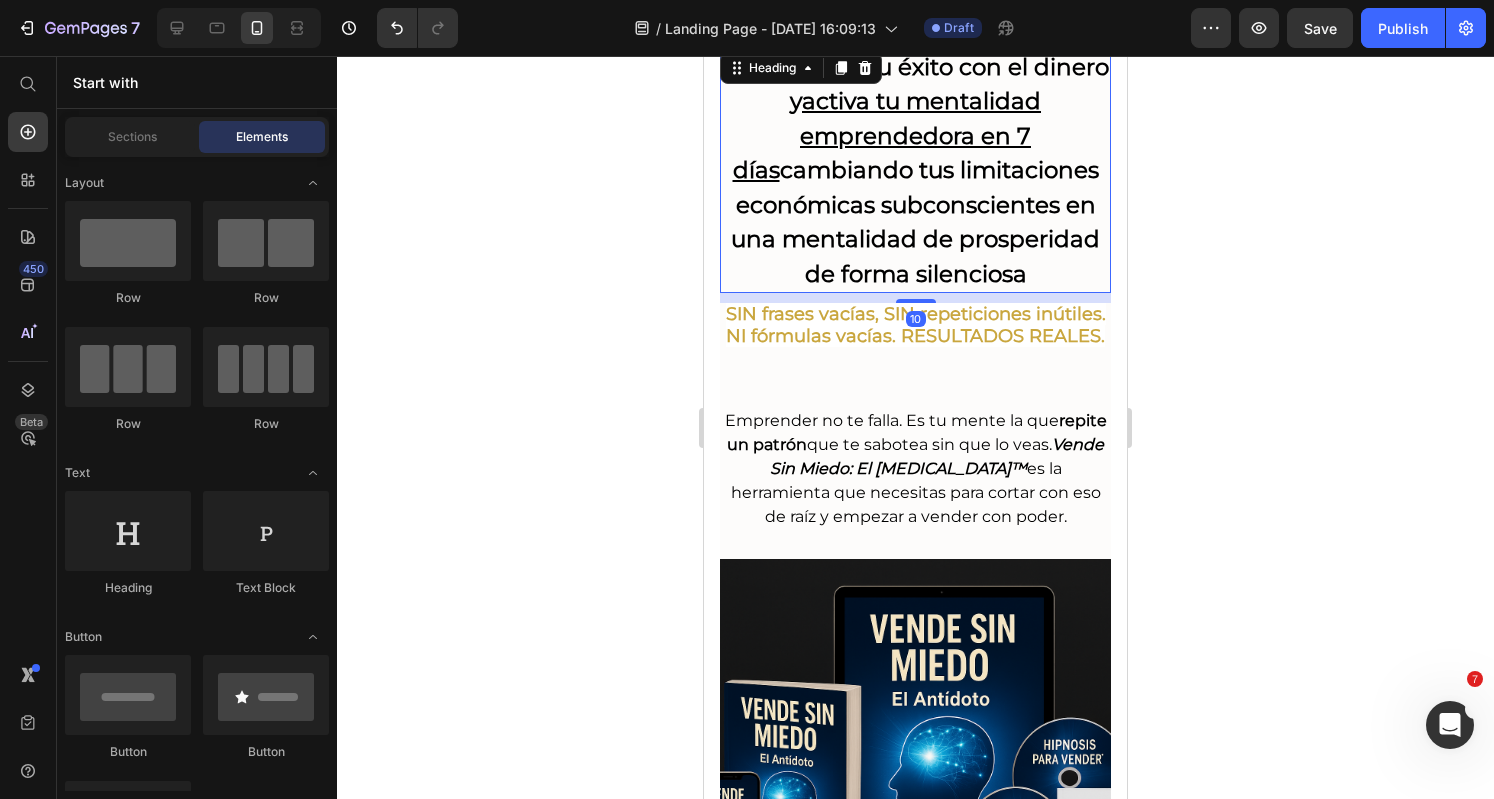 click on "Desbloquea tu éxito con el dinero y  activa tu mentalidad emprendedora en 7 días  cambiando tus limitaciones económicas subconscientes en una mentalidad de prosperidad de forma silenciosa" at bounding box center (916, 170) 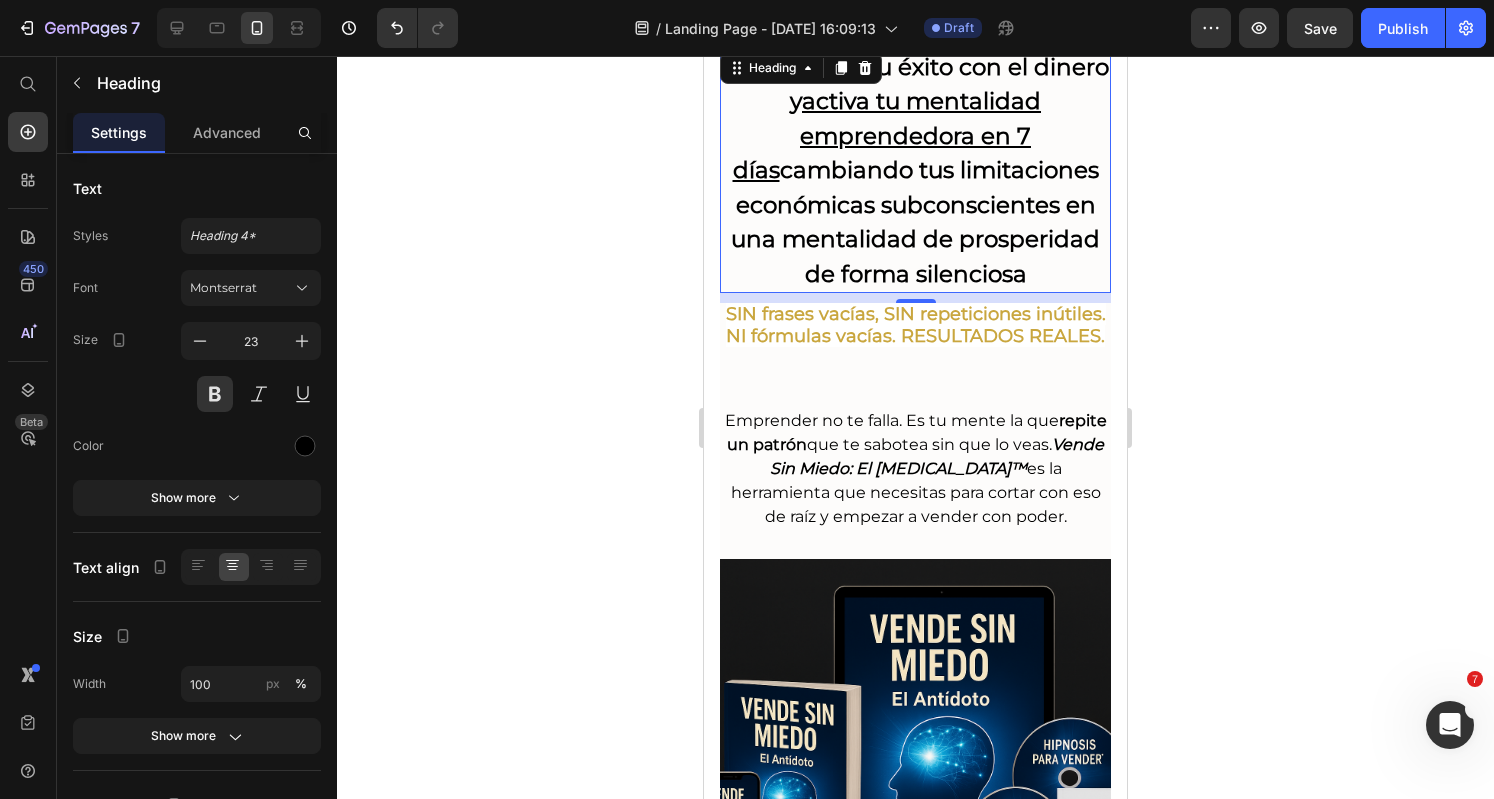 click on "Desbloquea tu éxito con el dinero y  activa tu mentalidad emprendedora en 7 días  cambiando tus limitaciones económicas subconscientes en una mentalidad de prosperidad de forma silenciosa" at bounding box center [915, 171] 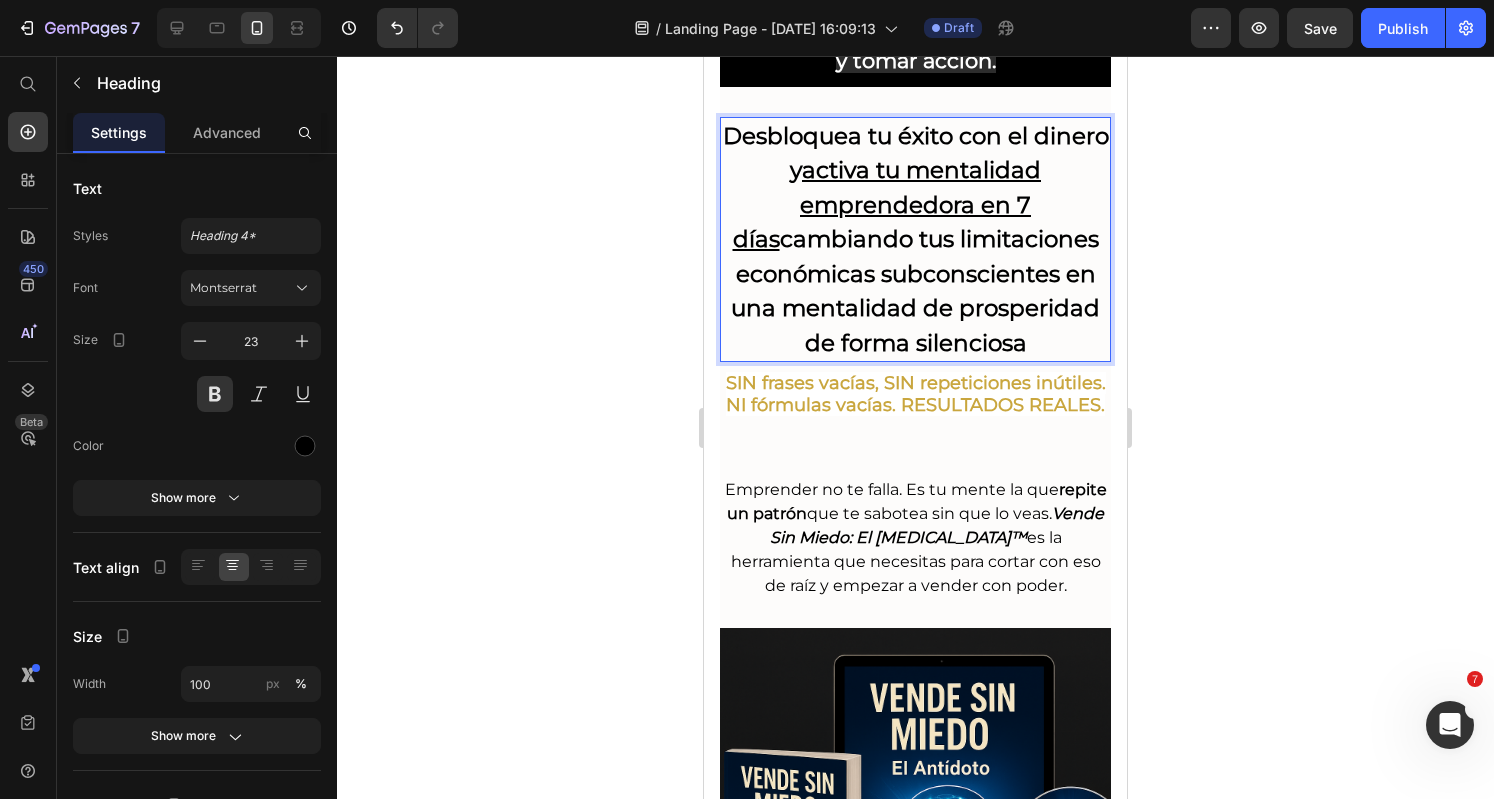 scroll, scrollTop: 110, scrollLeft: 0, axis: vertical 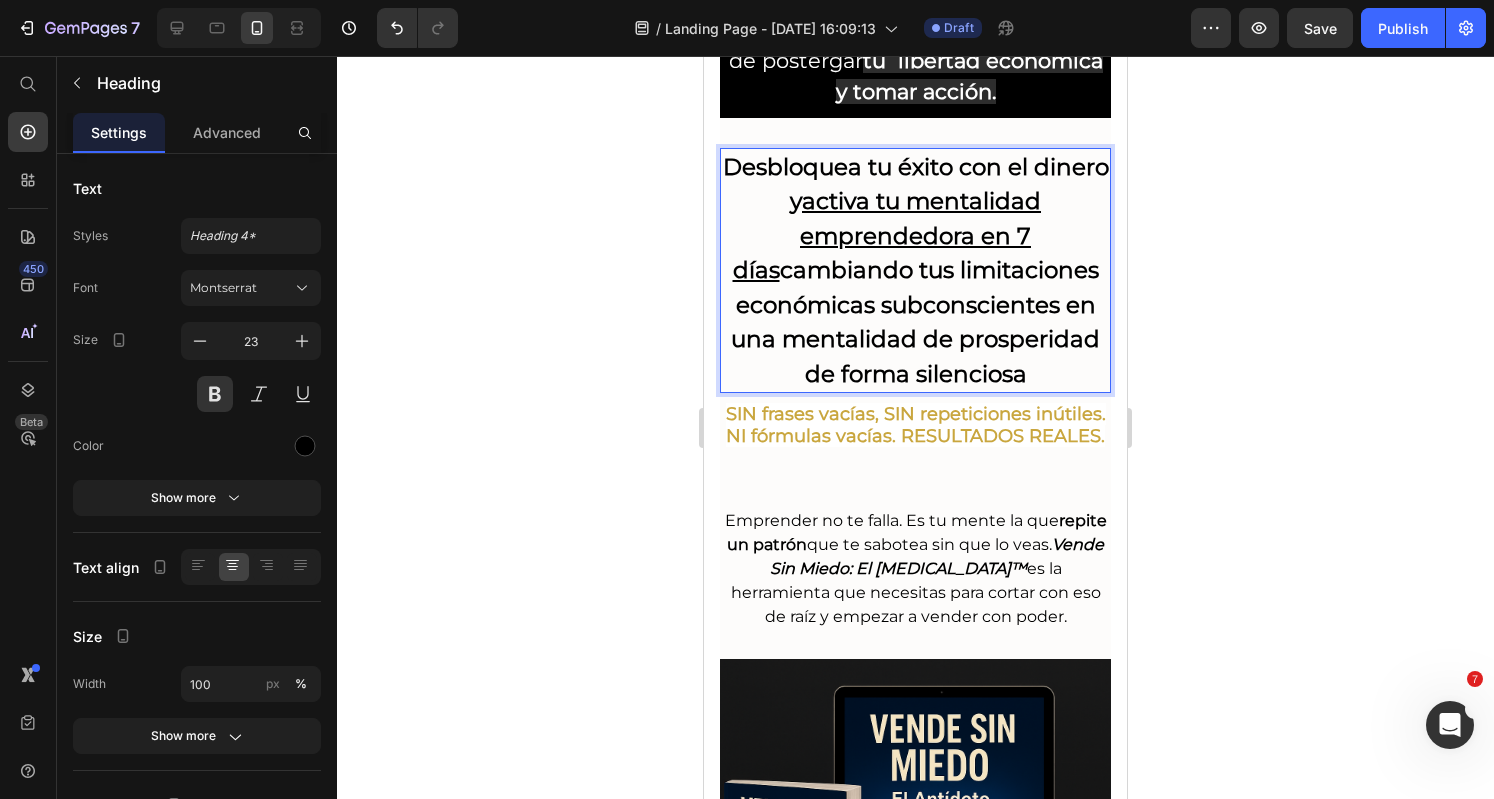 click on "Desbloquea tu éxito con el dinero y  activa tu mentalidad emprendedora en 7 días  cambiando tus limitaciones económicas subconscientes en una mentalidad de prosperidad de forma silenciosa" at bounding box center [916, 270] 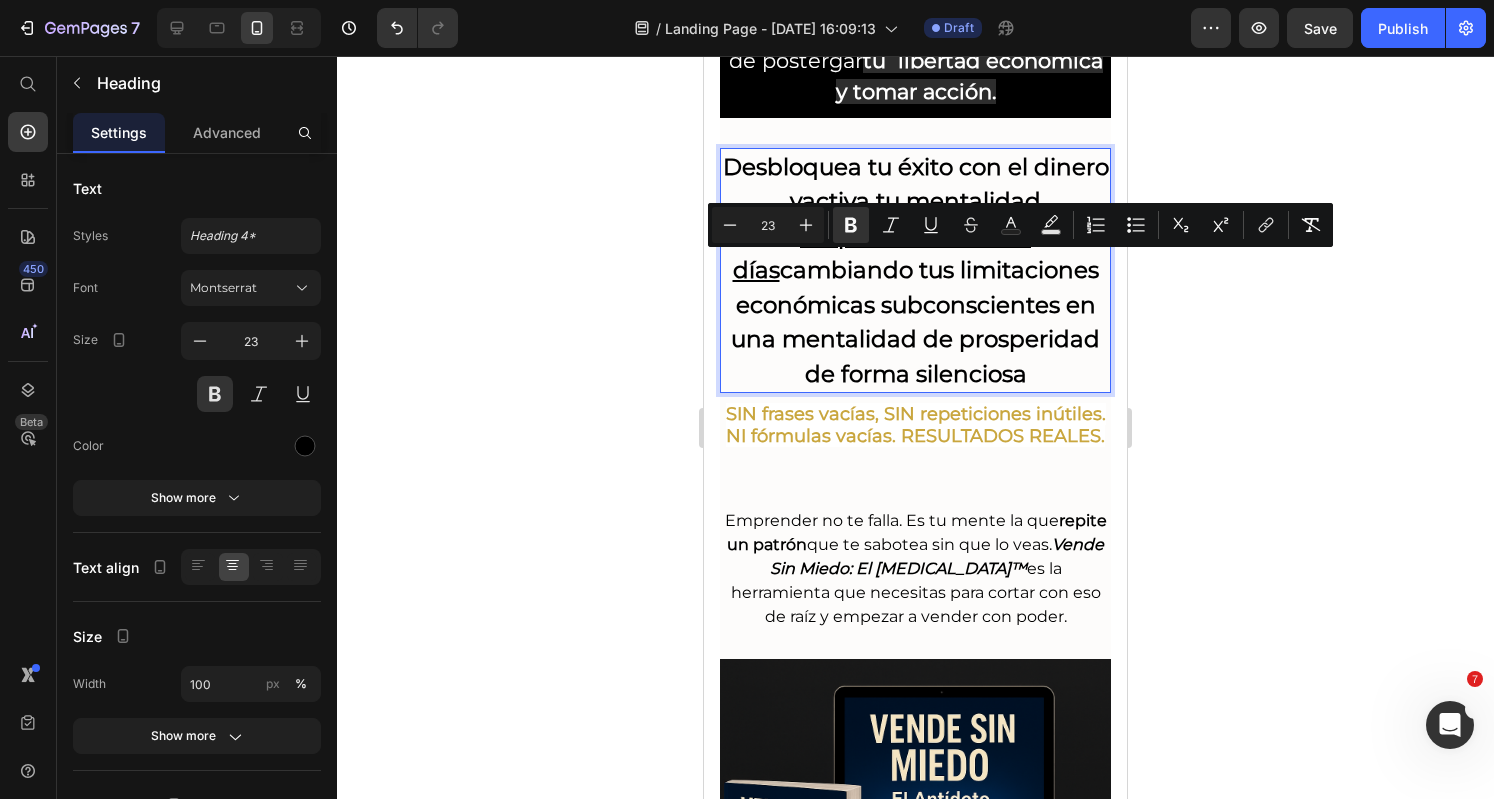 copy on "cambiando tus limitaciones económicas subconscientes en una mentalidad de prosperidad de forma silenciosa" 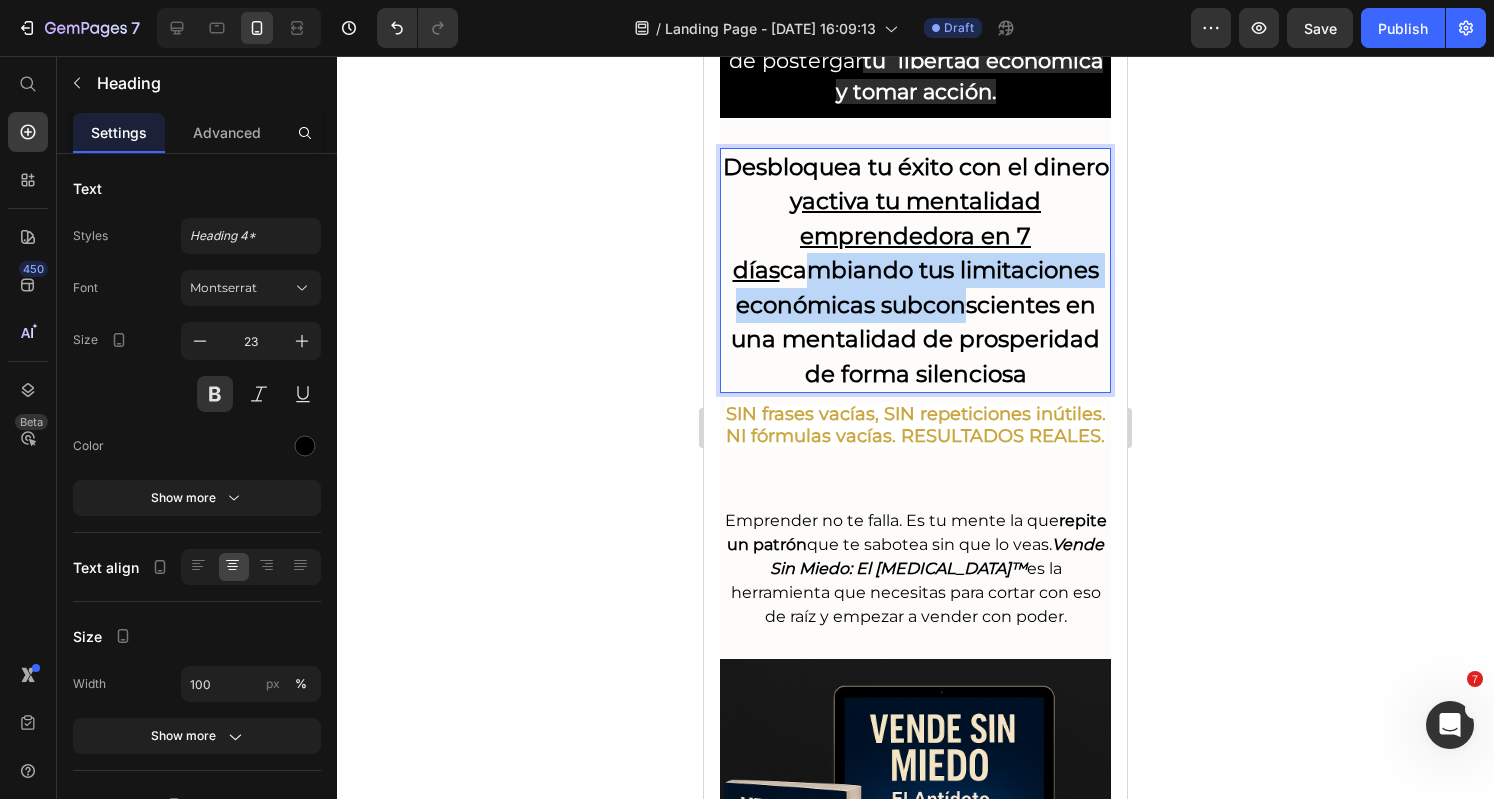 drag, startPoint x: 755, startPoint y: 269, endPoint x: 942, endPoint y: 321, distance: 194.09534 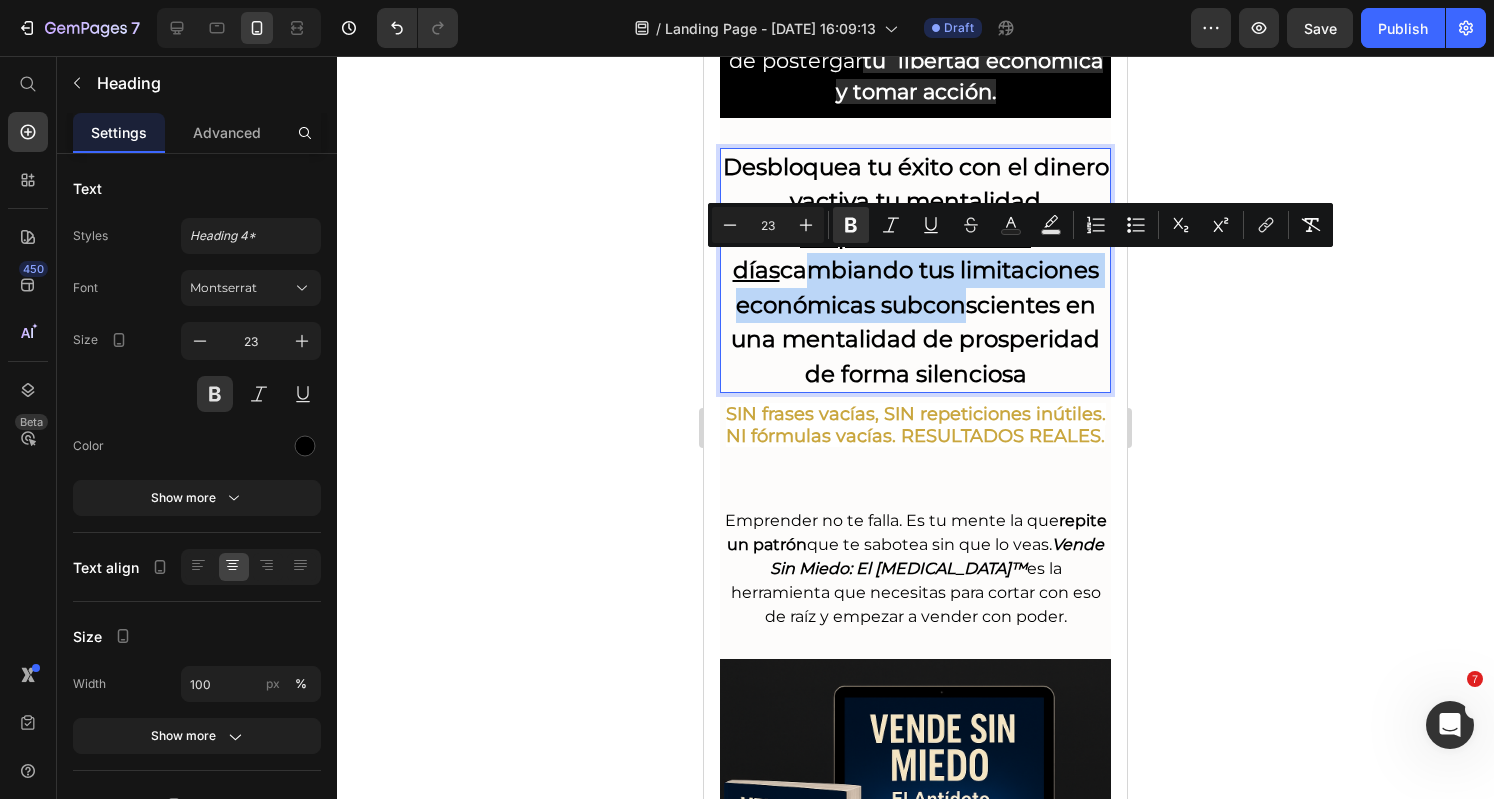 click on "Desbloquea tu éxito con el dinero y  activa tu mentalidad emprendedora en 7 días  cambiando tus limitaciones económicas subconscientes en una mentalidad de prosperidad de forma silenciosa" at bounding box center (916, 270) 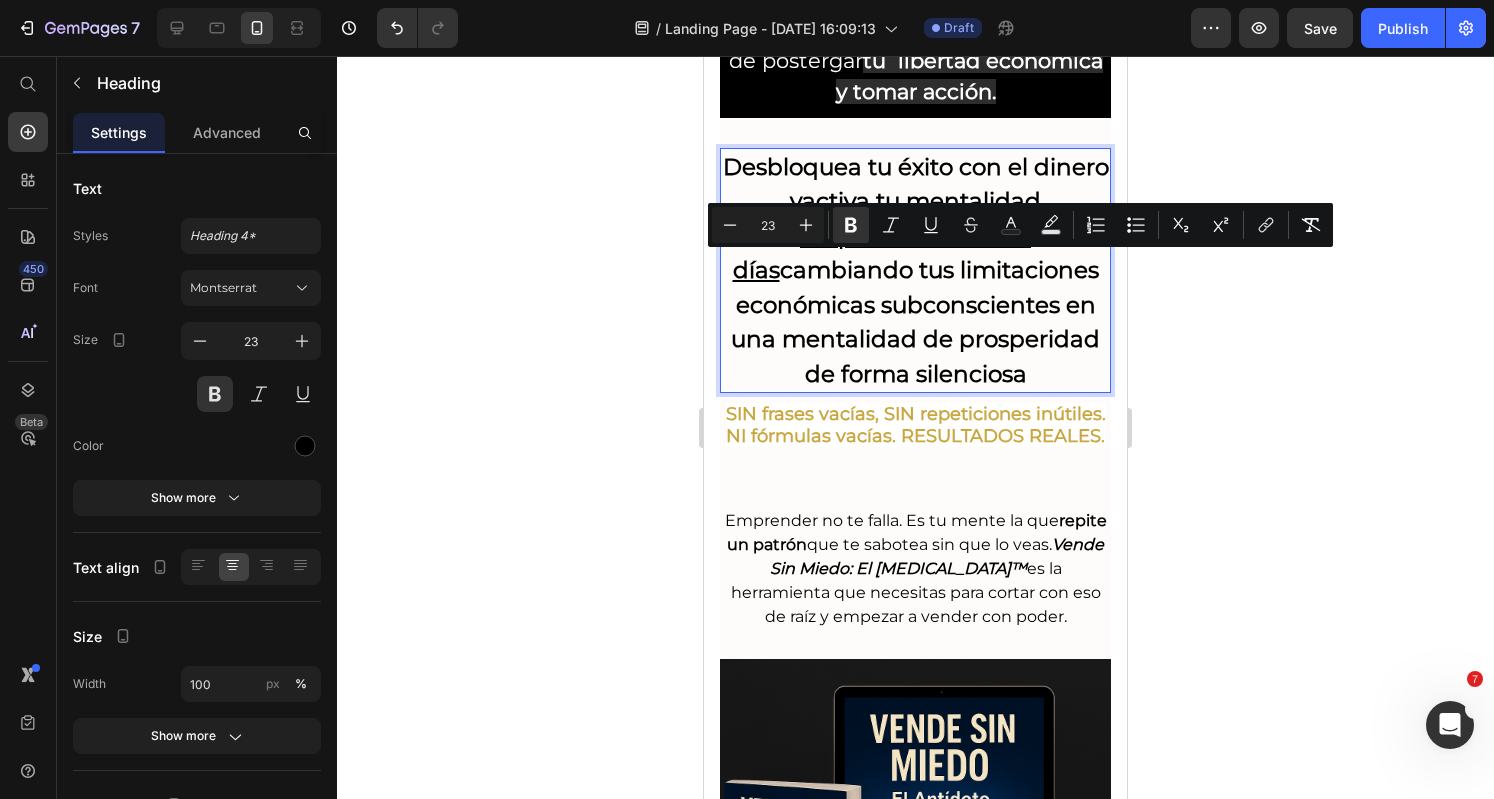 drag, startPoint x: 985, startPoint y: 339, endPoint x: 1060, endPoint y: 382, distance: 86.4523 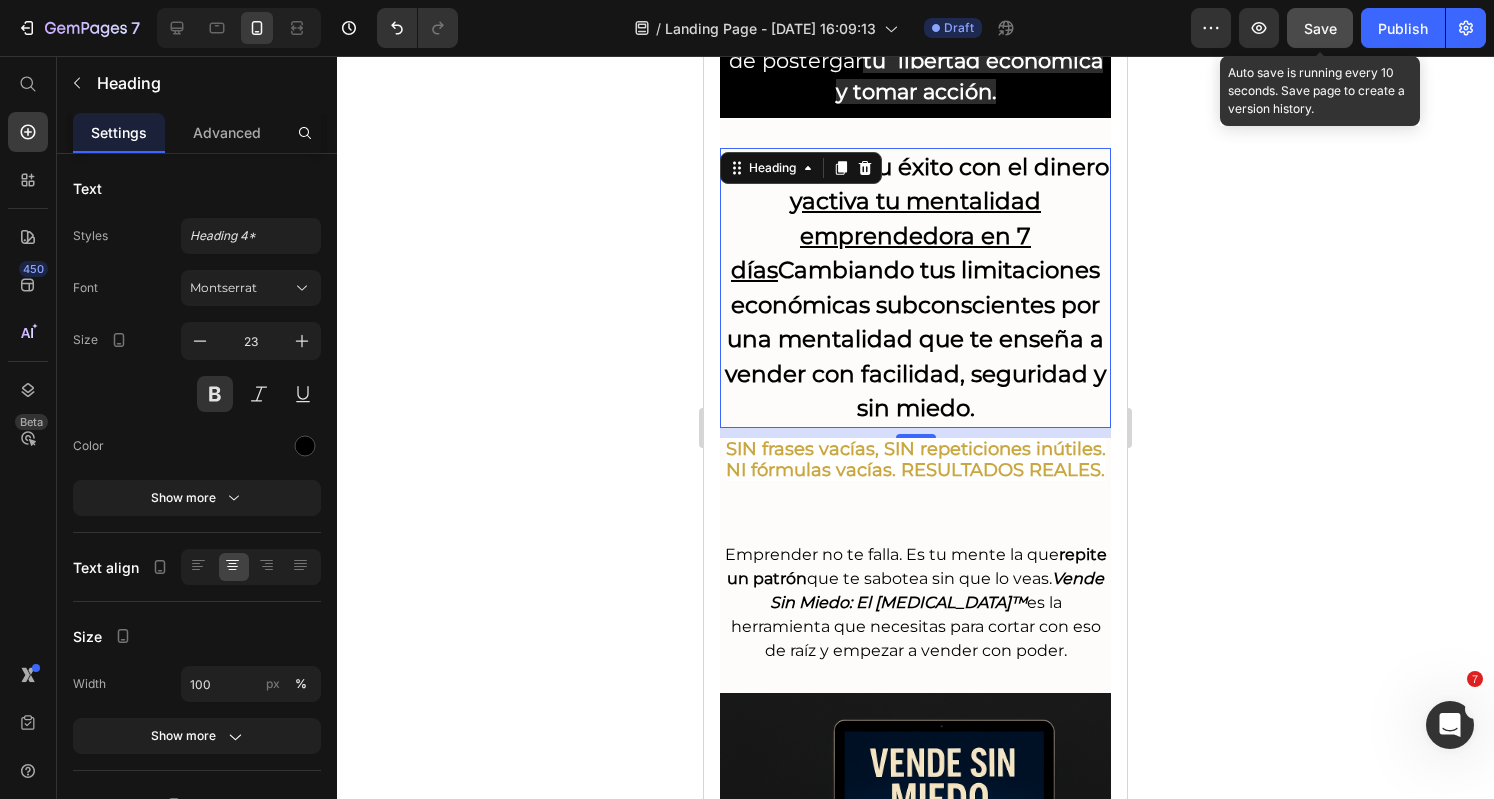 click on "Save" 